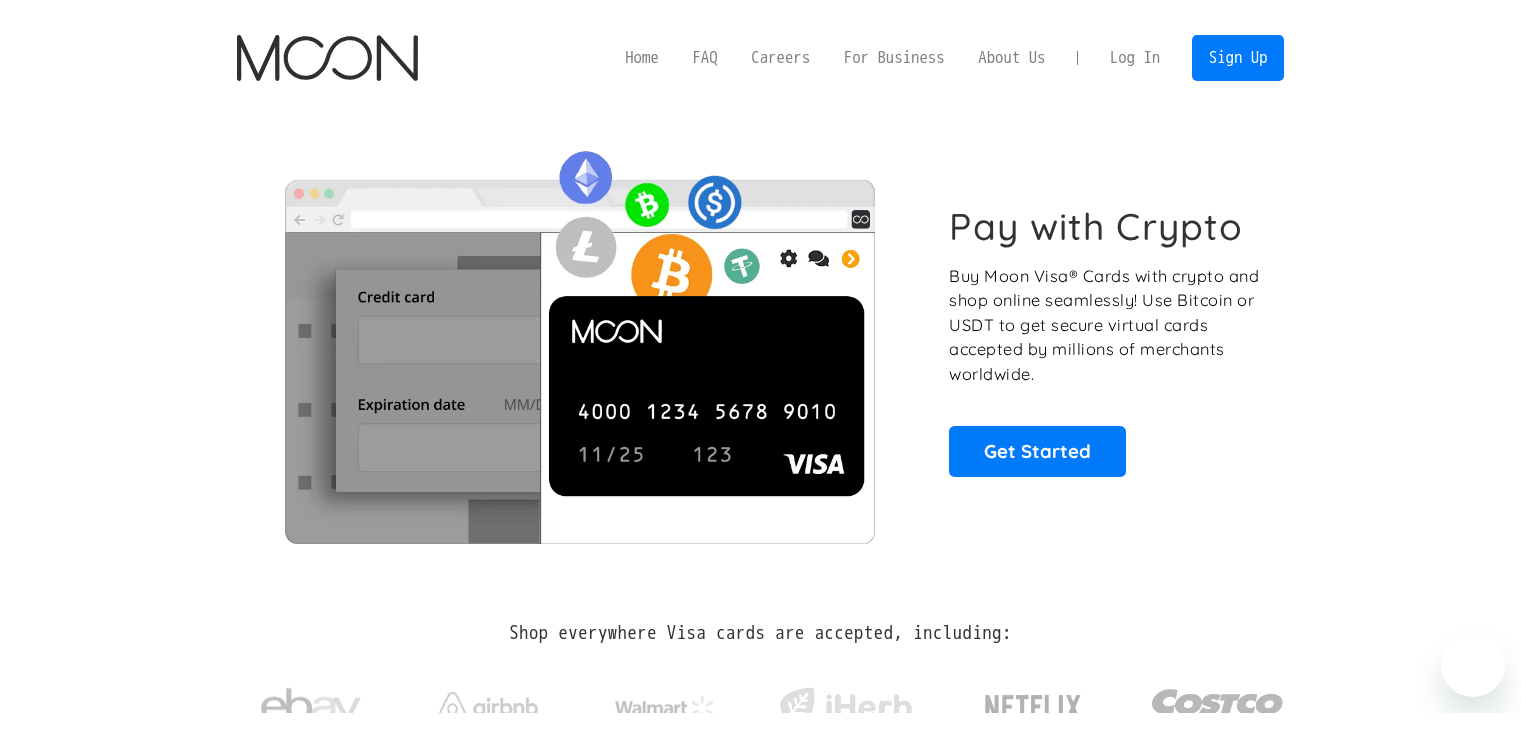 scroll, scrollTop: 0, scrollLeft: 0, axis: both 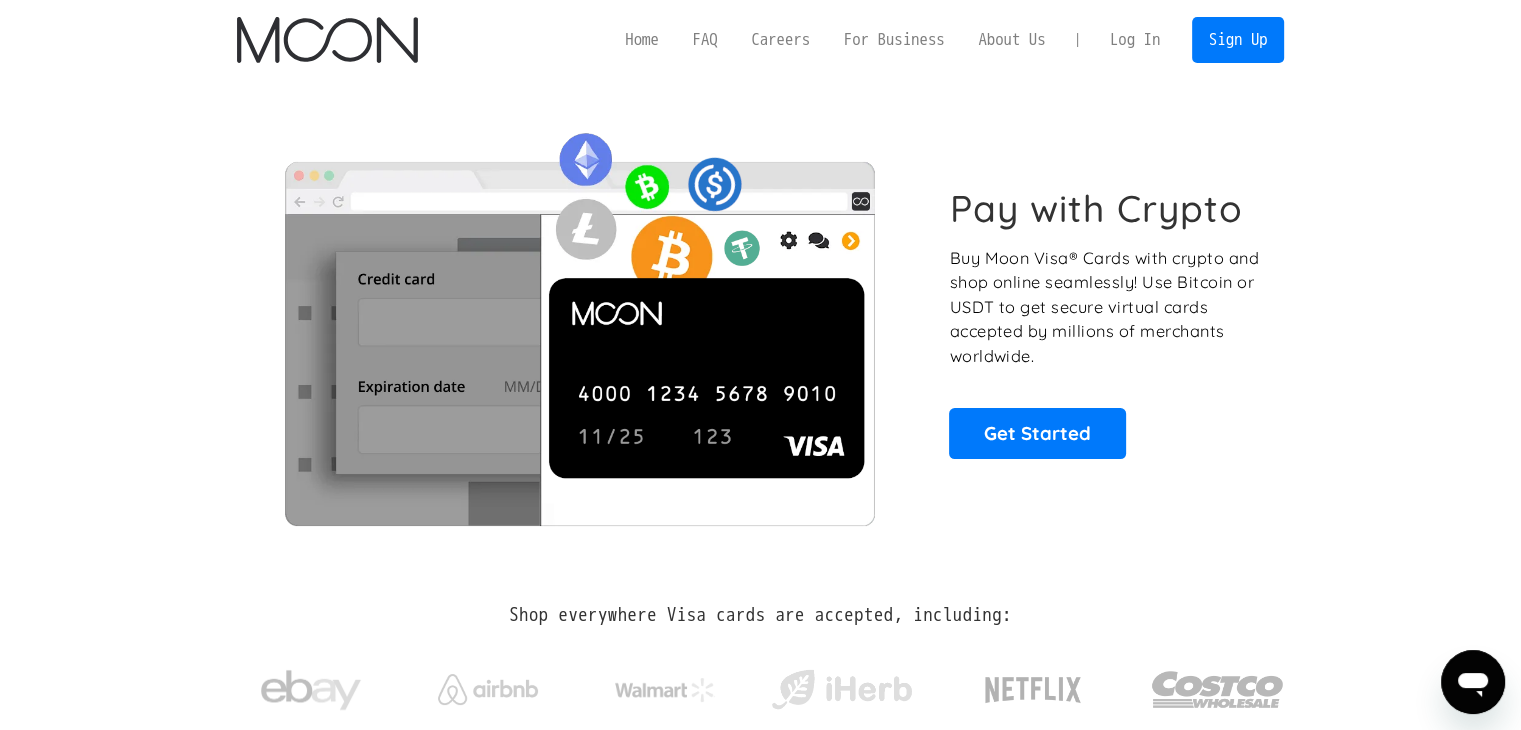 click on "Log In" at bounding box center [1135, 40] 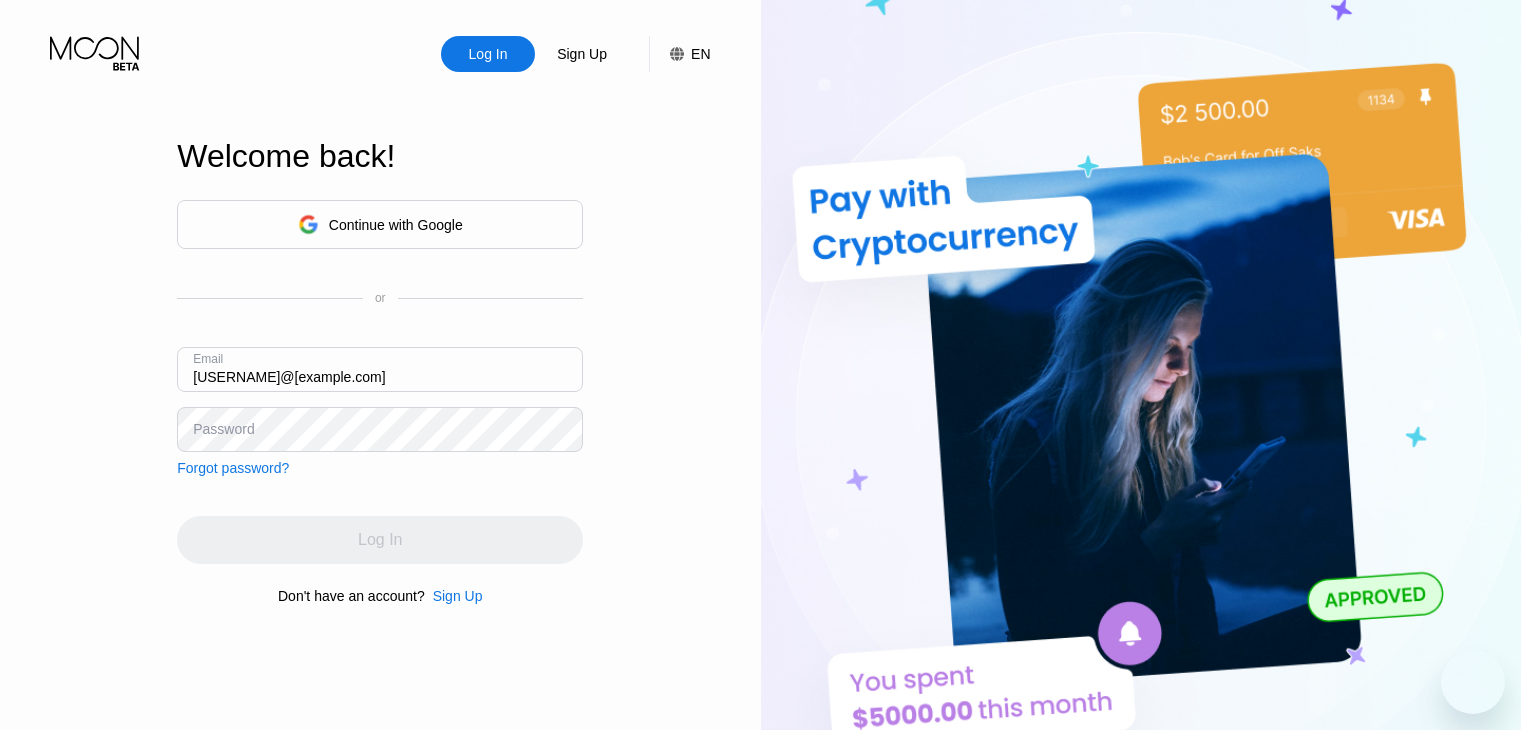 scroll, scrollTop: 0, scrollLeft: 0, axis: both 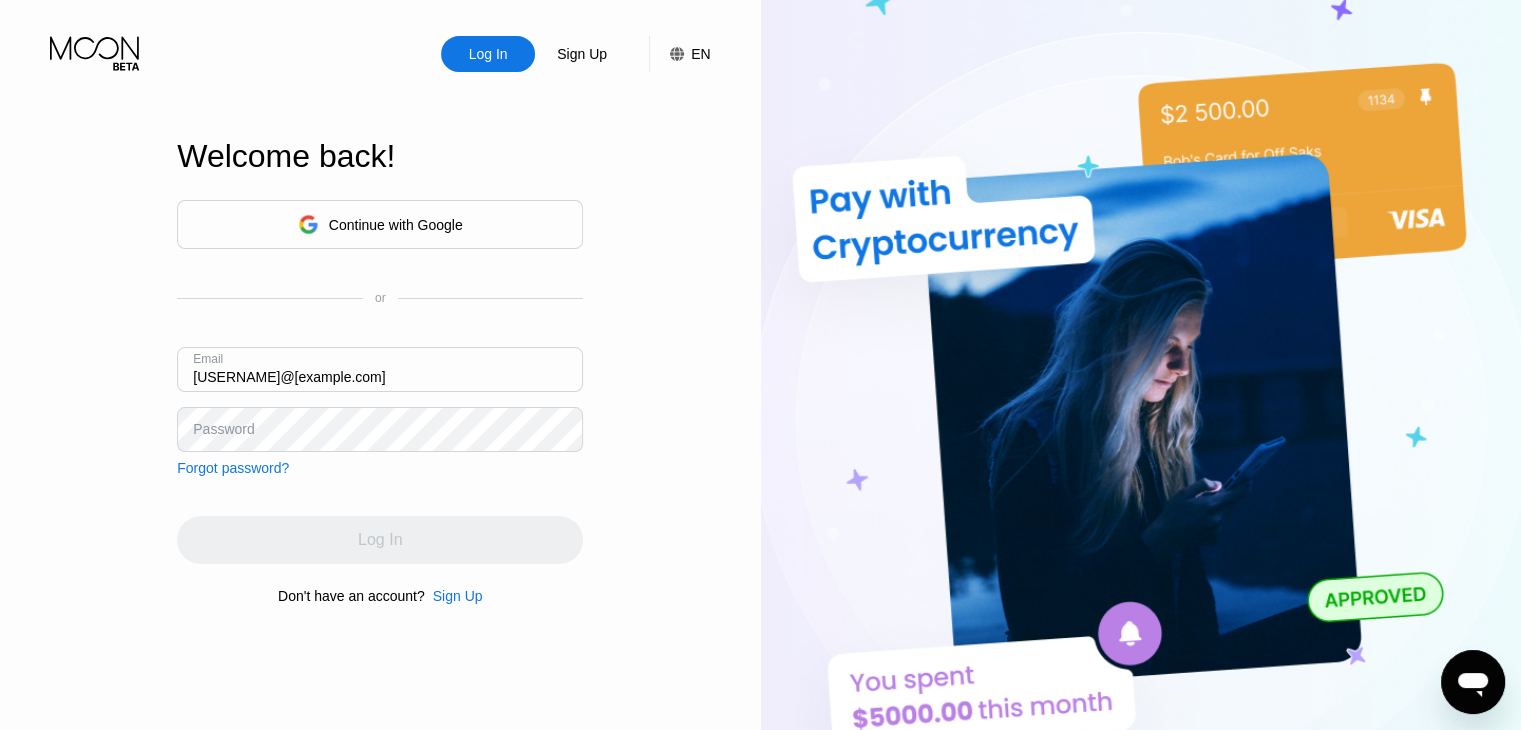 type on "[EMAIL]" 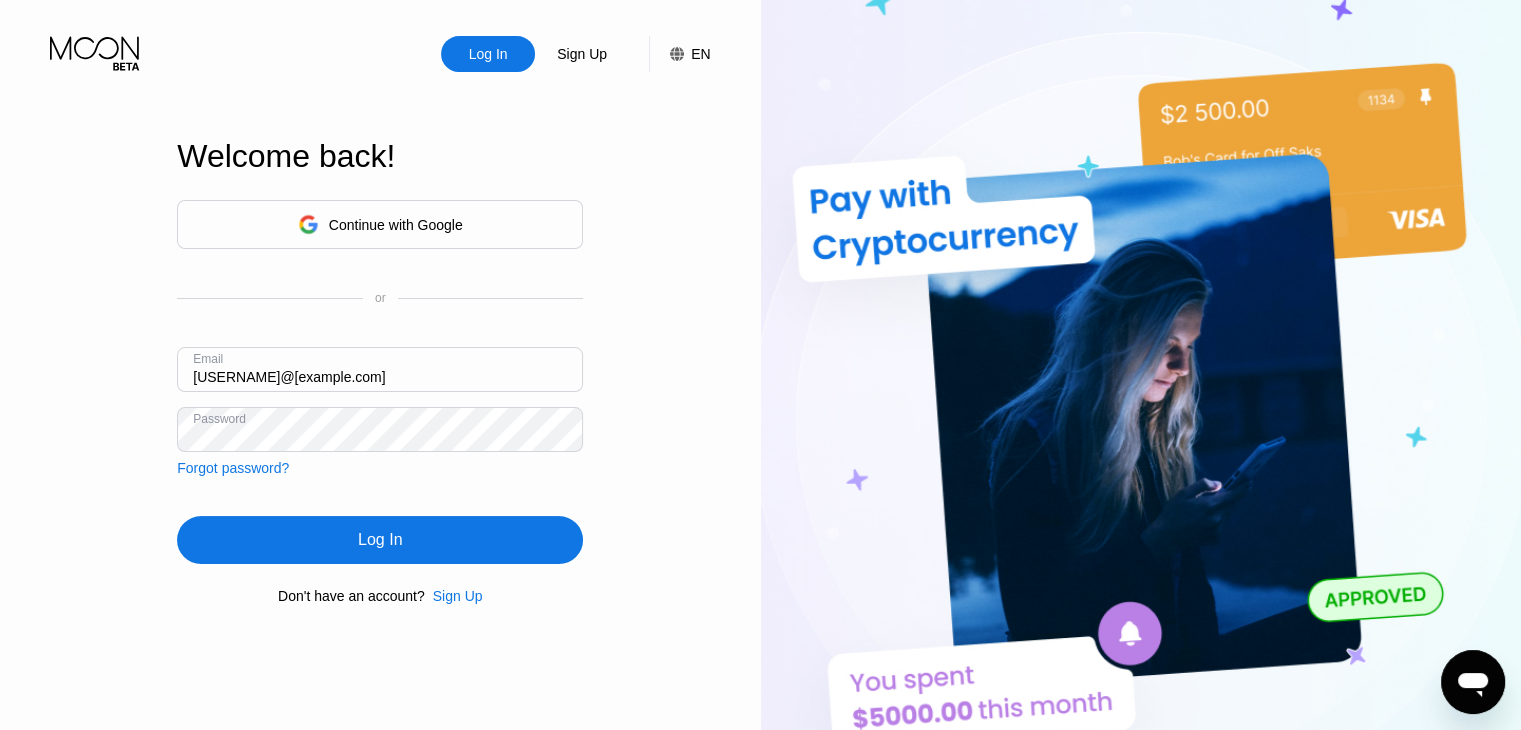 click on "Log In" at bounding box center (380, 540) 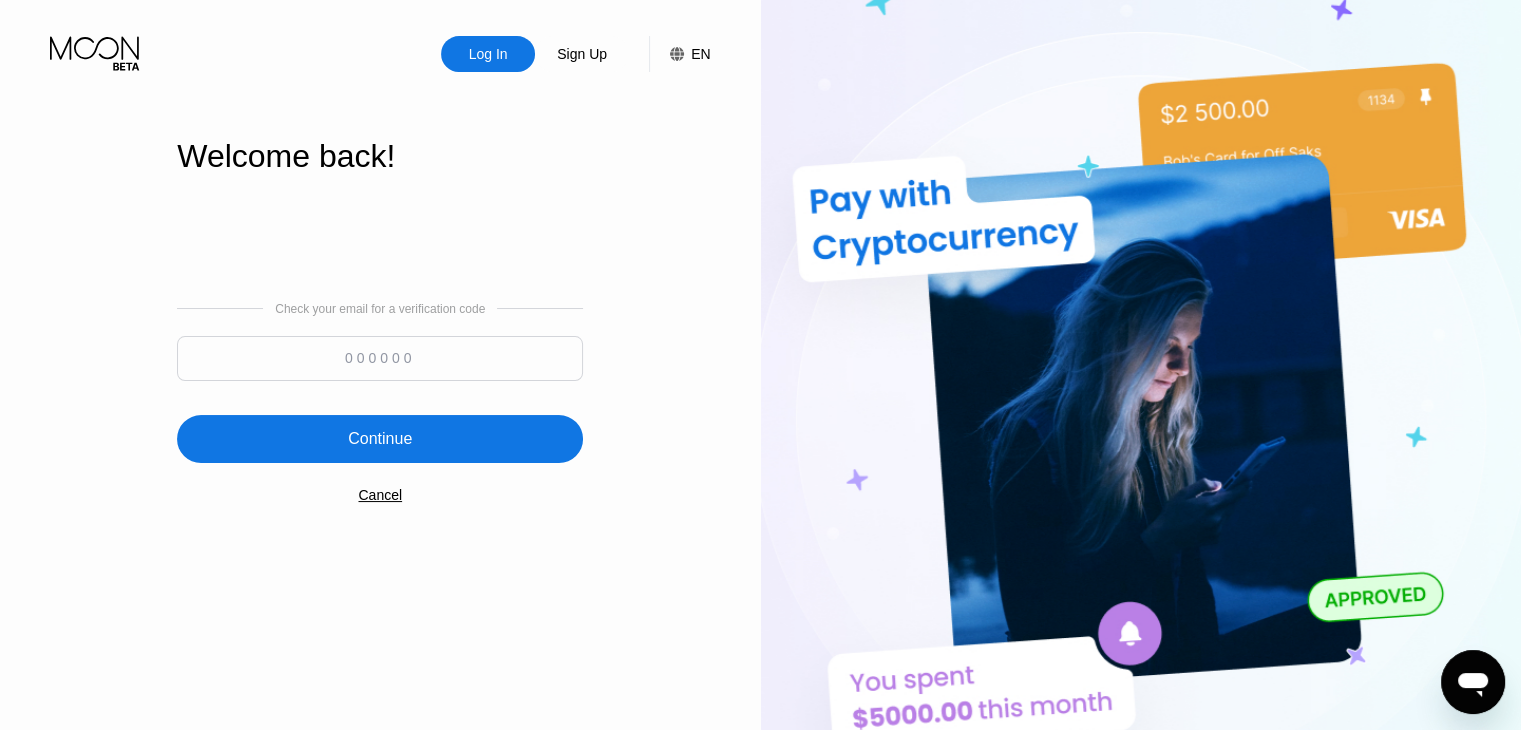 click at bounding box center [380, 358] 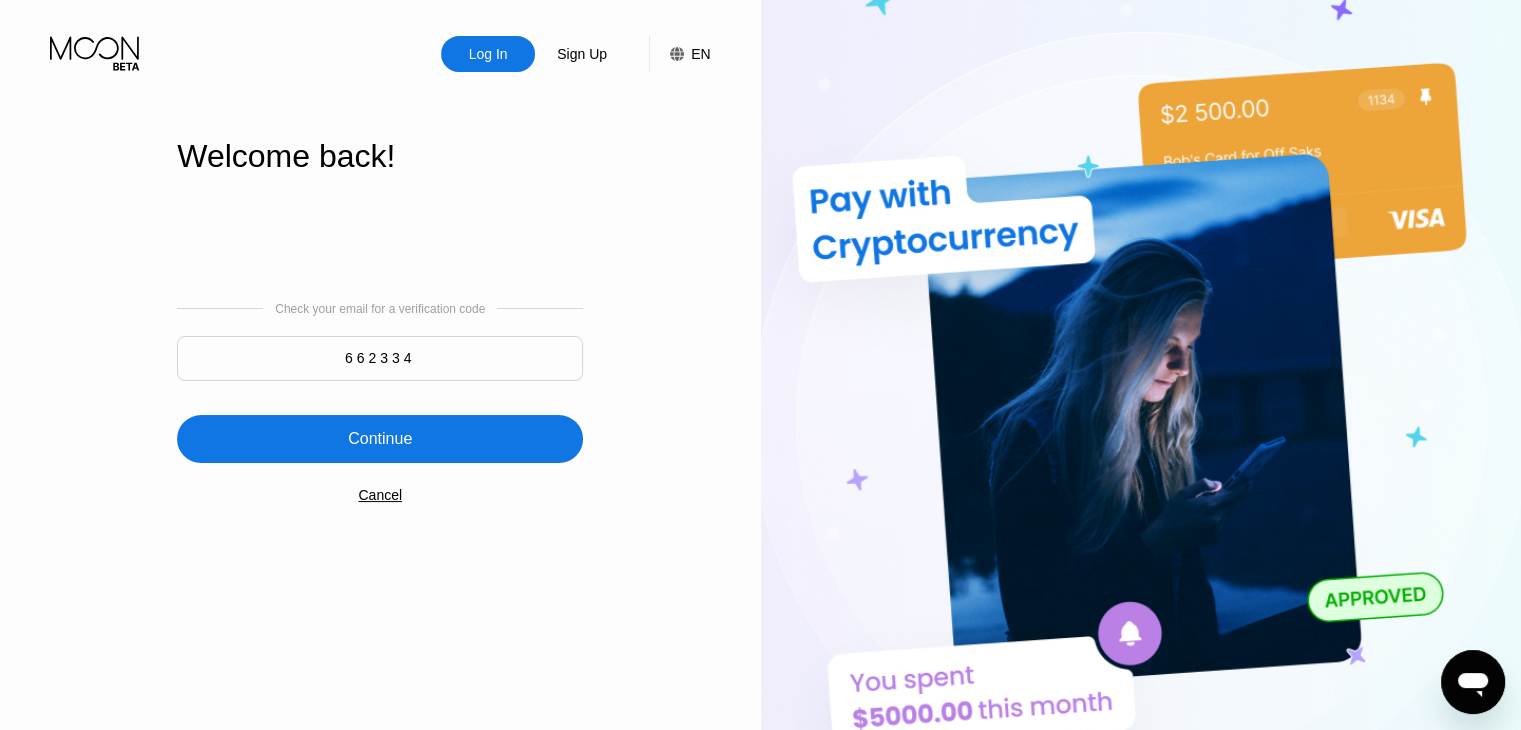 type on "662334" 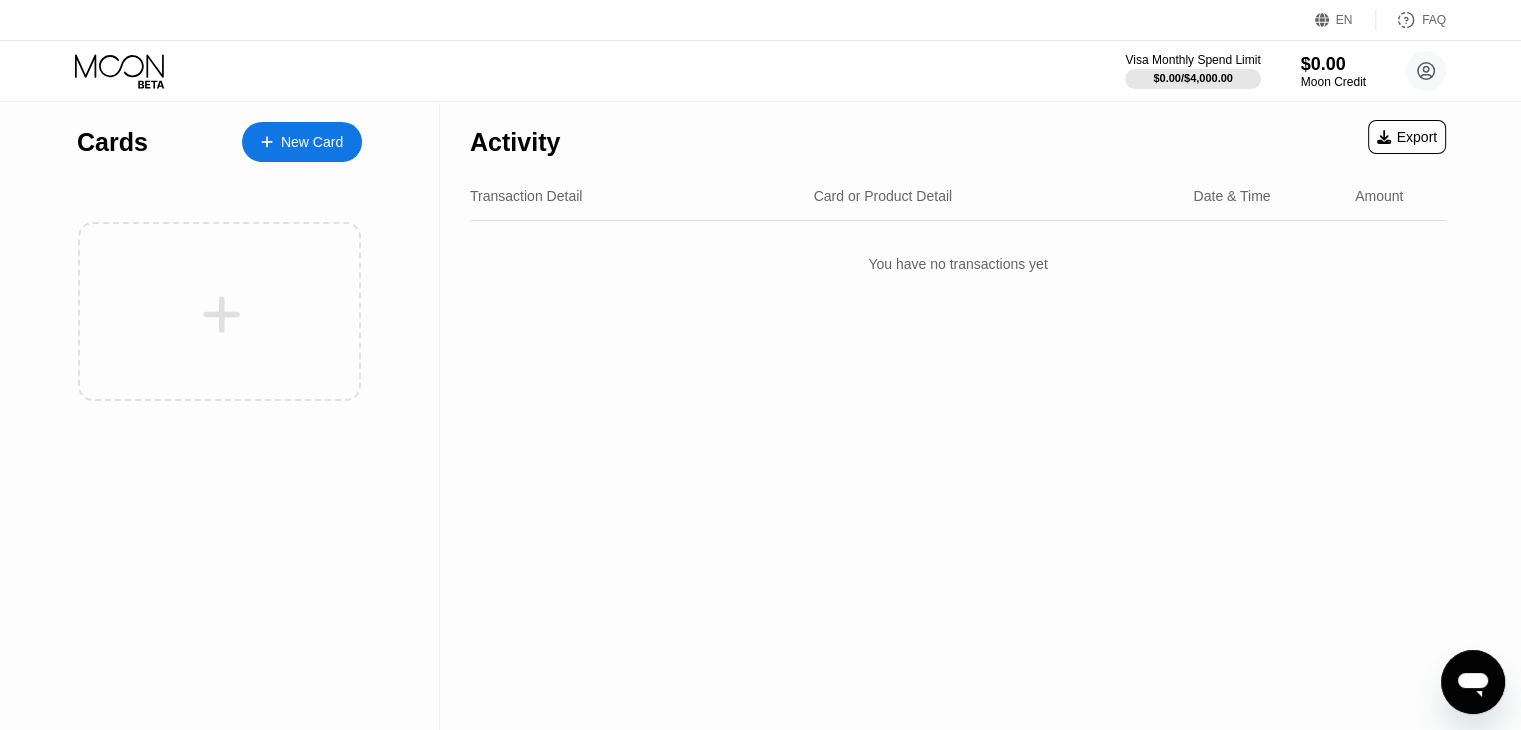 click on "Cards" at bounding box center [112, 142] 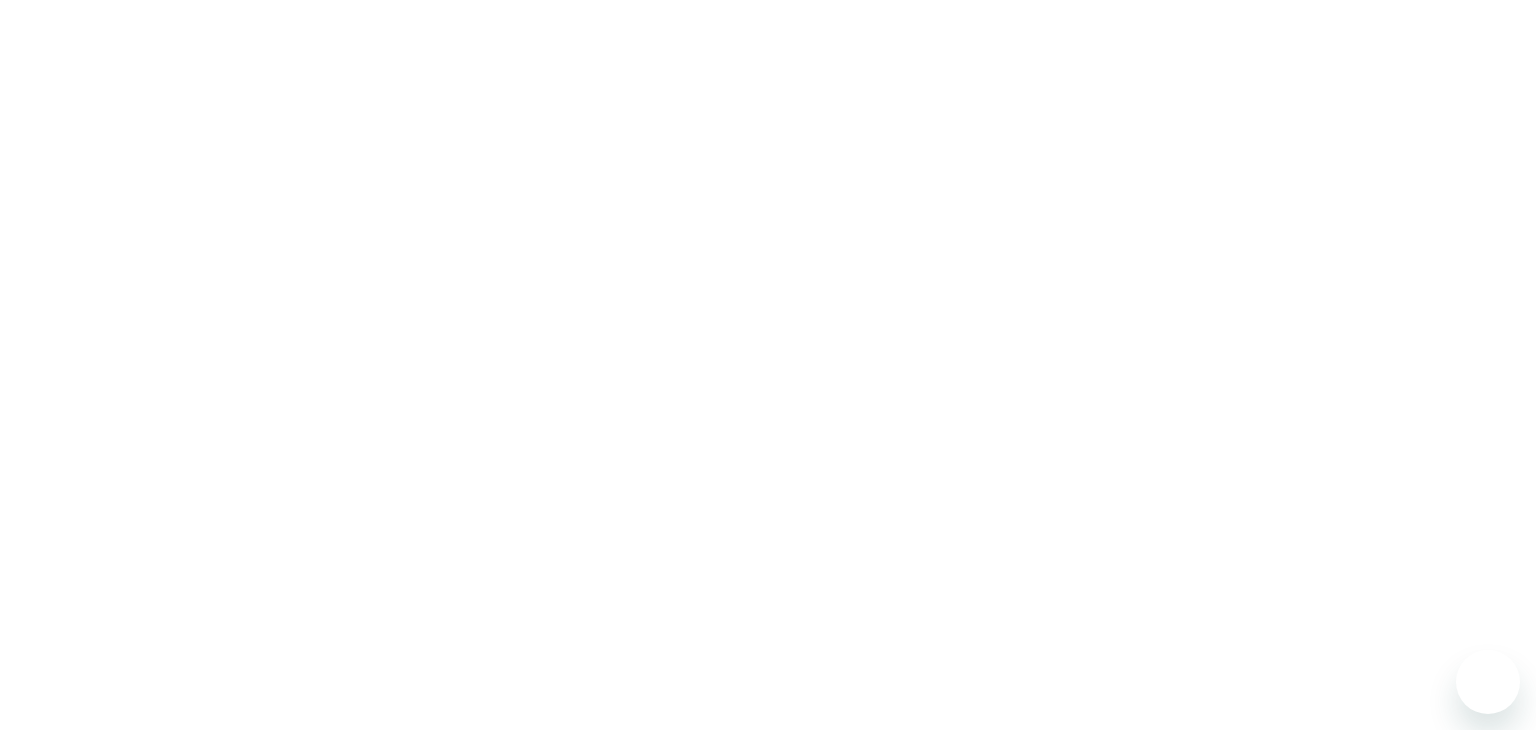 scroll, scrollTop: 0, scrollLeft: 0, axis: both 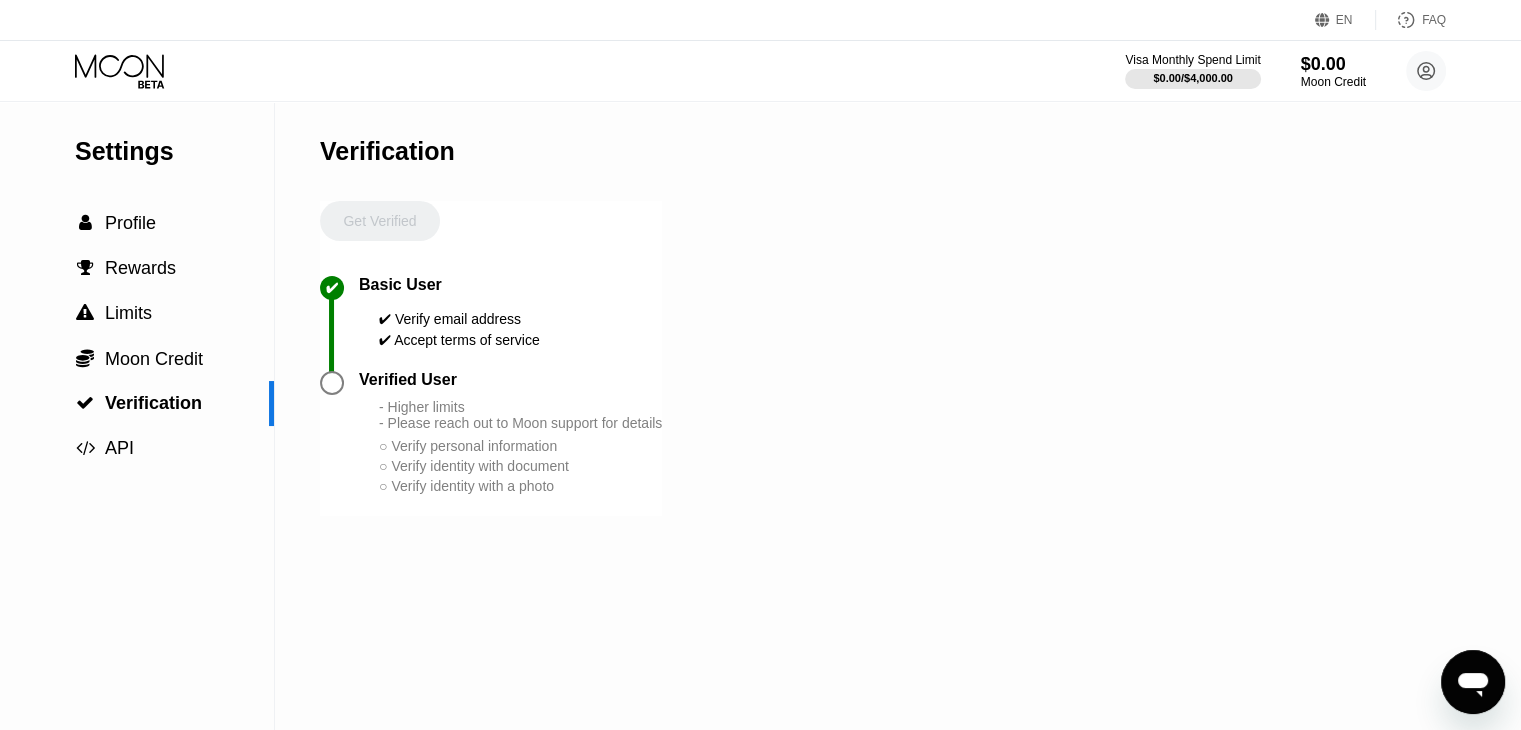 click on "Get Verified" at bounding box center (380, 238) 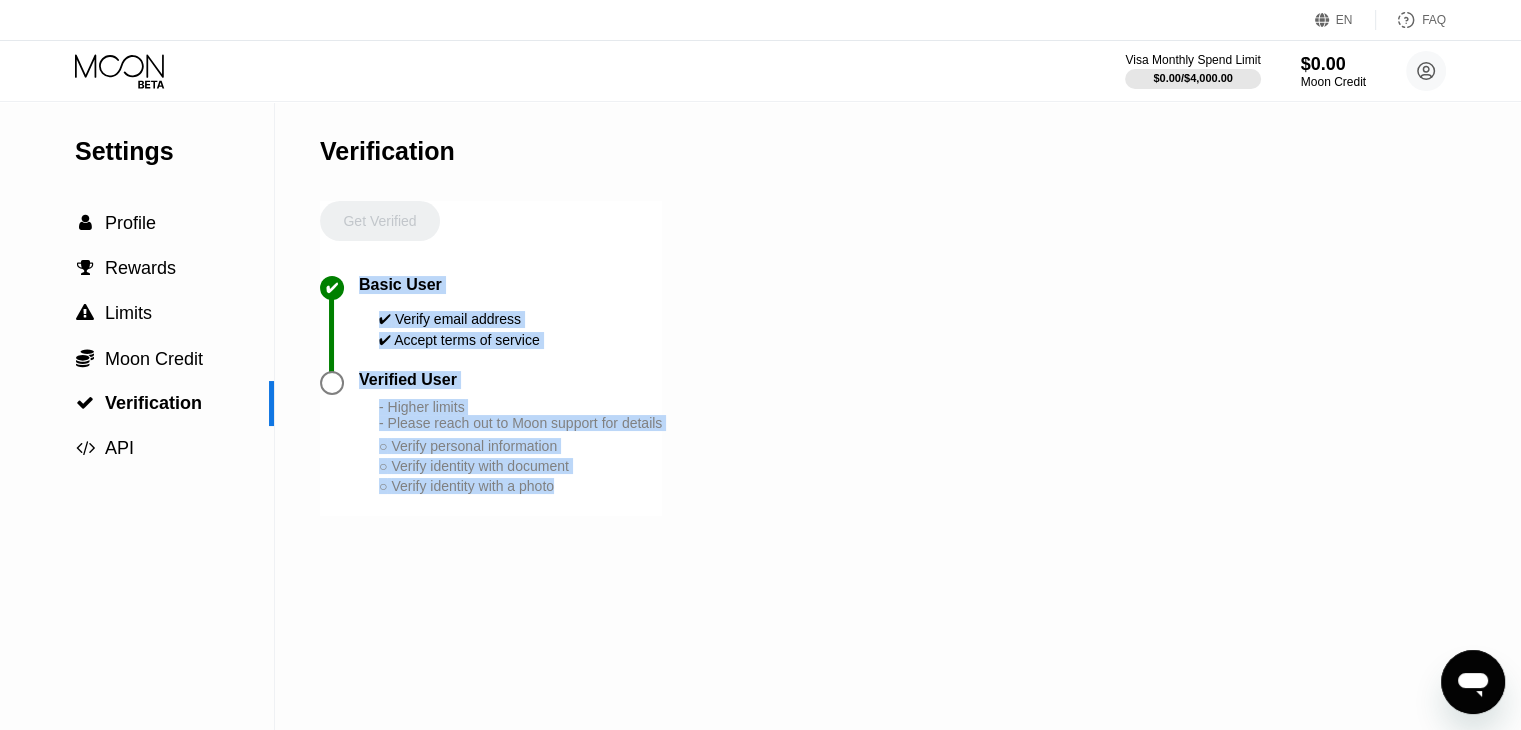 drag, startPoint x: 563, startPoint y: 517, endPoint x: 355, endPoint y: 305, distance: 296.99832 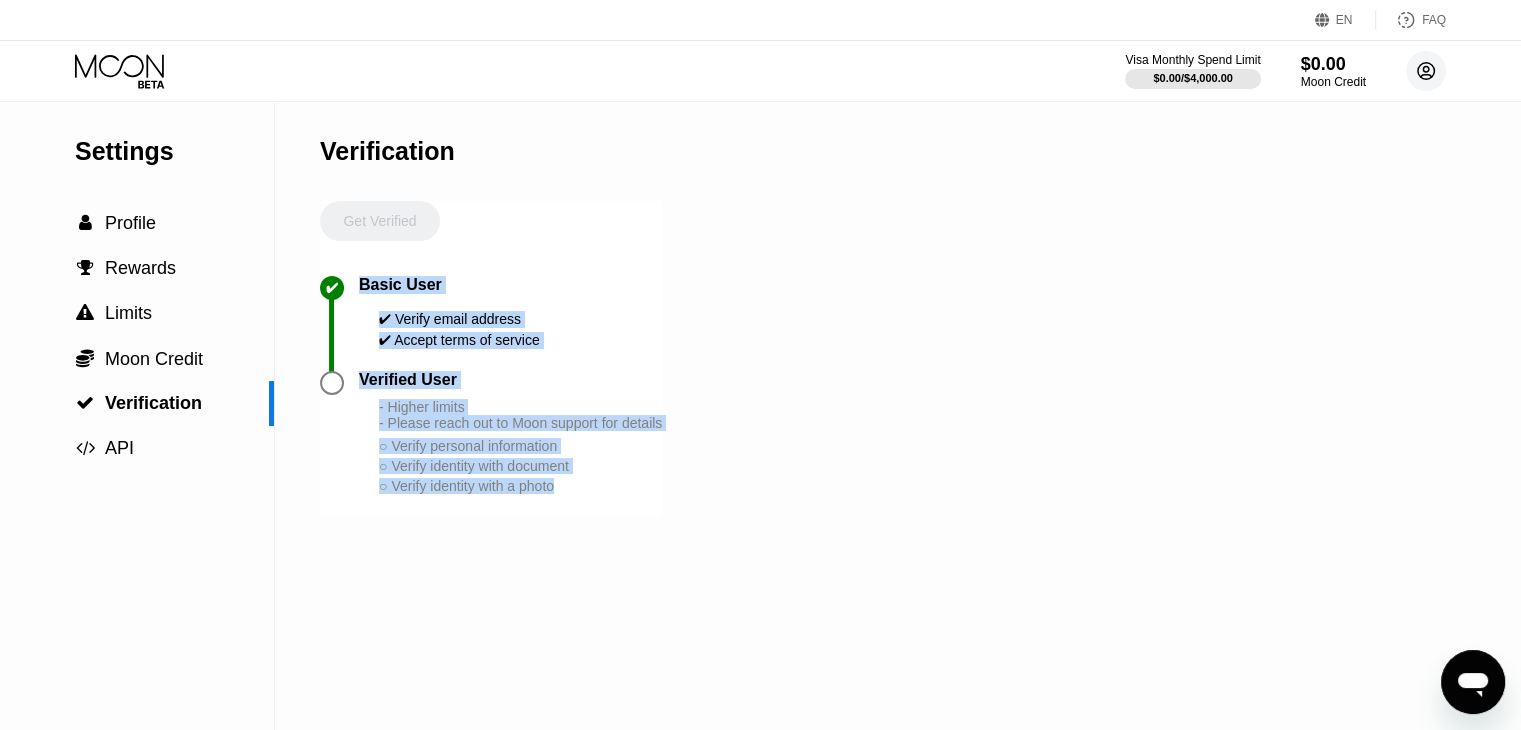 click 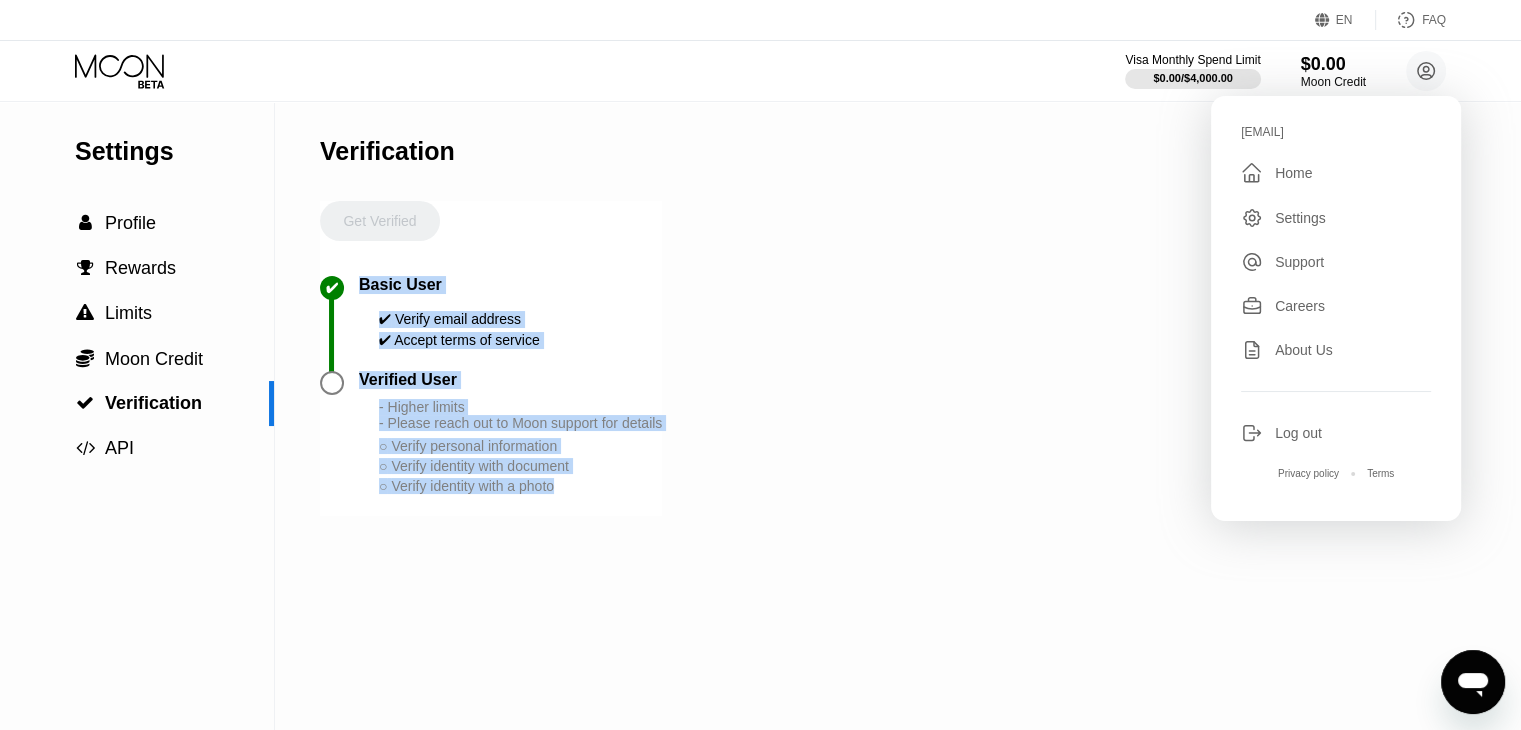 click on "Verification Get Verified ✔ Basic User ✔   Verify email address ✔   Accept terms of service Verified User - Higher limits
- Please reach out to Moon support for details ○   Verify personal information ○   Verify identity with document ○   Verify identity with a photo" at bounding box center (491, 416) 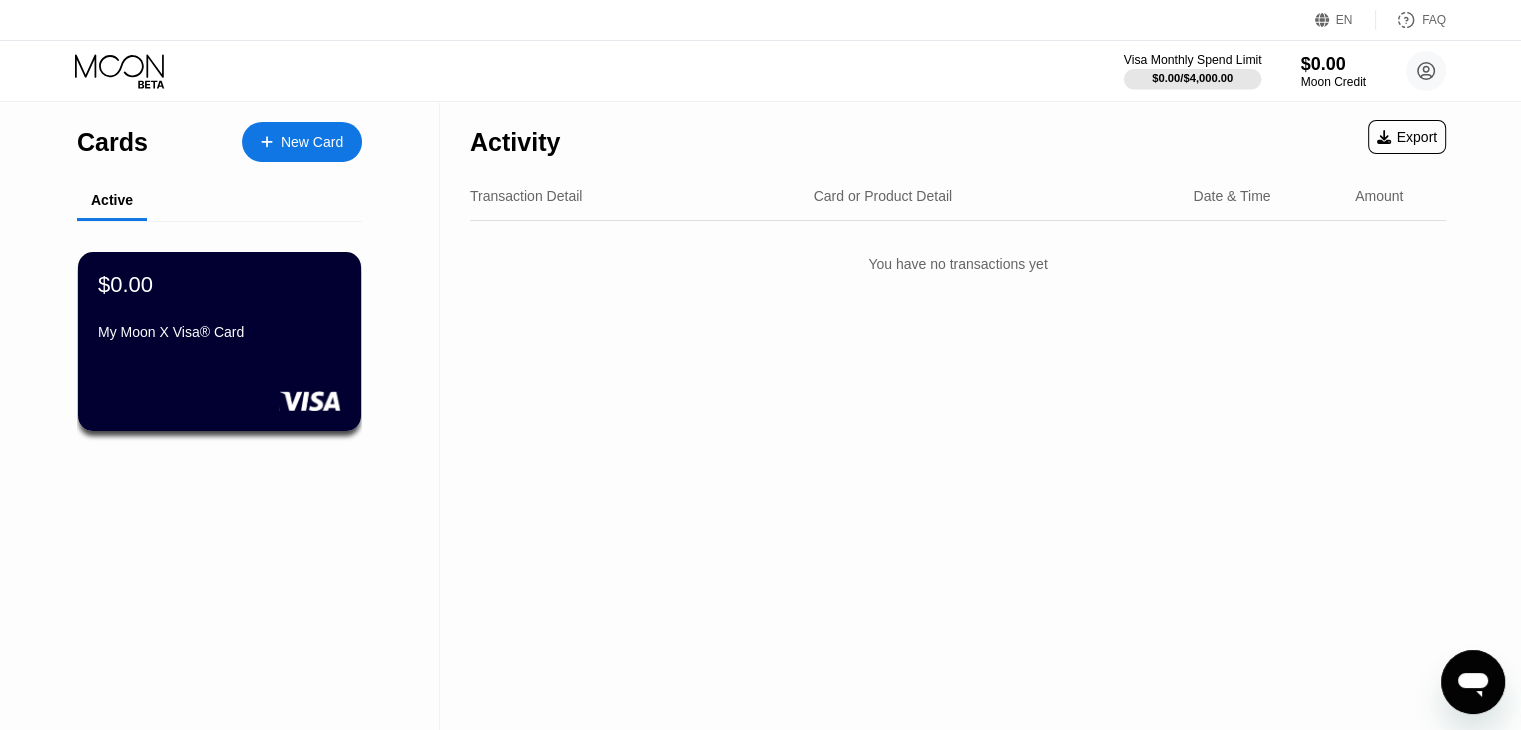 click on "Visa Monthly Spend Limit" at bounding box center [1193, 60] 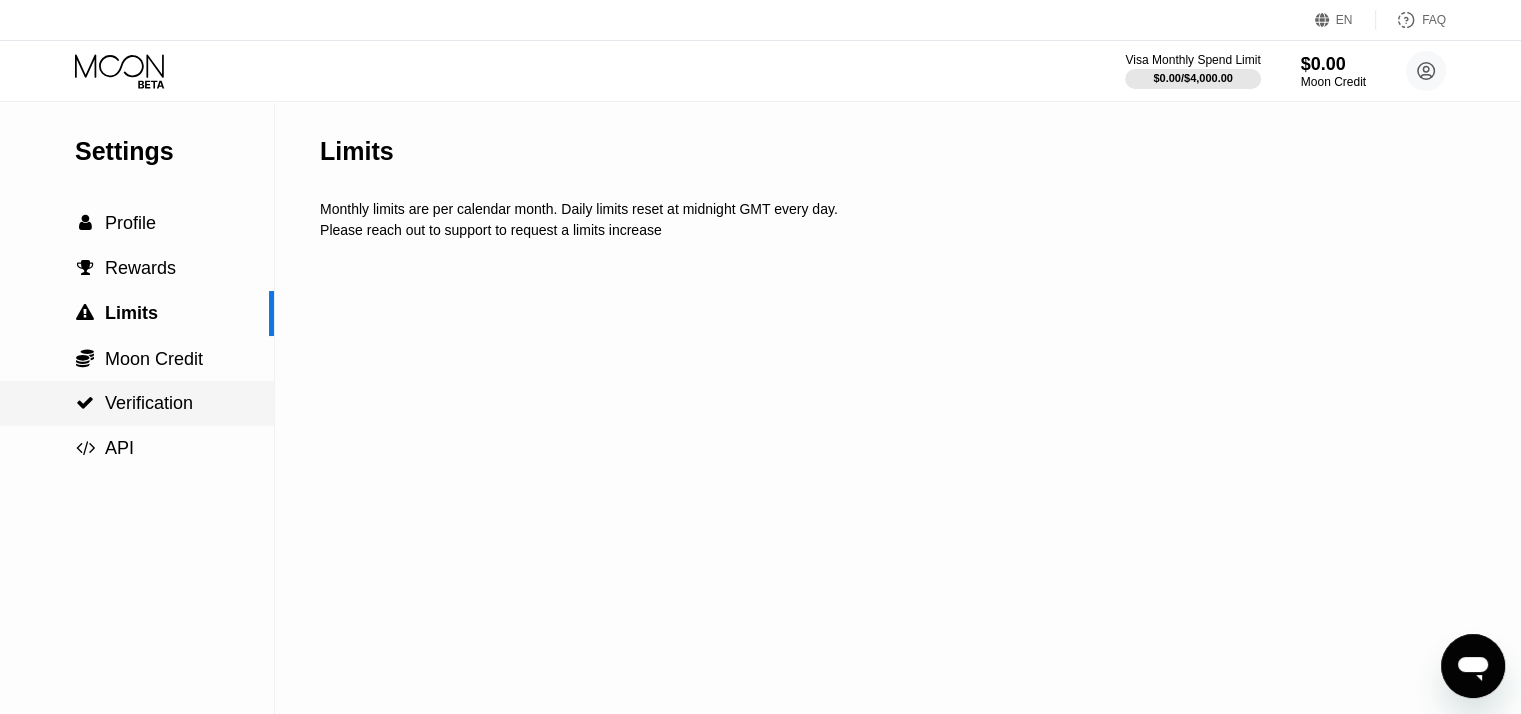 click on "Verification" at bounding box center [149, 403] 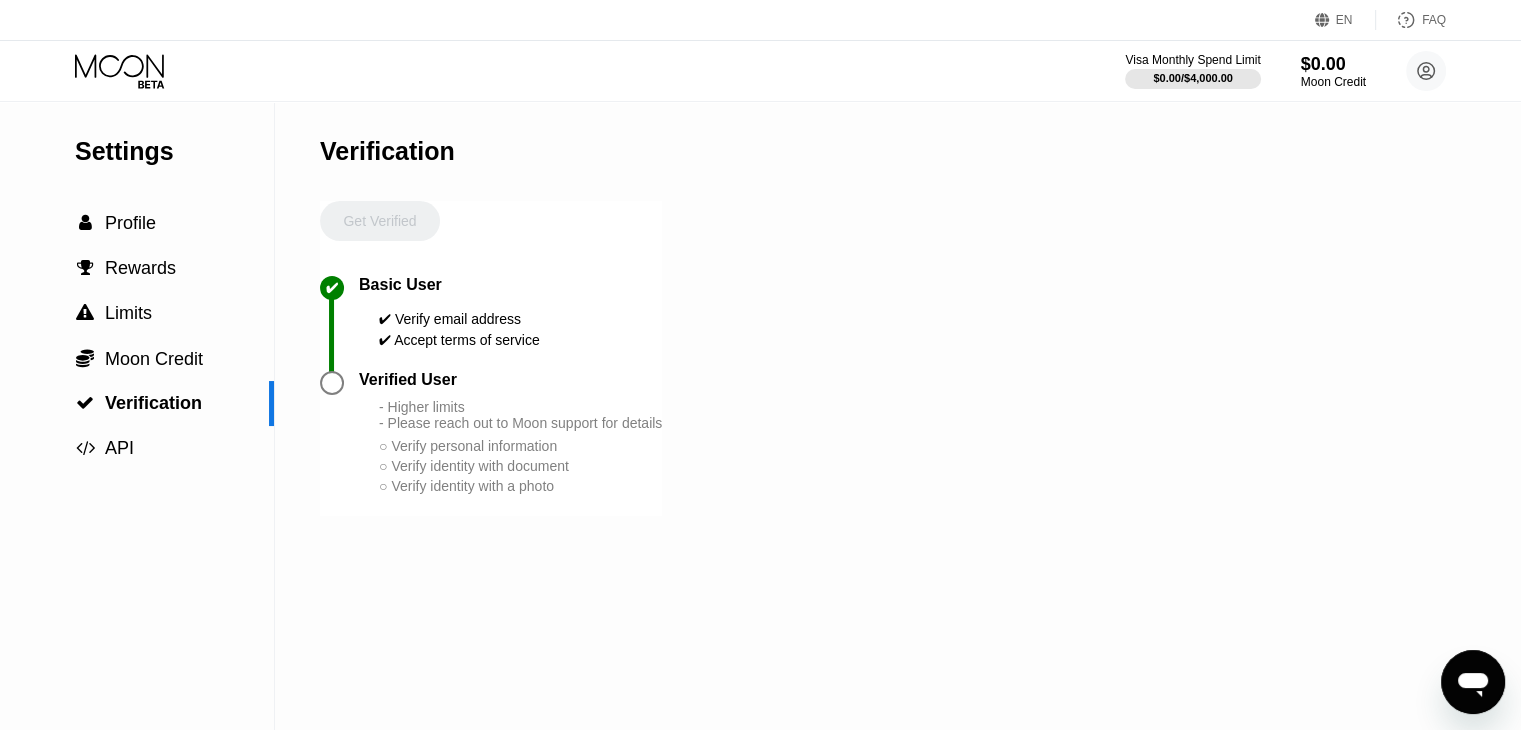 click on "Get Verified" at bounding box center [380, 238] 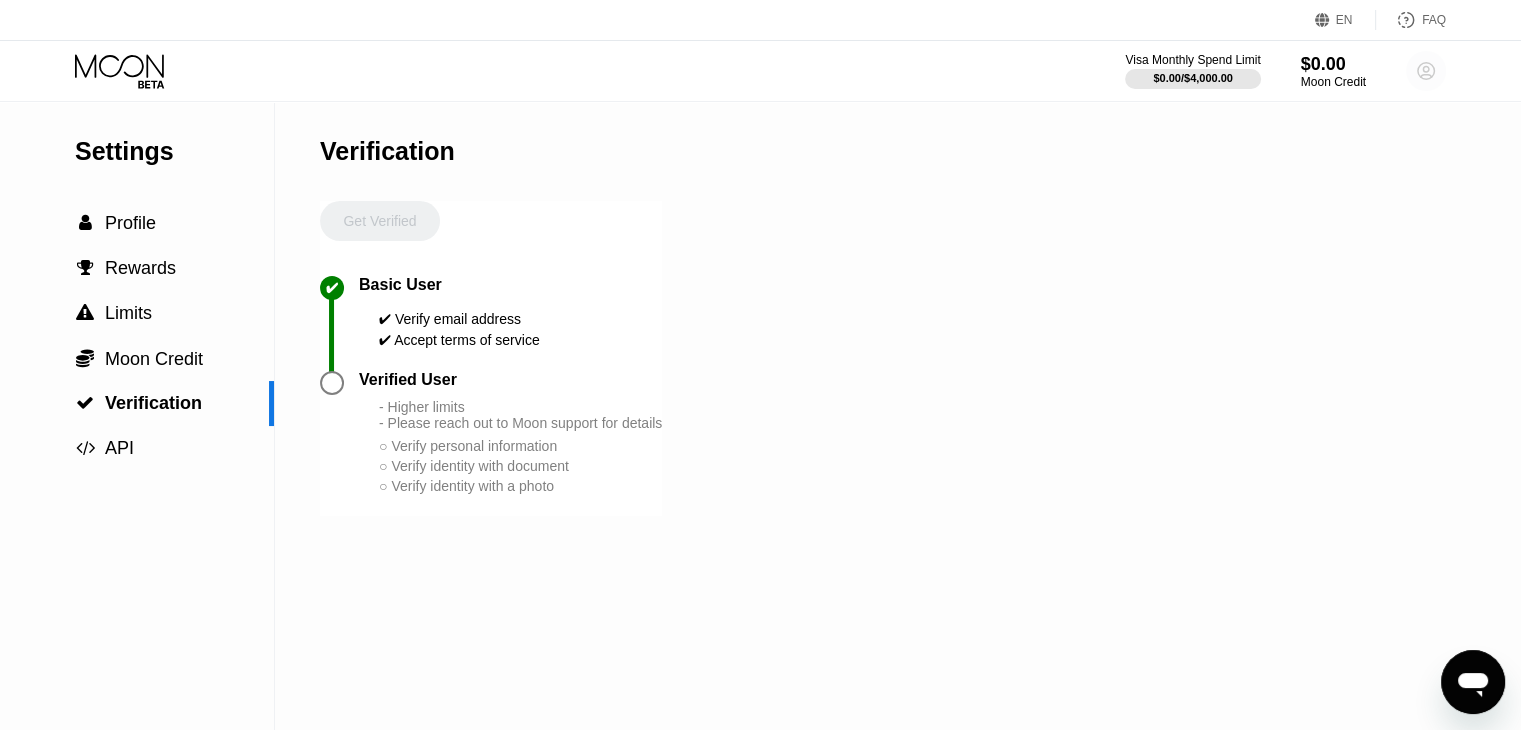 click 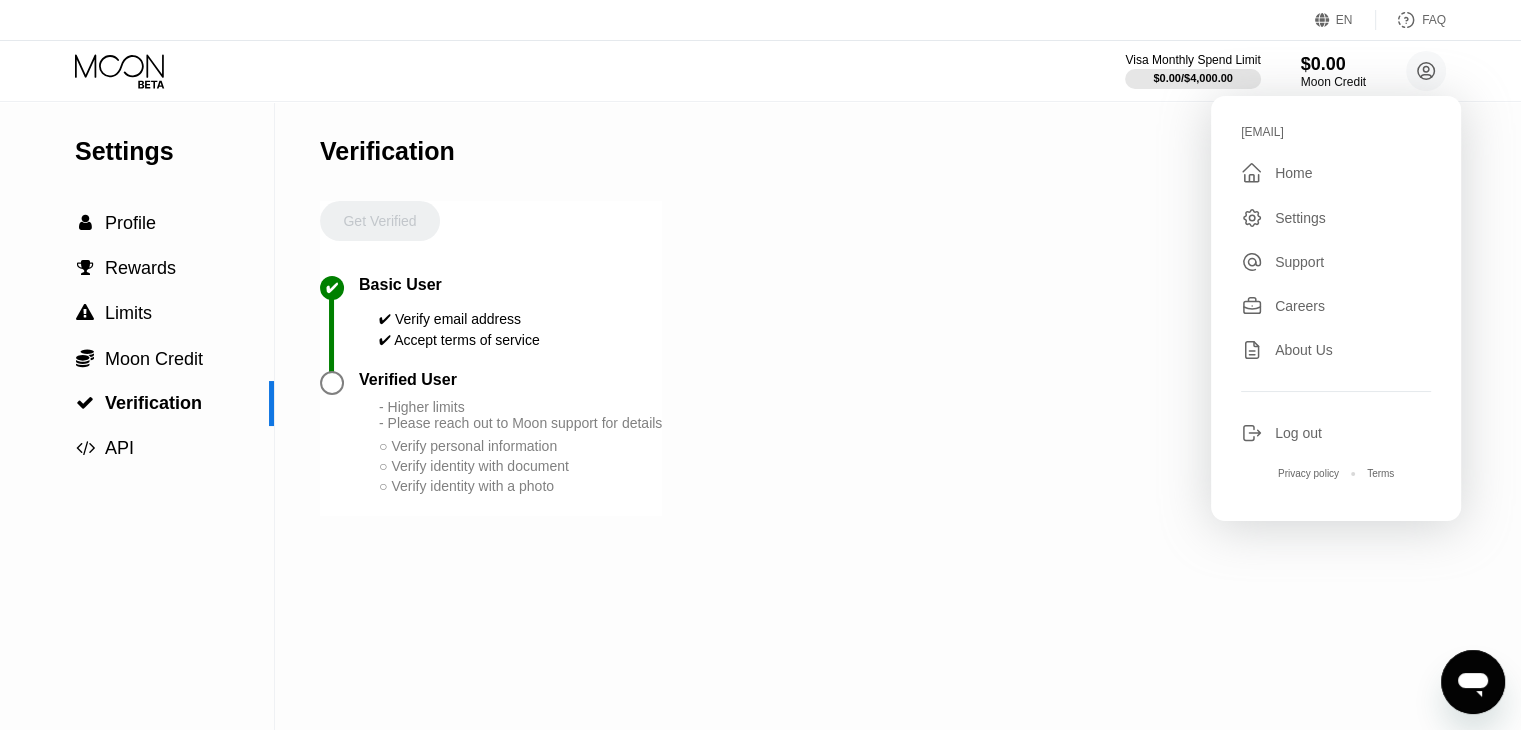 click on "Settings  Profile  Rewards  Limits  Moon Credit  Verification  API Verification Get Verified ✔ Basic User ✔   Verify email address ✔   Accept terms of service Verified User - Higher limits
- Please reach out to Moon support for details ○   Verify personal information ○   Verify identity with document ○   Verify identity with a photo" at bounding box center [760, 416] 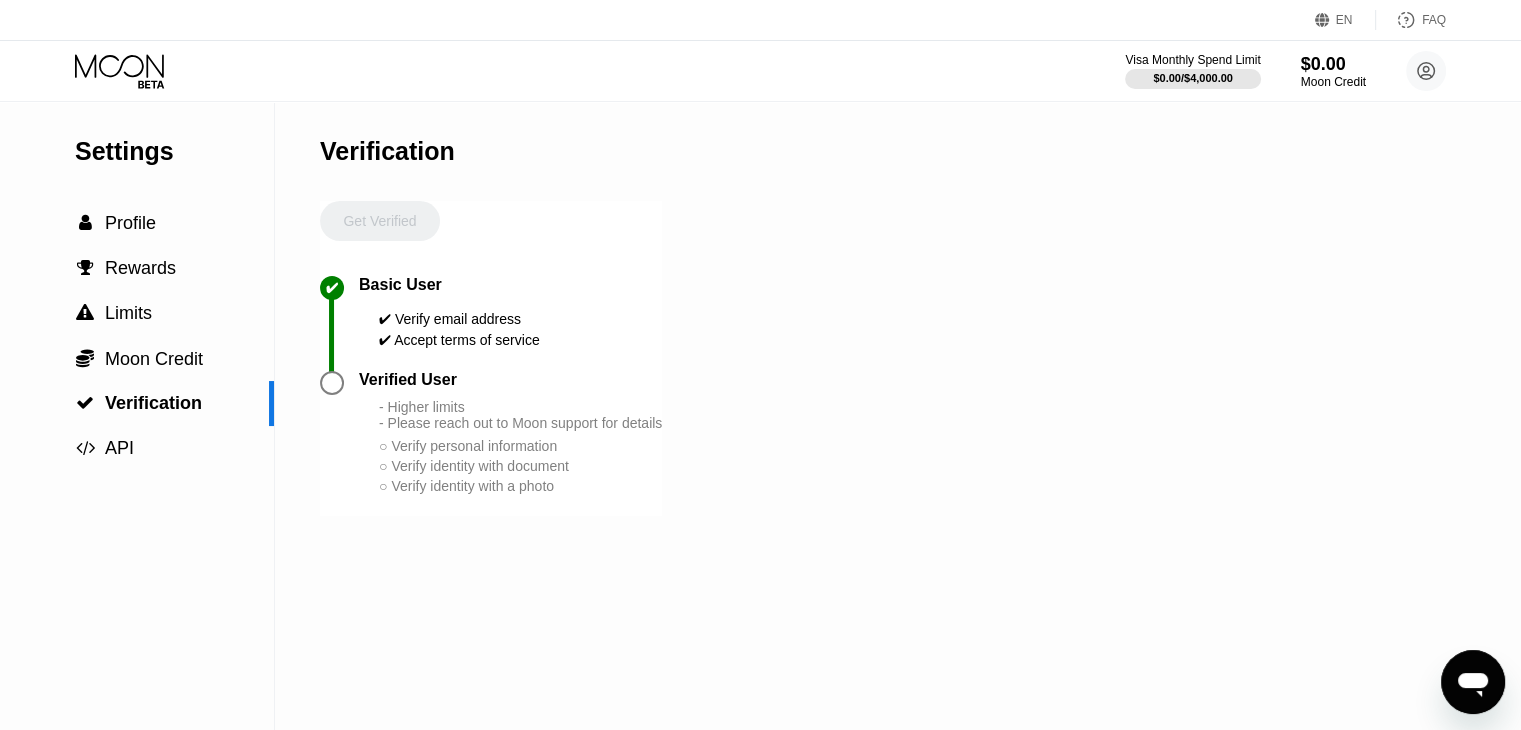 click 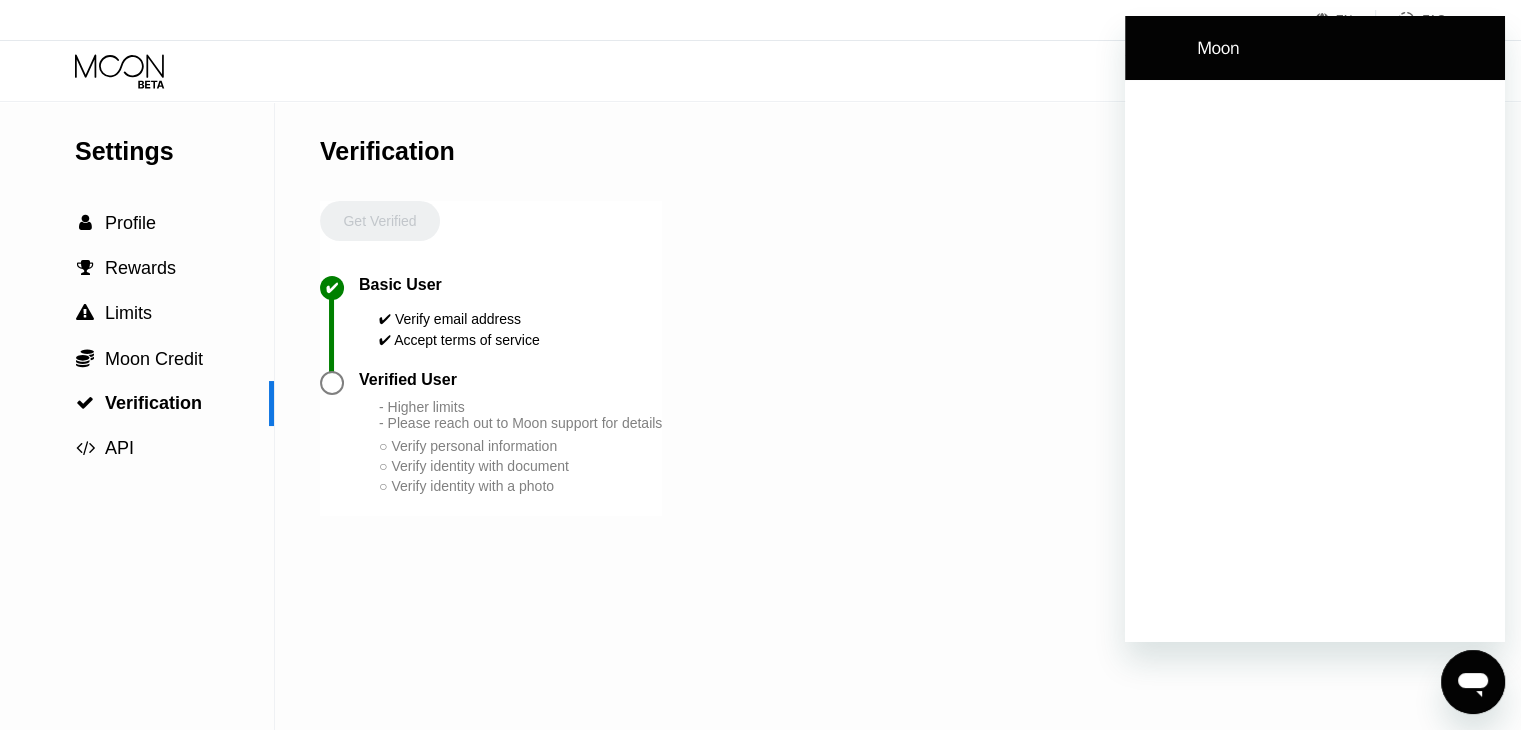 scroll, scrollTop: 0, scrollLeft: 0, axis: both 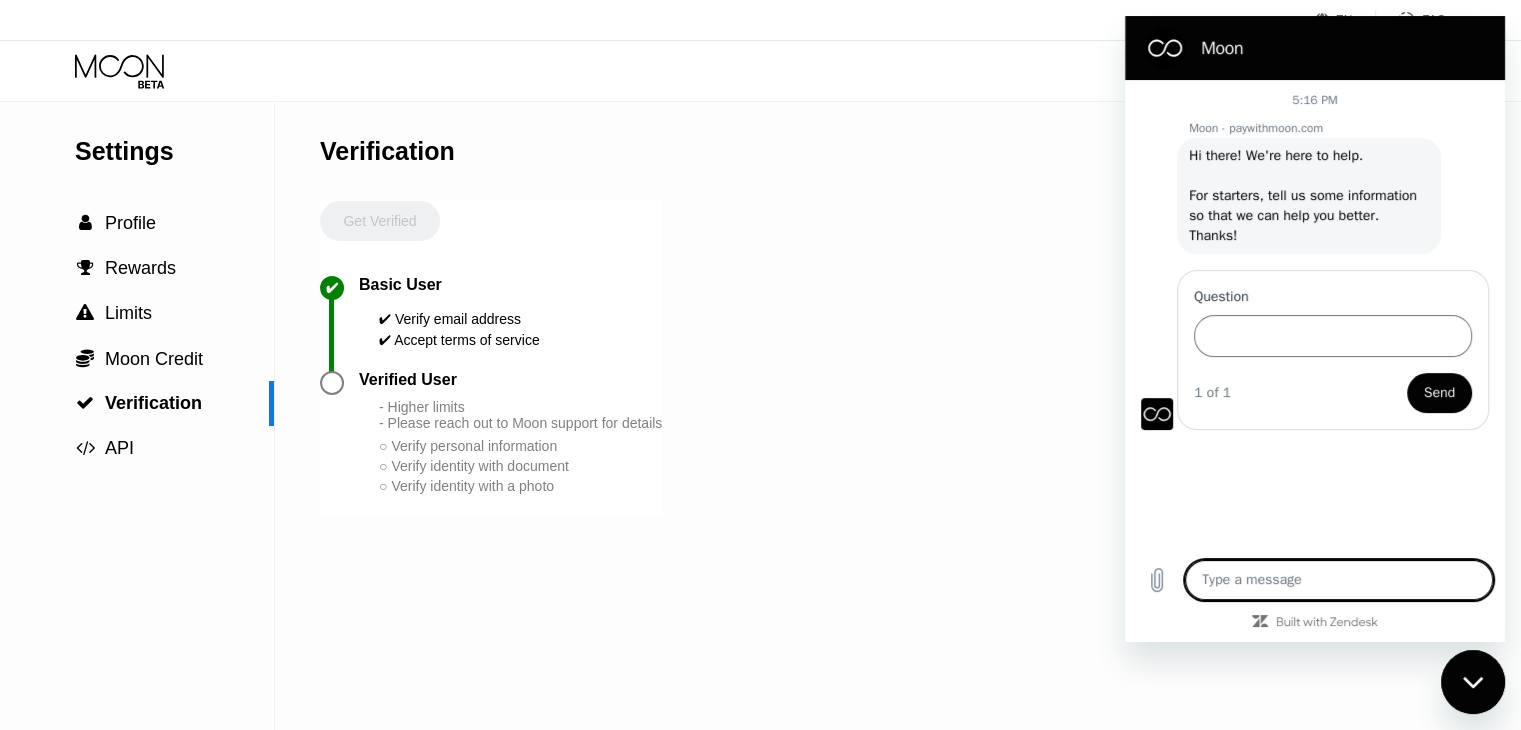 click at bounding box center (1339, 580) 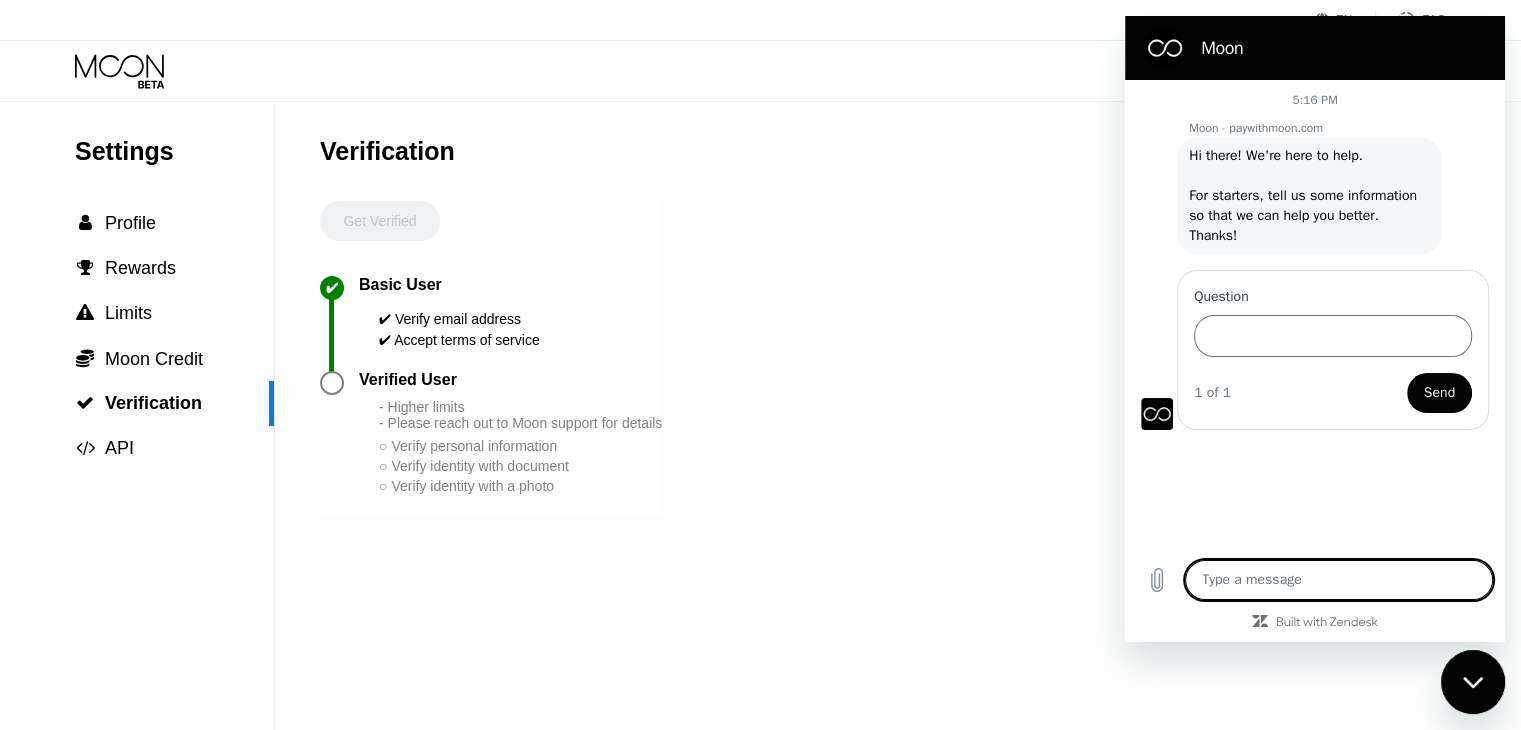 type on "Please tell me the steps to complete the verification." 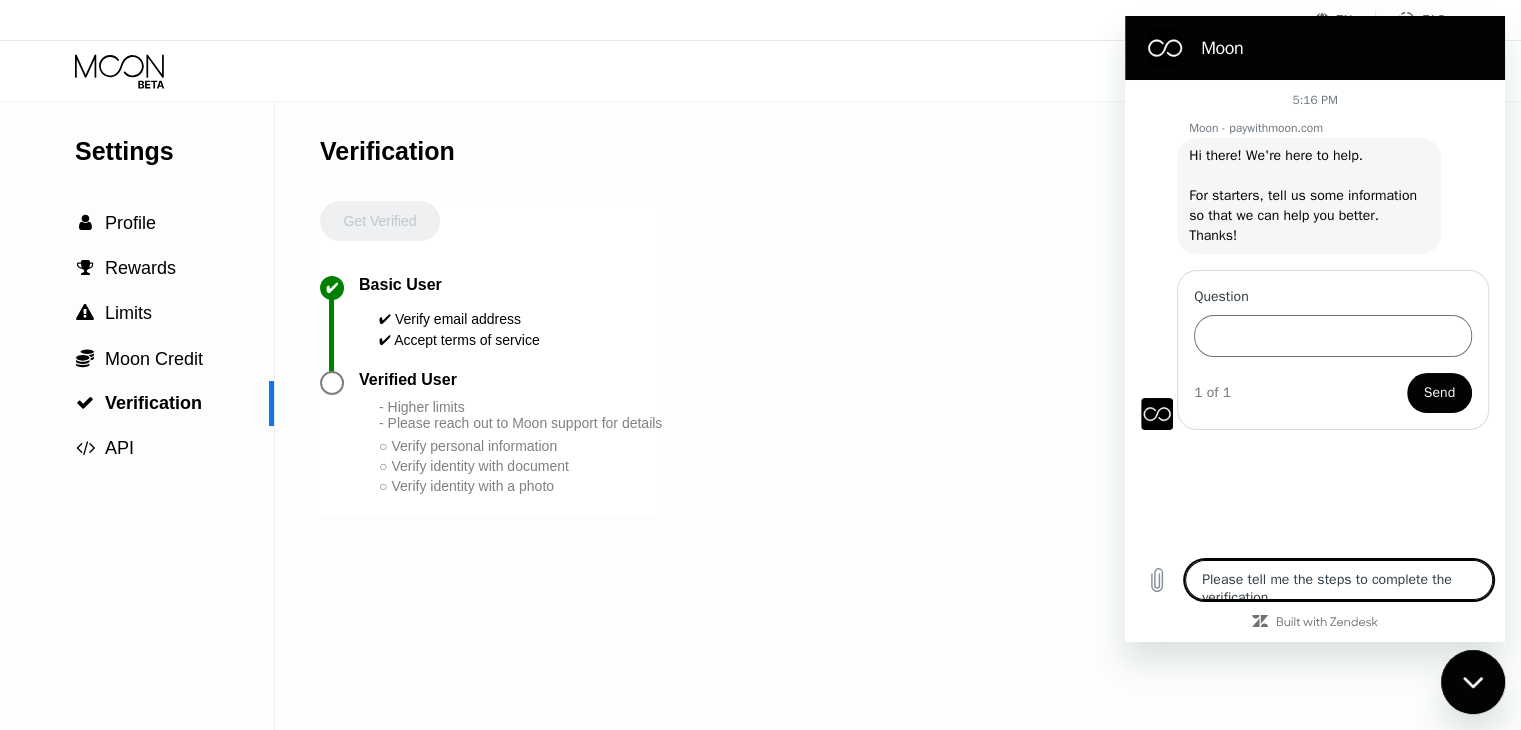 type on "x" 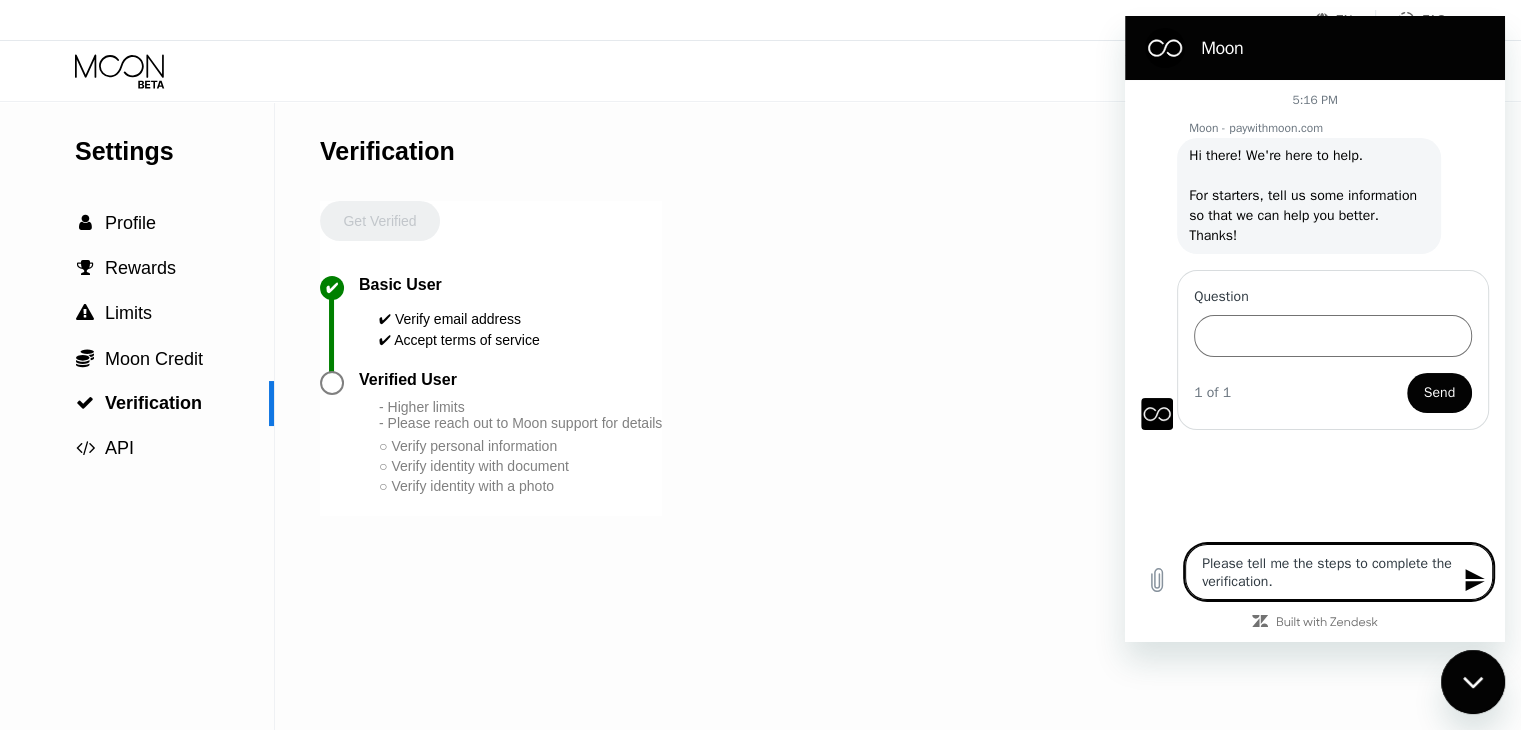 type 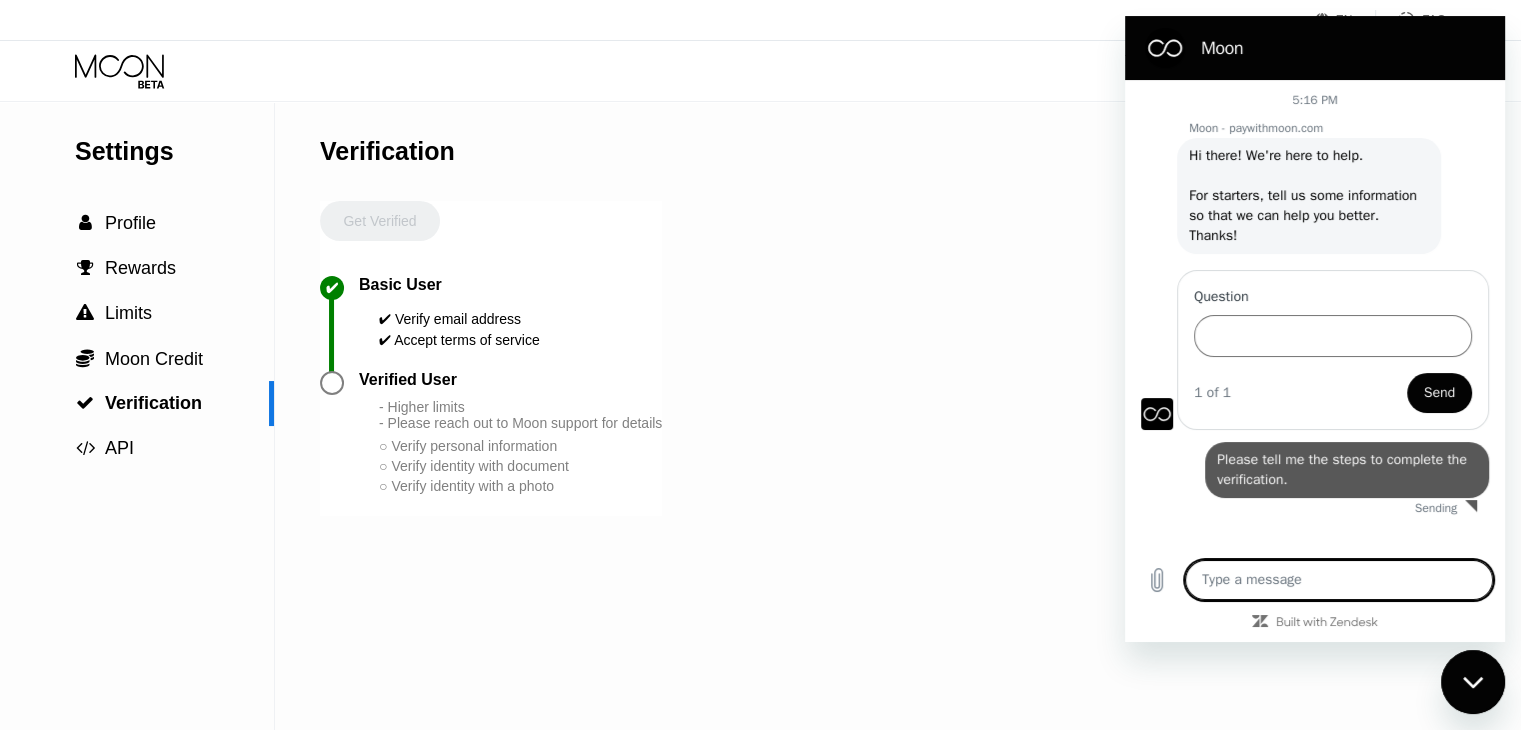 type on "x" 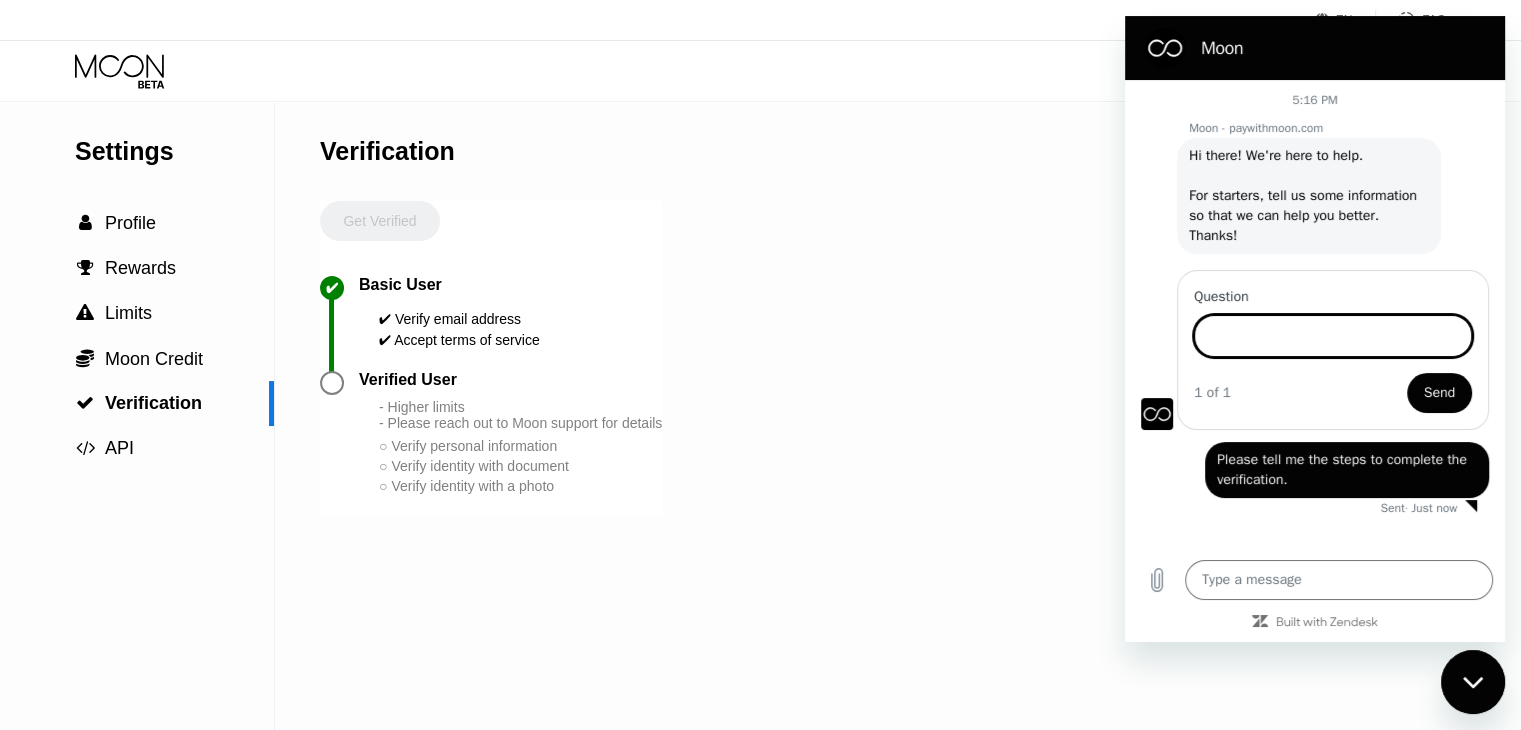 click on "Question" at bounding box center [1333, 336] 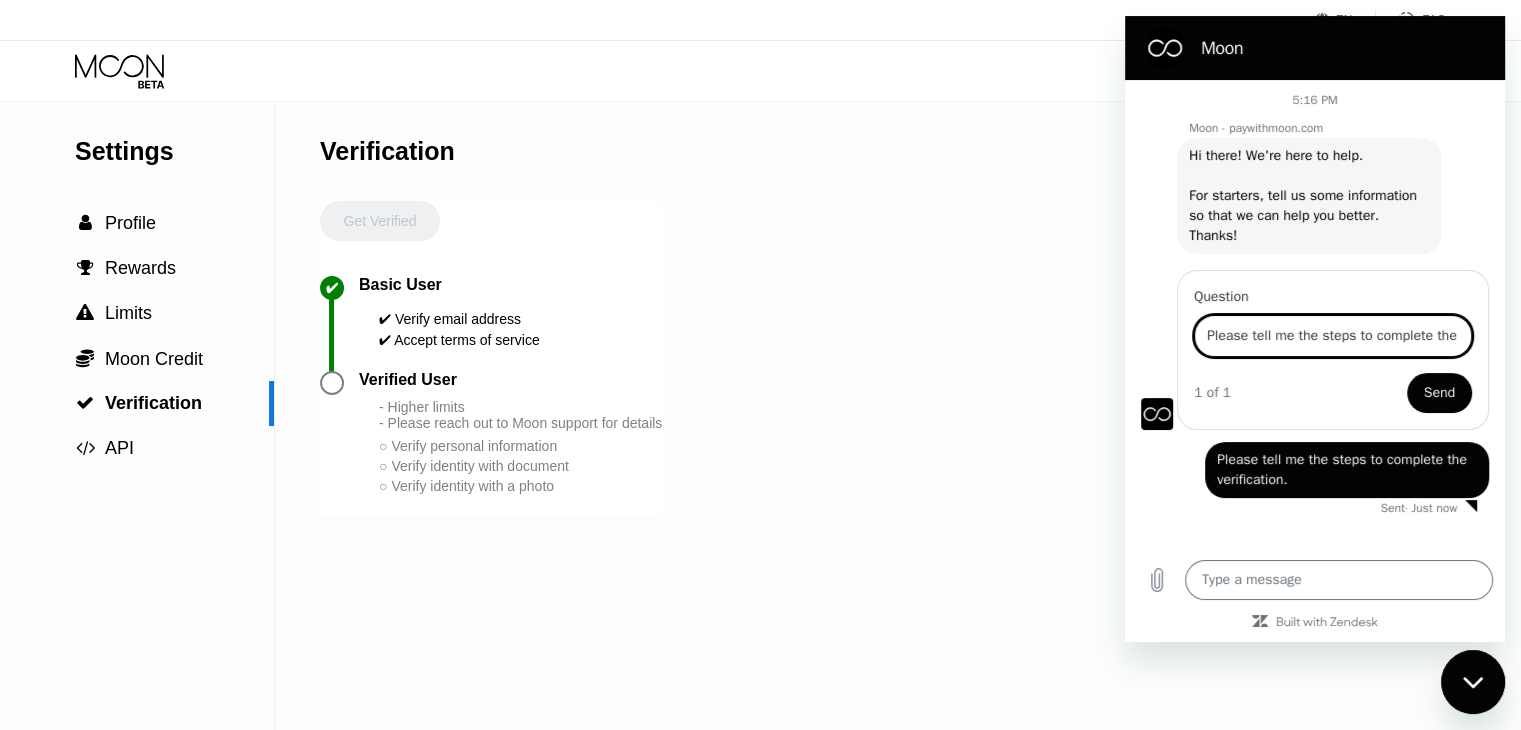 scroll, scrollTop: 0, scrollLeft: 68, axis: horizontal 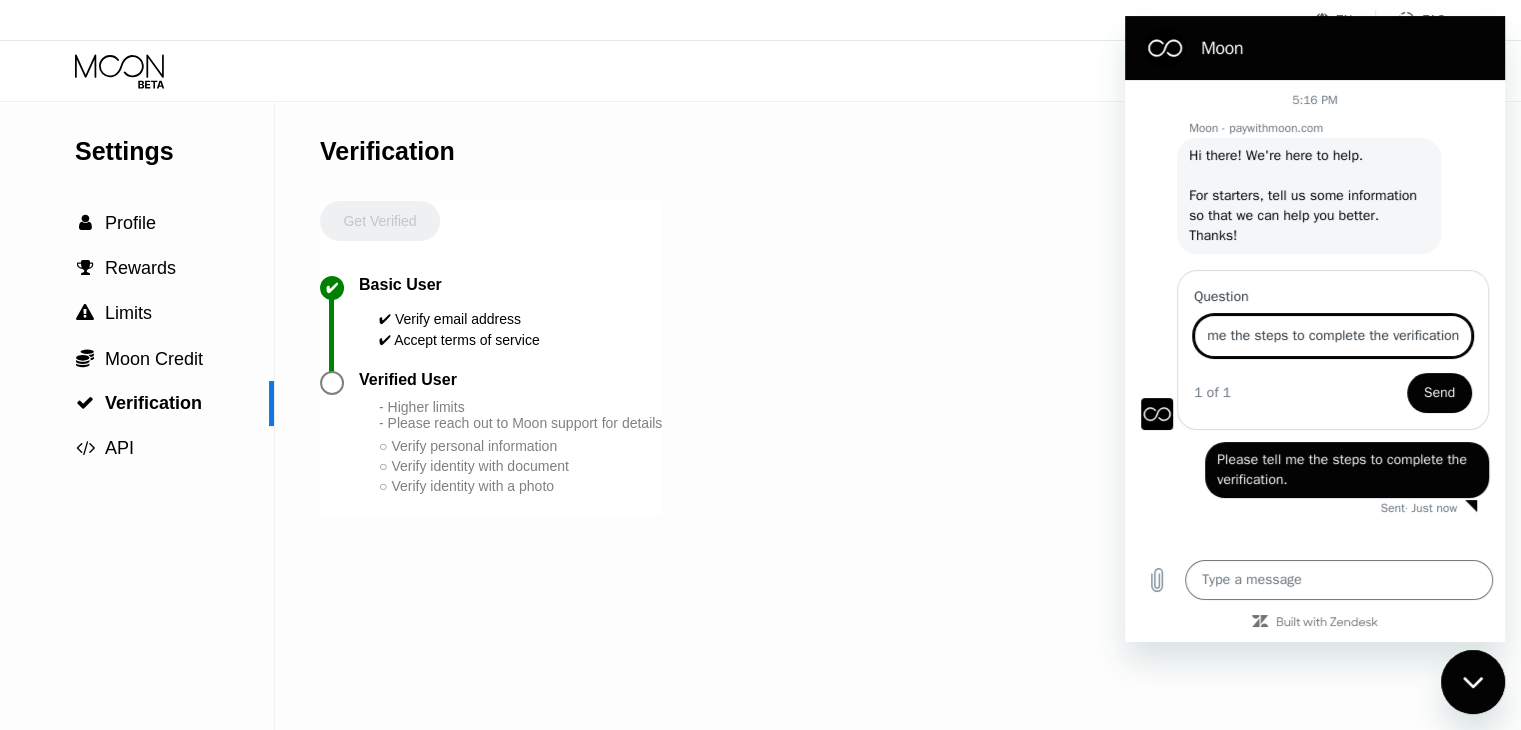 type on "Please tell me the steps to complete the verification." 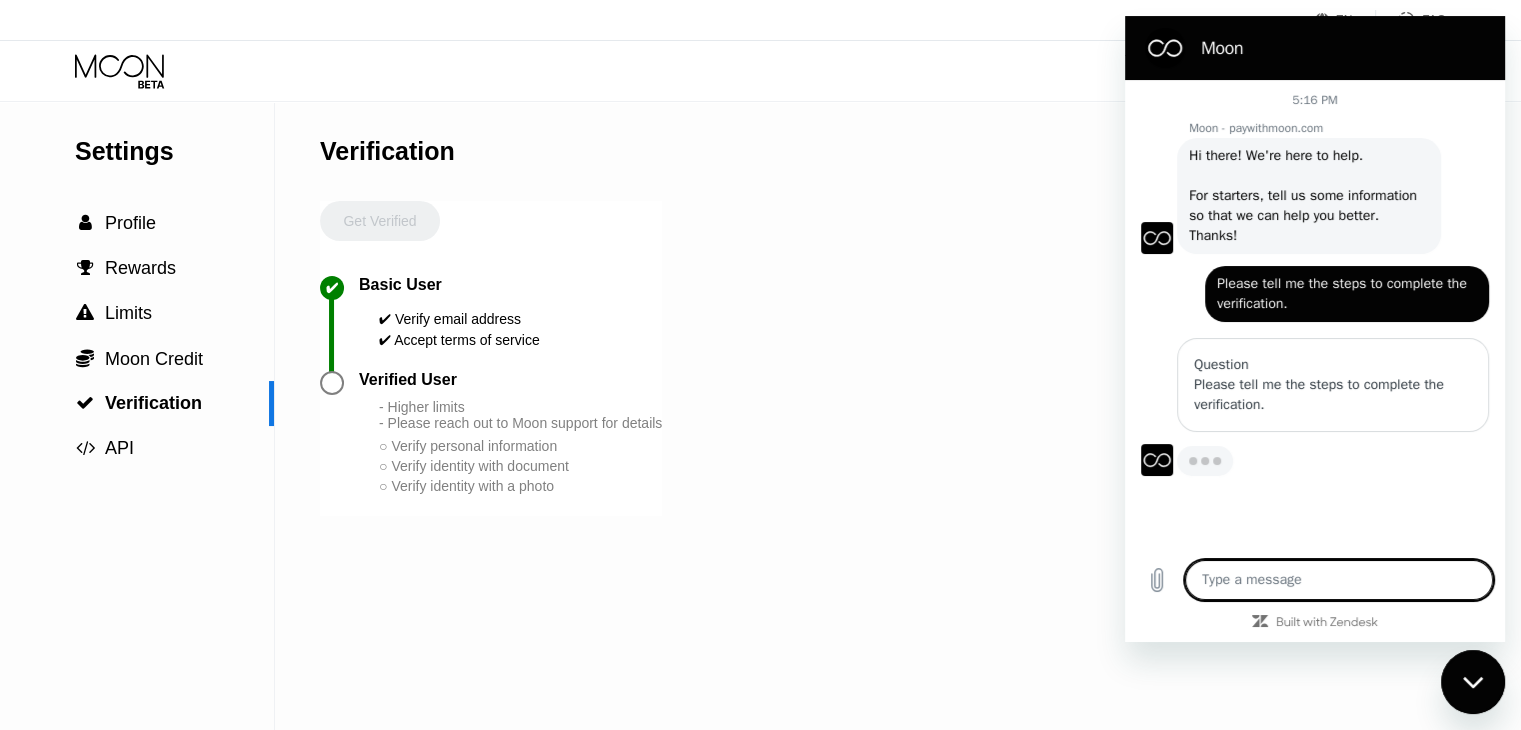 type on "x" 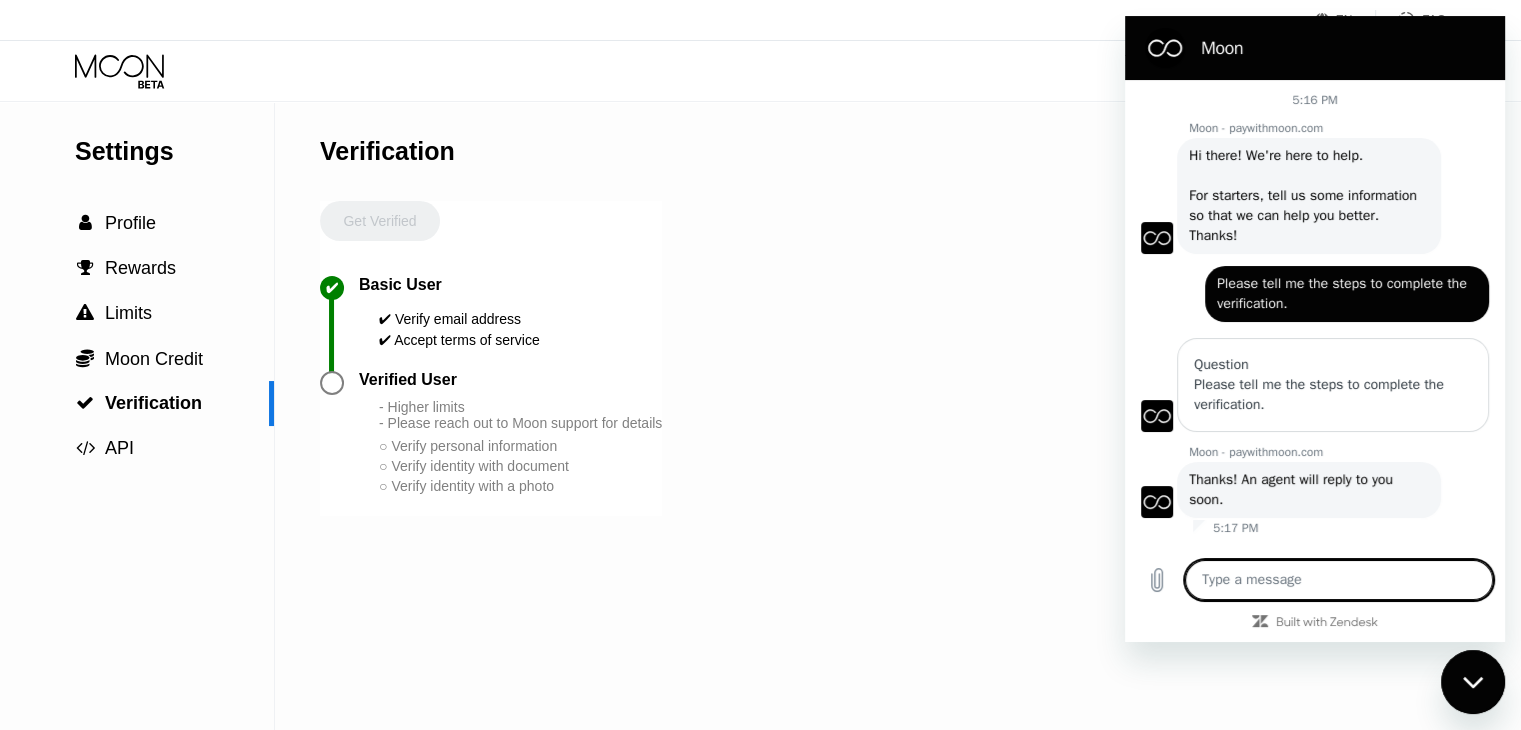 type on "خ" 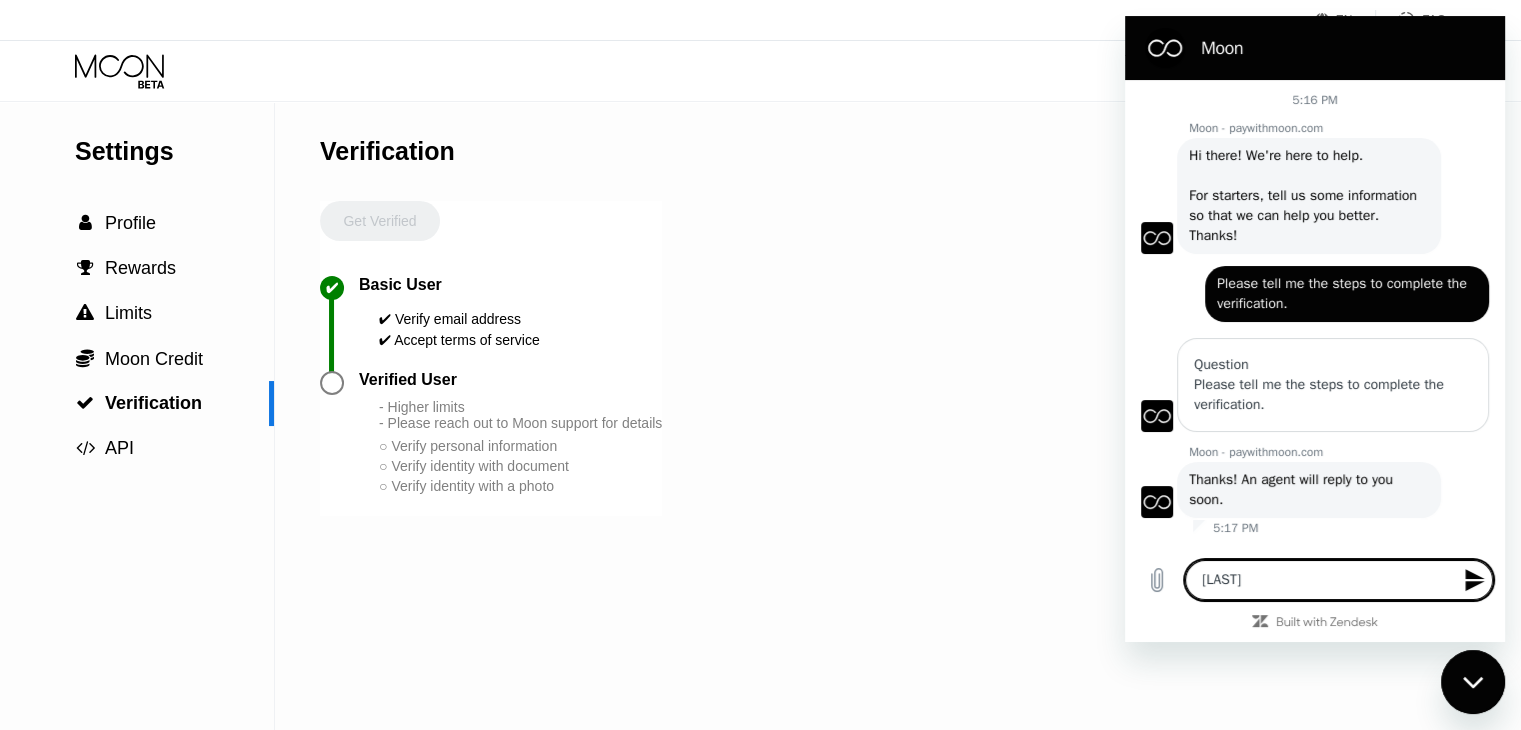 type on "خن" 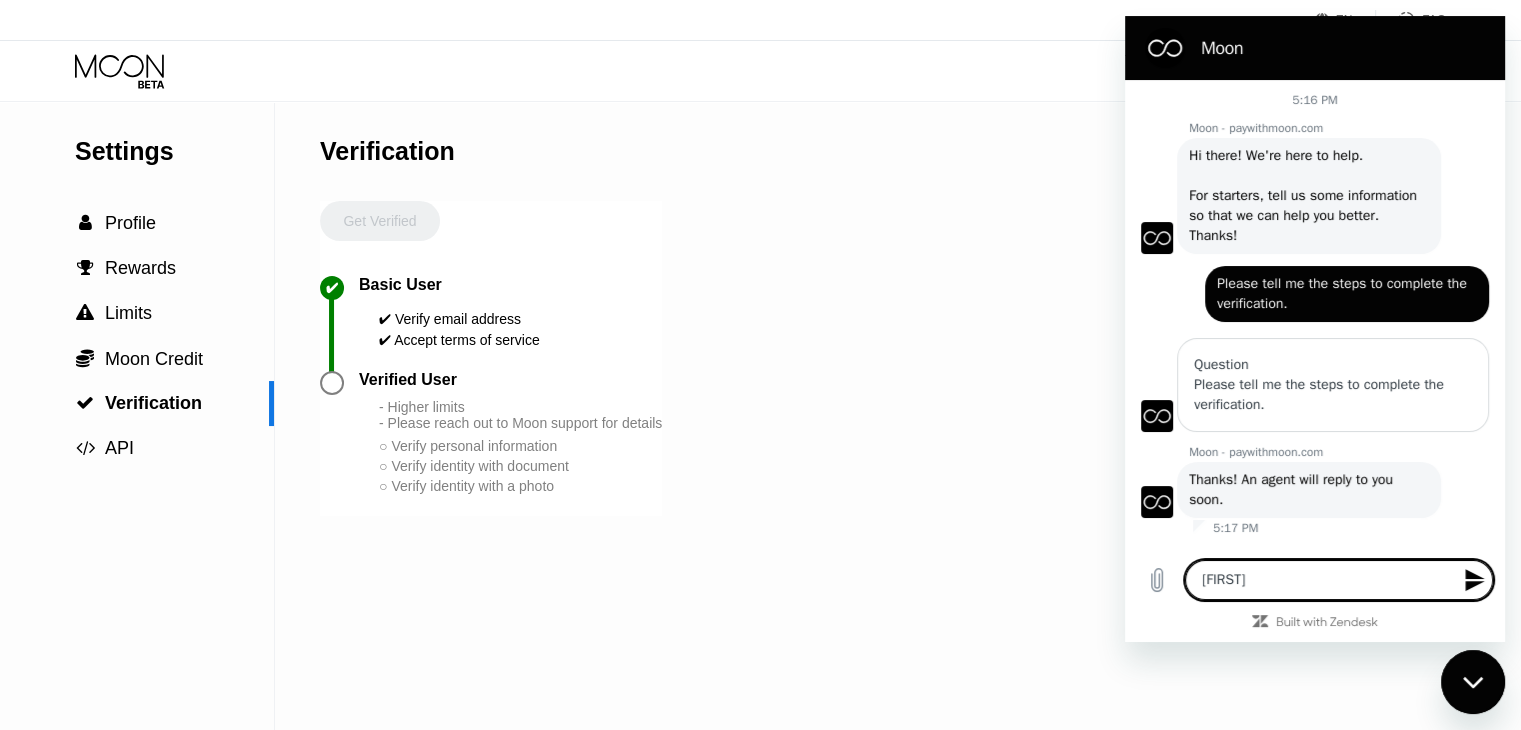 type on "خ" 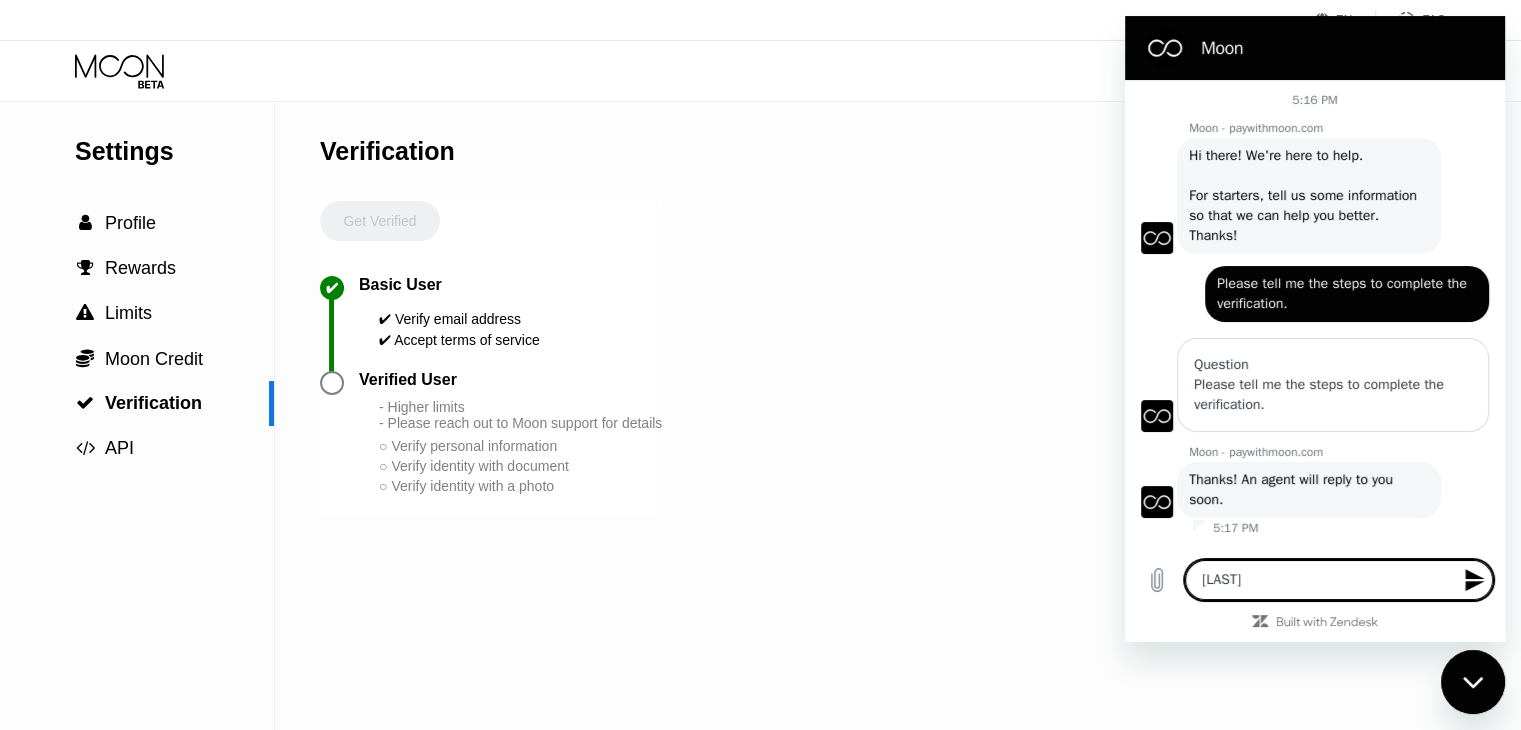 type 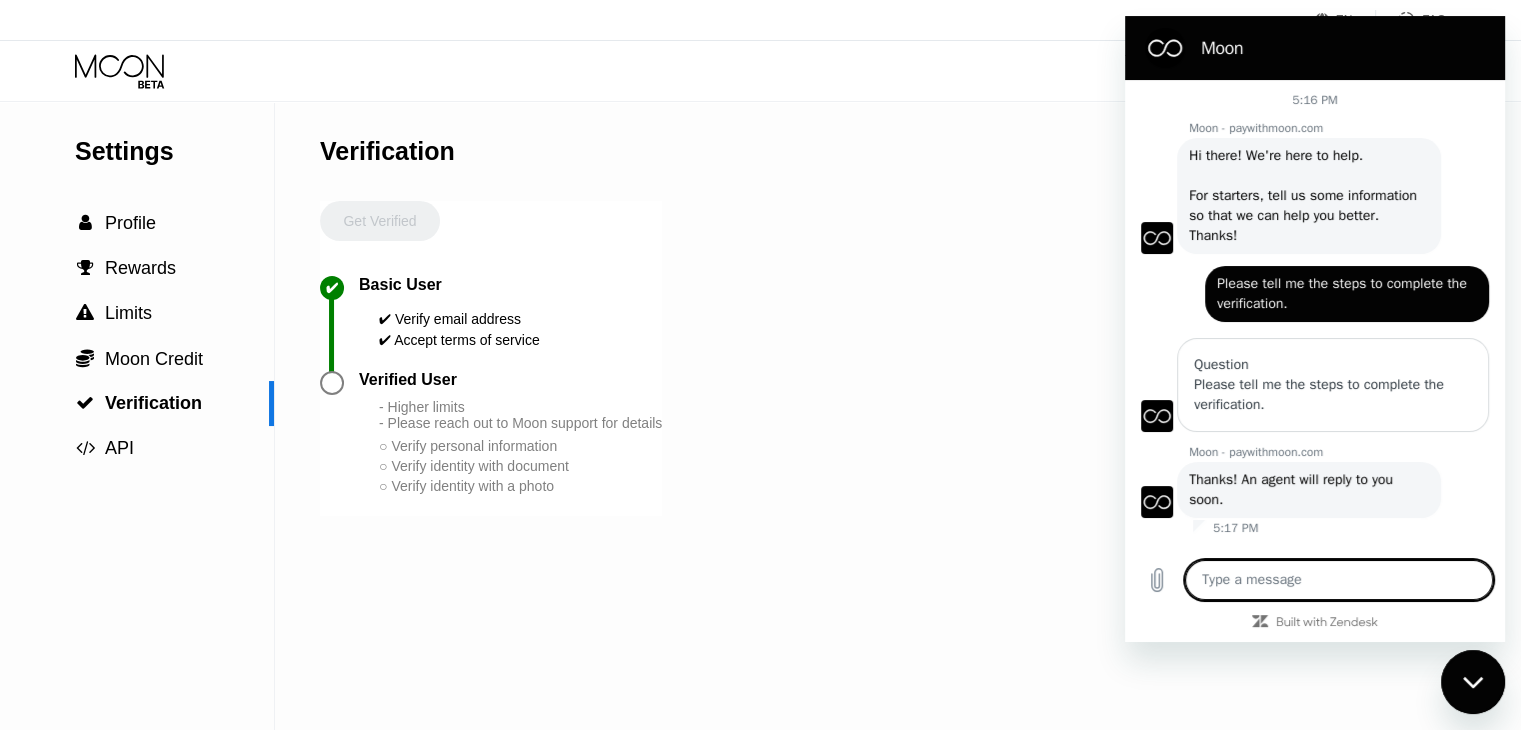type on "o" 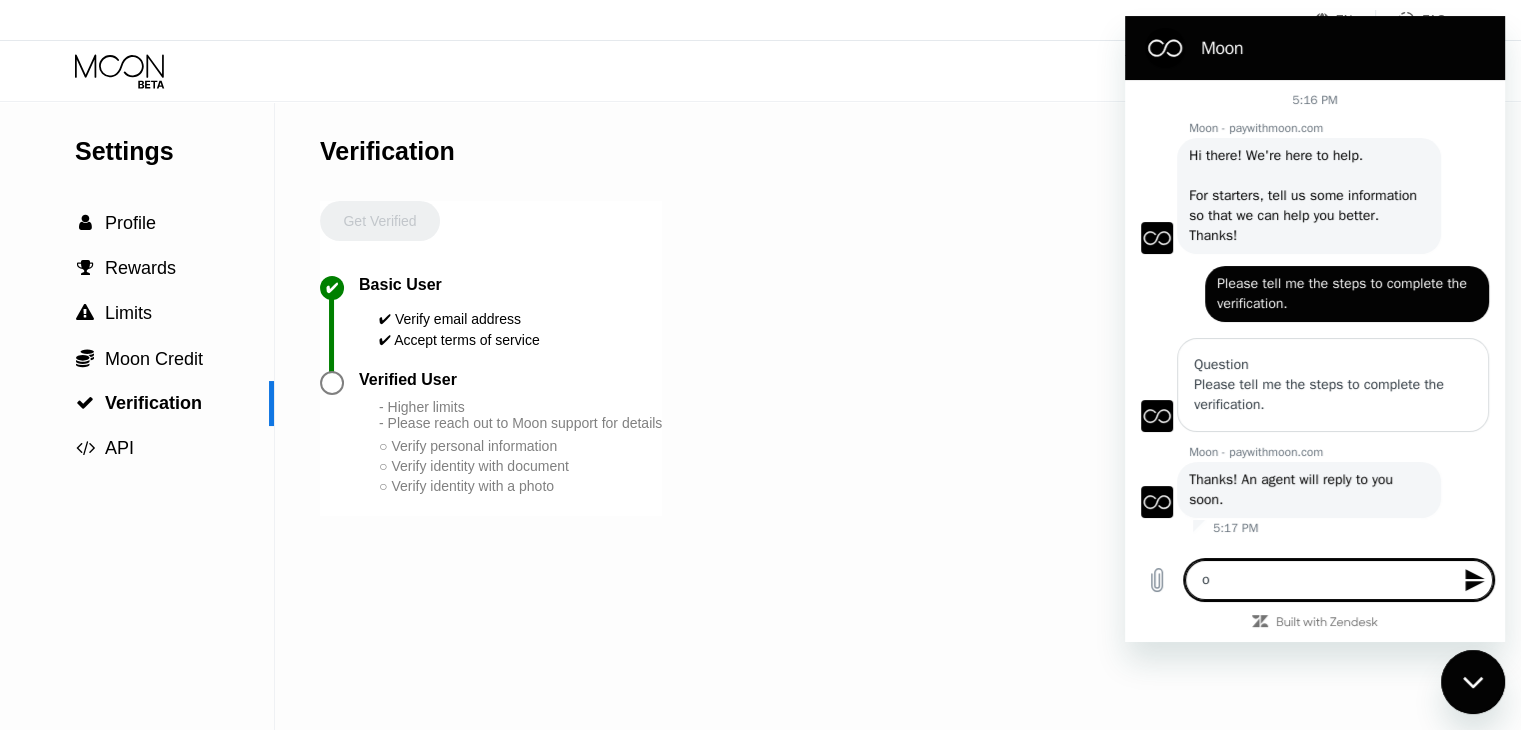 type on "ok" 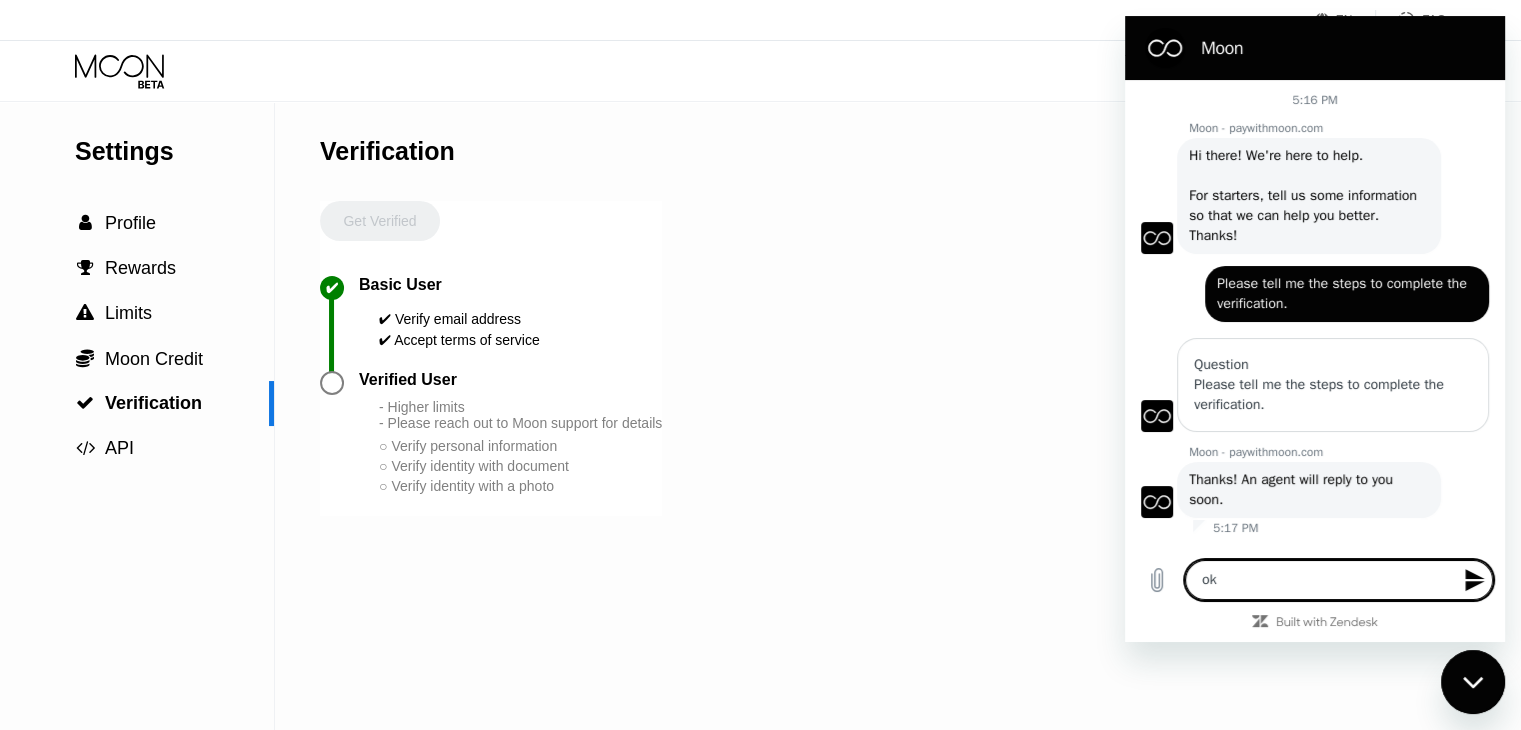 type 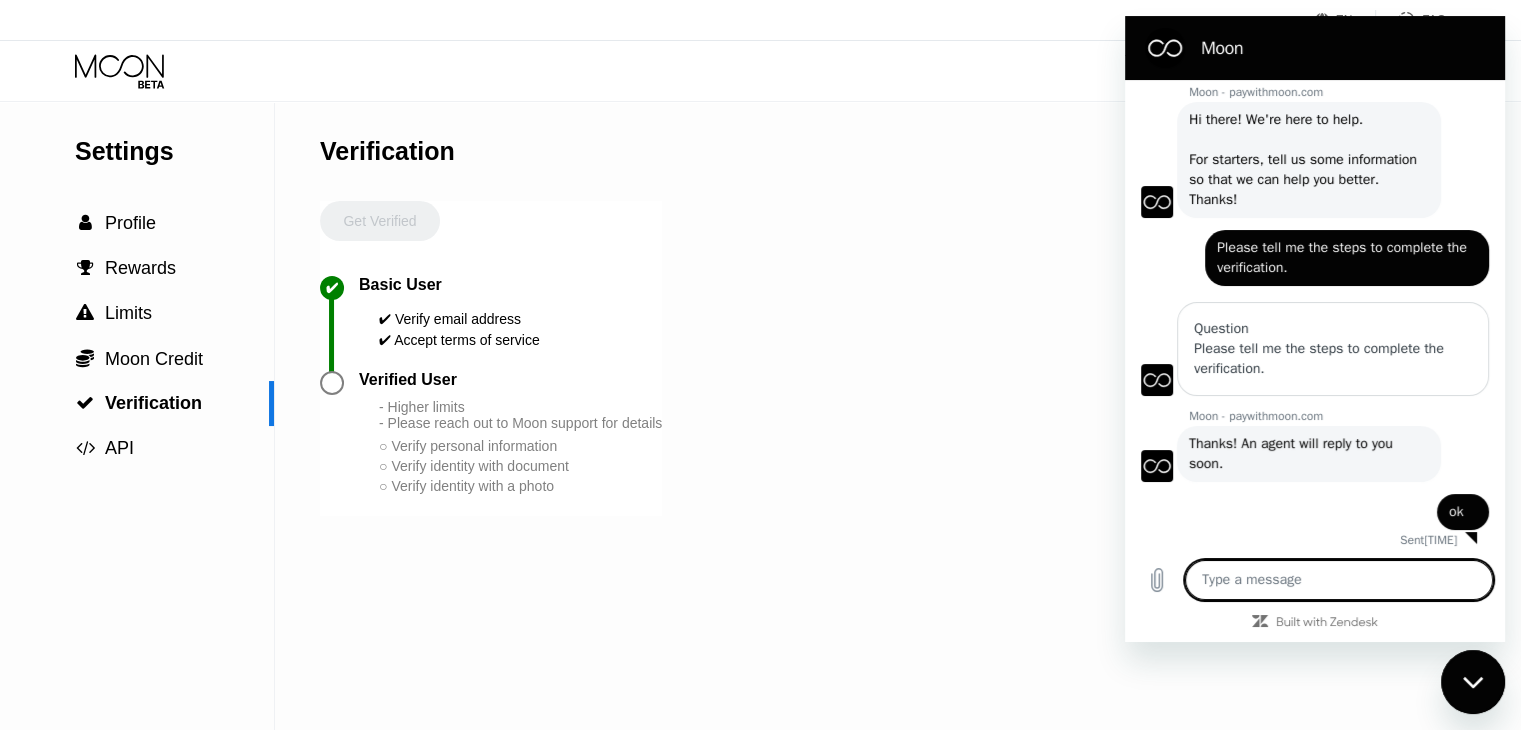 scroll, scrollTop: 40, scrollLeft: 0, axis: vertical 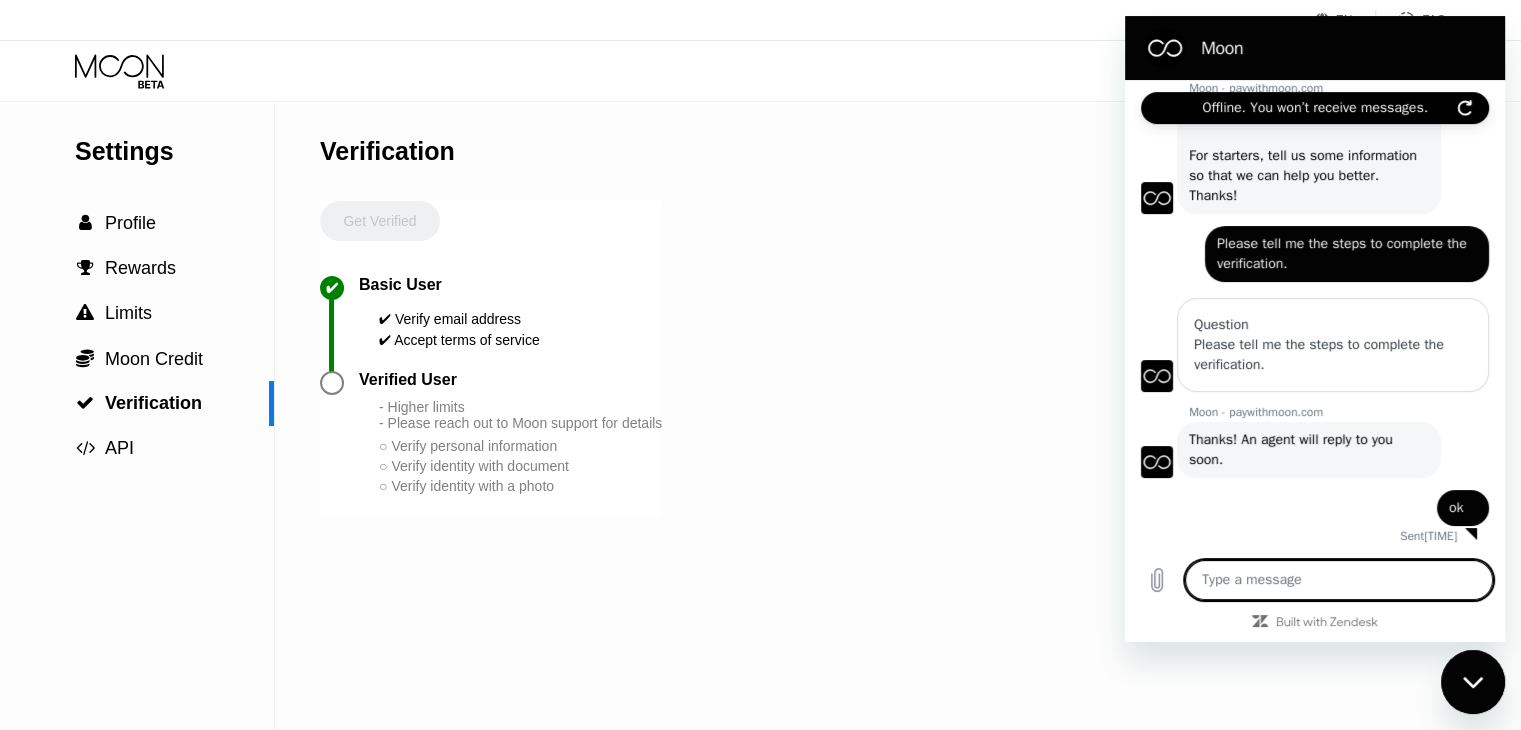 type on "x" 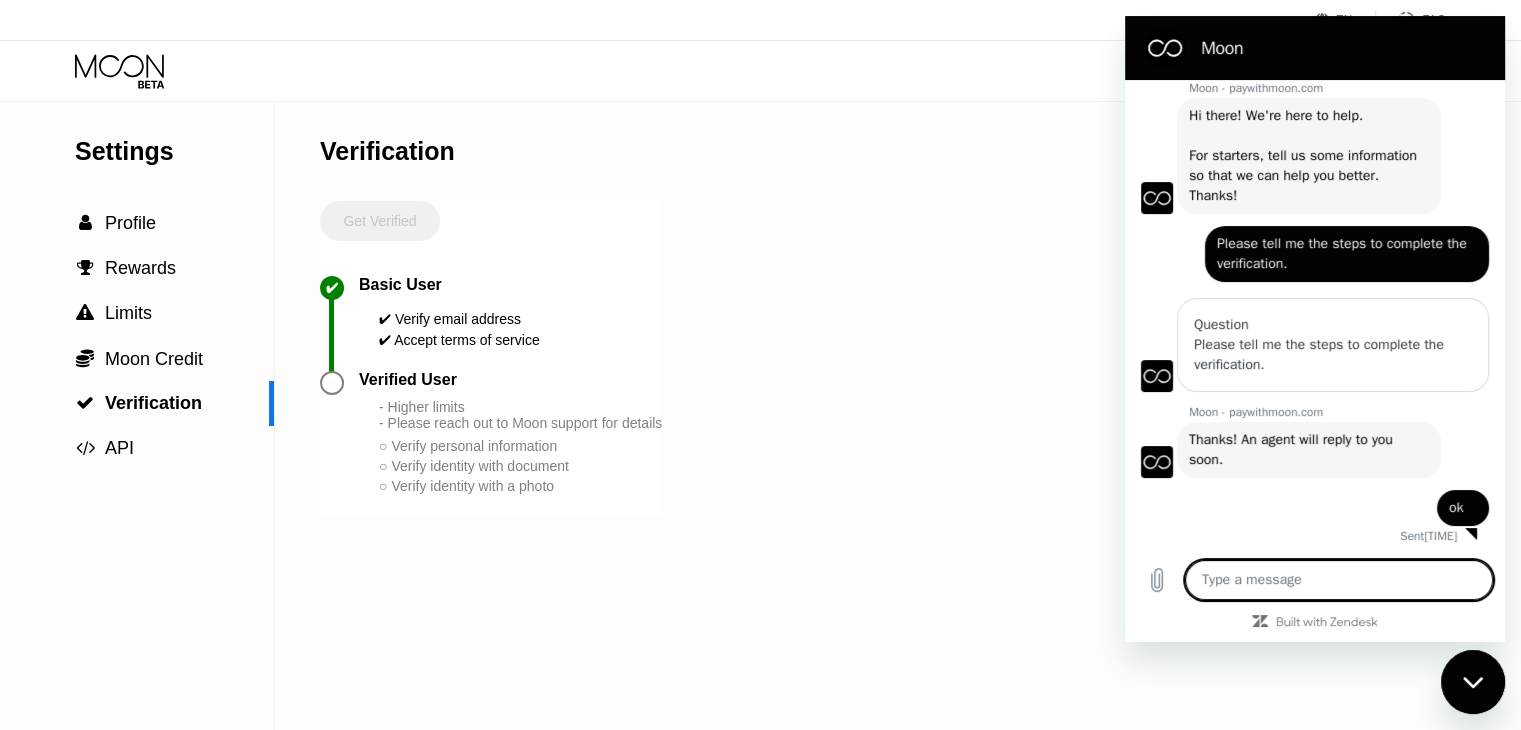 click at bounding box center (1339, 580) 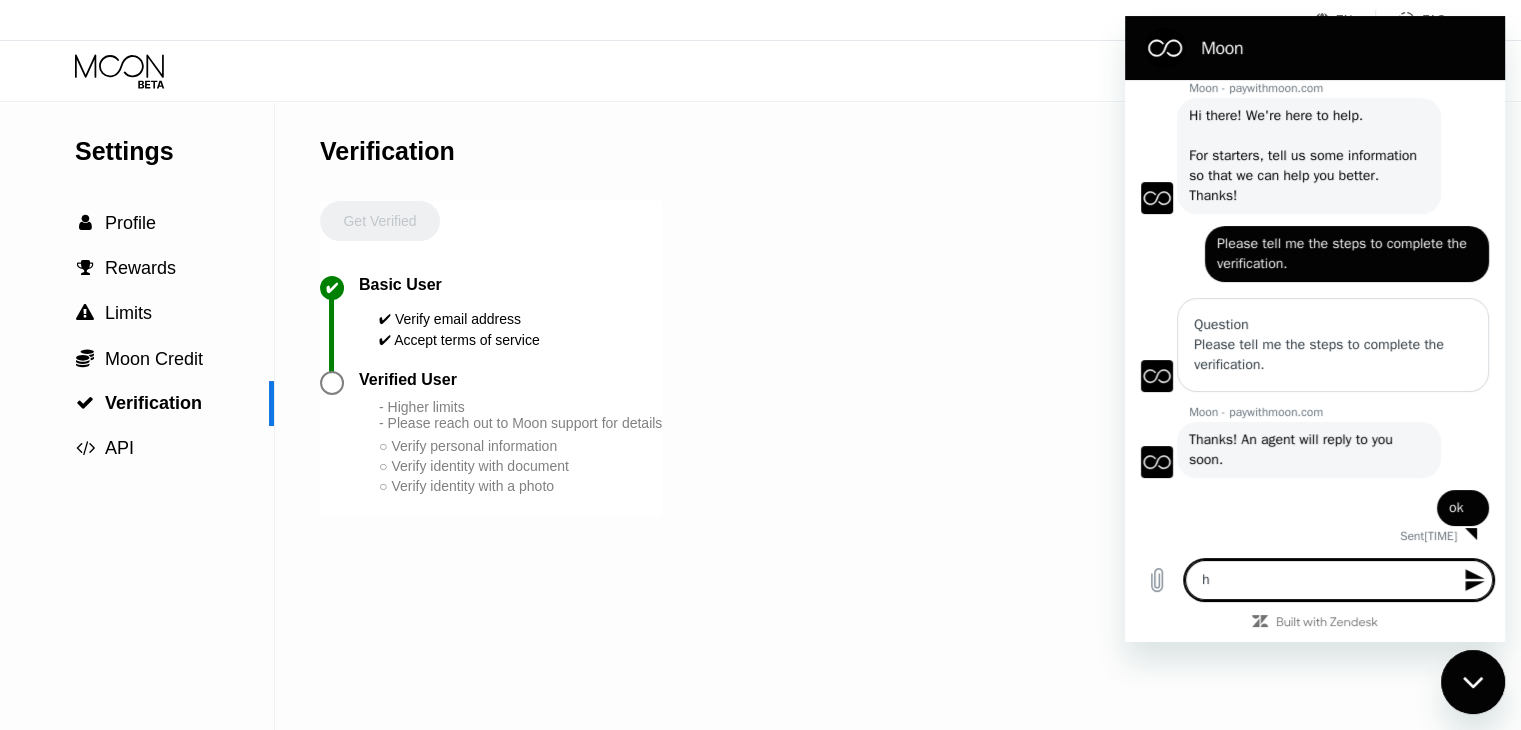 type on "hi" 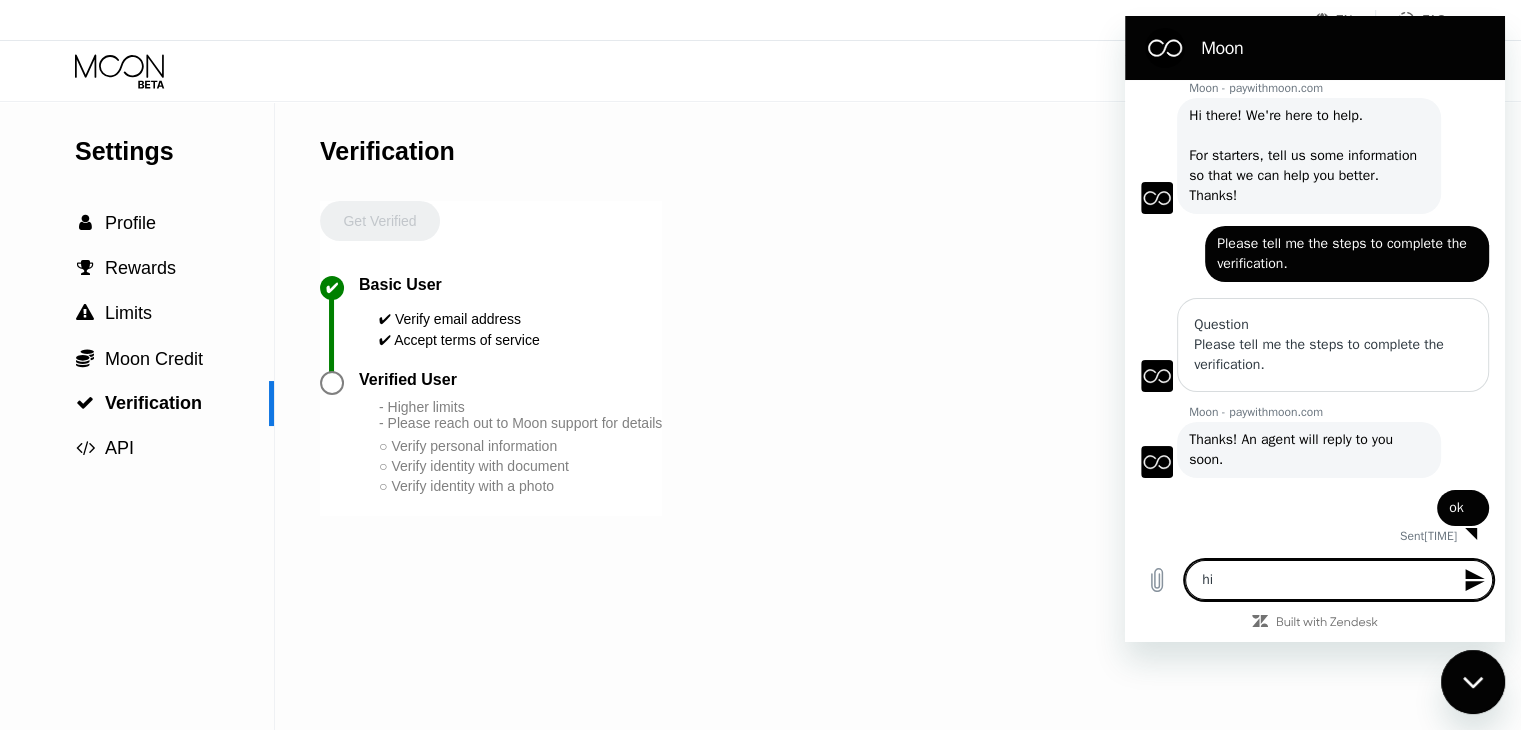 type 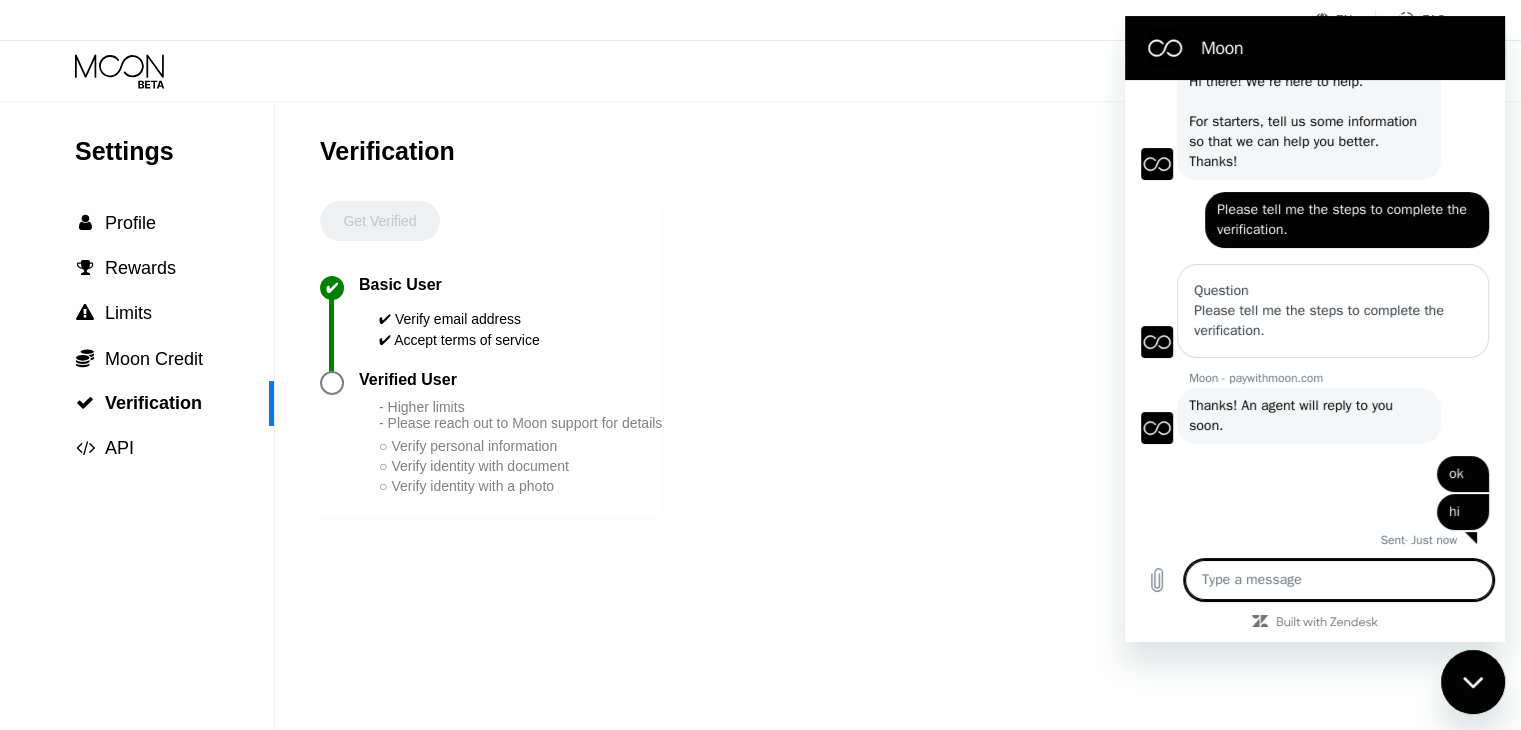 scroll, scrollTop: 78, scrollLeft: 0, axis: vertical 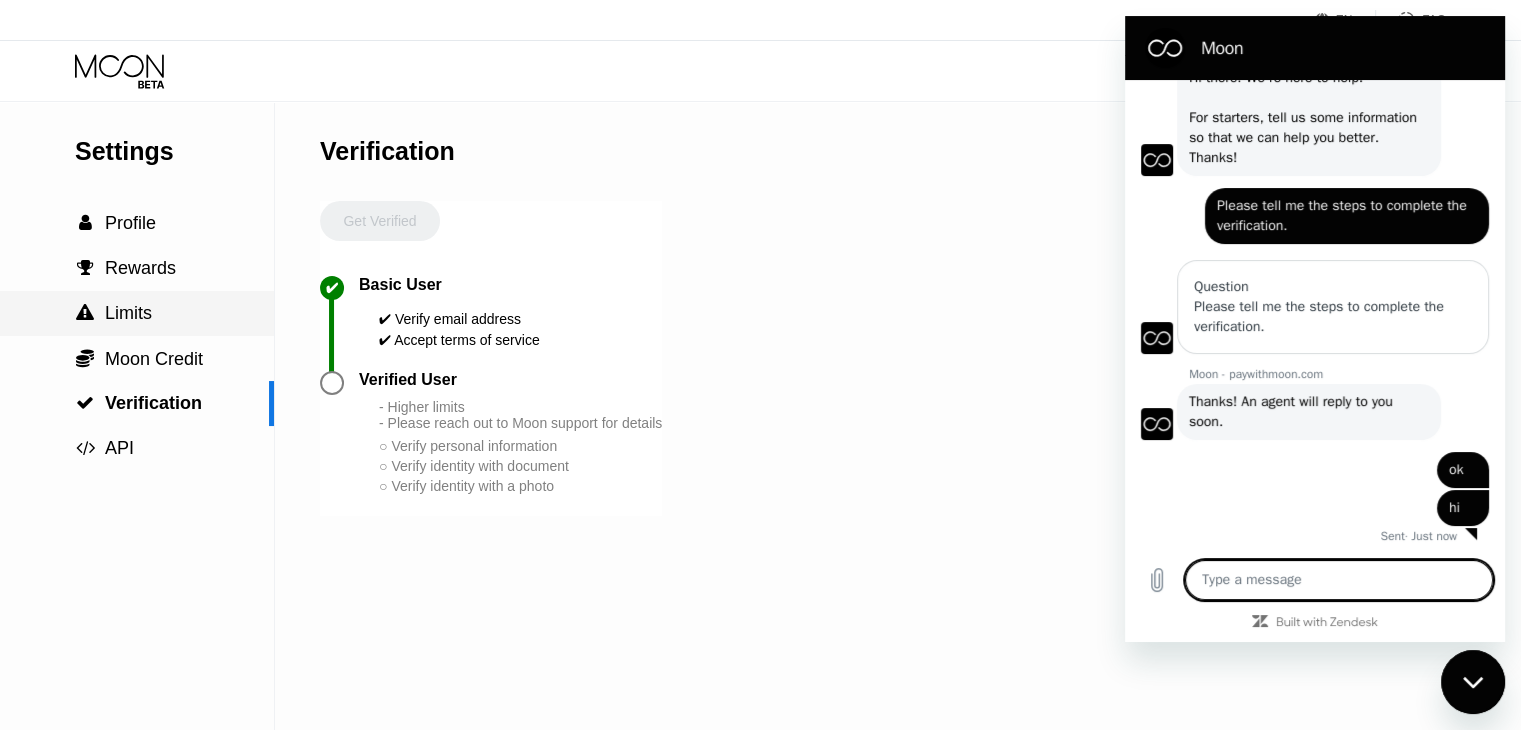 click on "Limits" at bounding box center [128, 313] 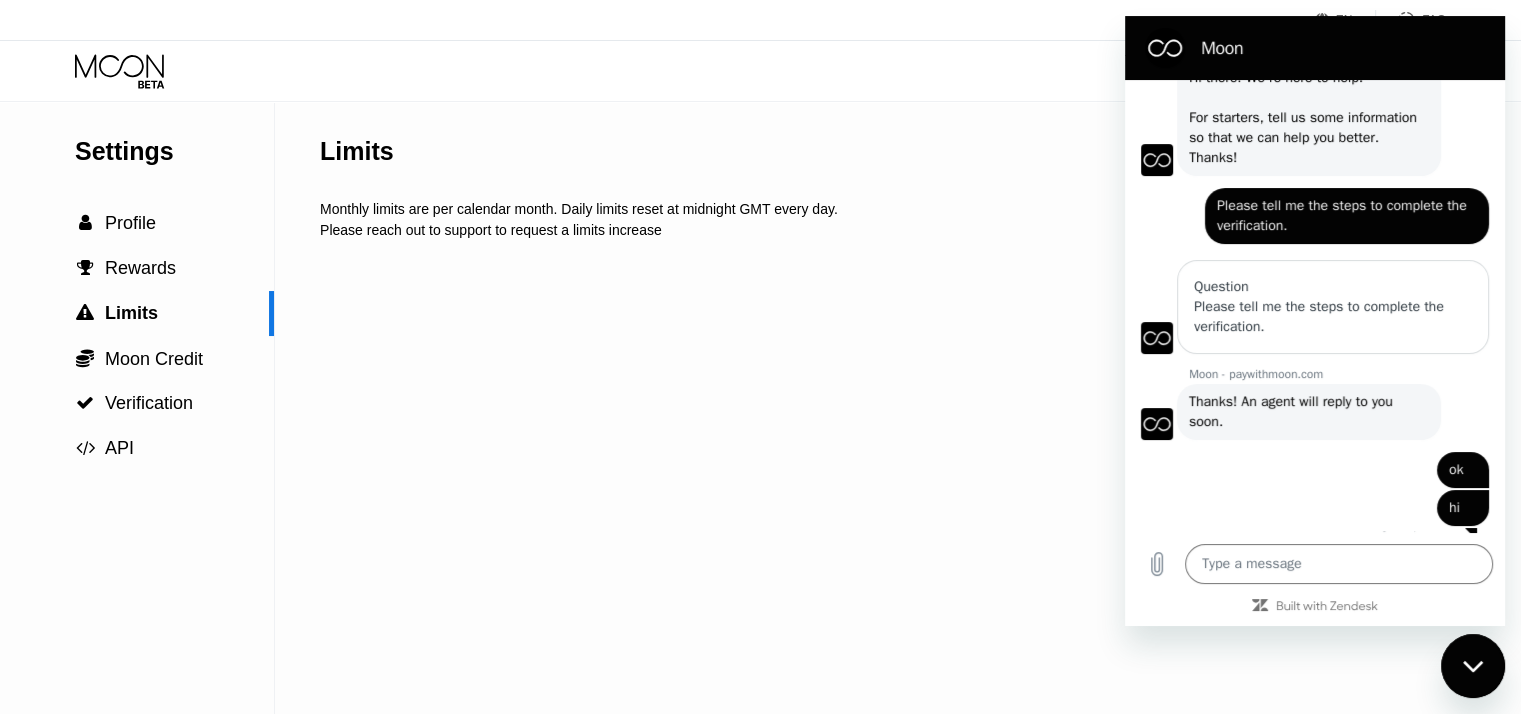 drag, startPoint x: 673, startPoint y: 242, endPoint x: 342, endPoint y: 199, distance: 333.78137 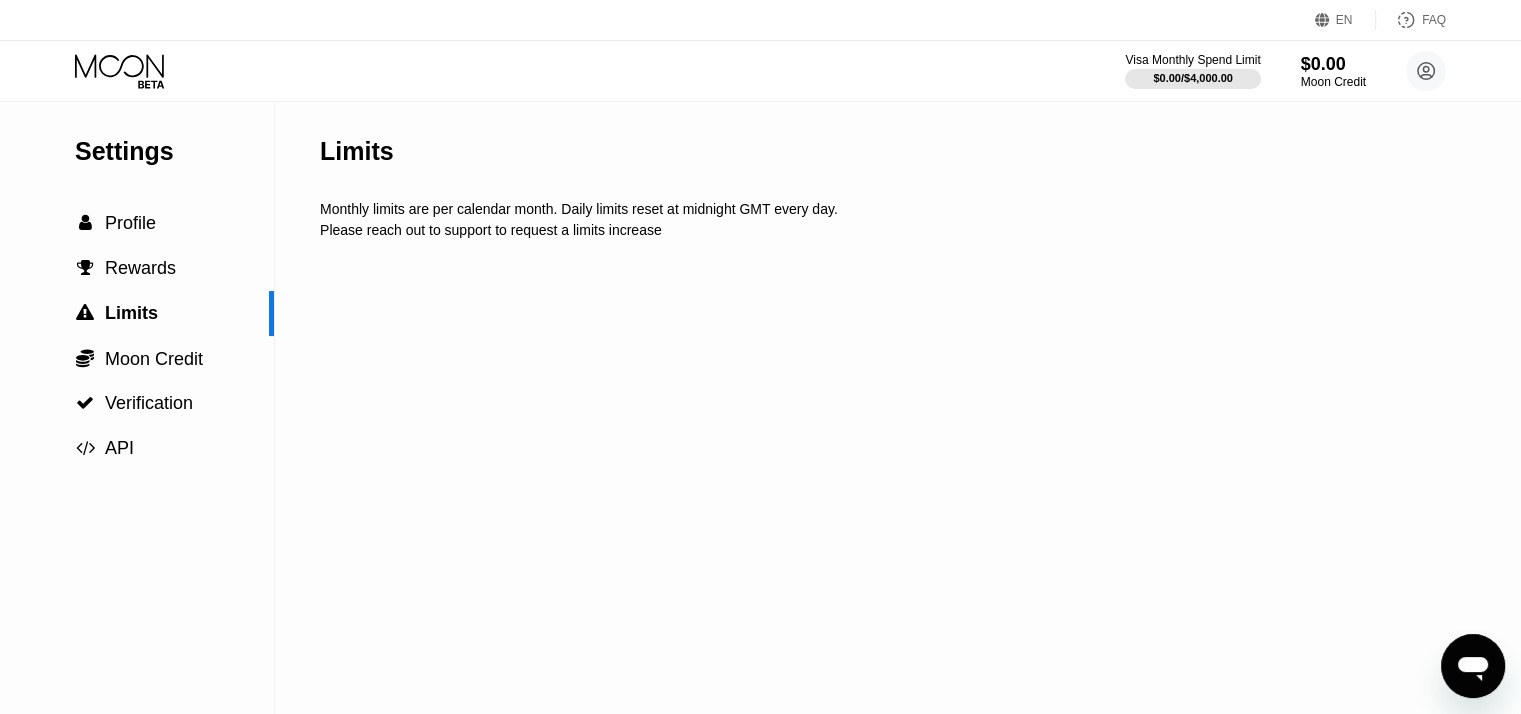 drag, startPoint x: 709, startPoint y: 260, endPoint x: 572, endPoint y: 244, distance: 137.93114 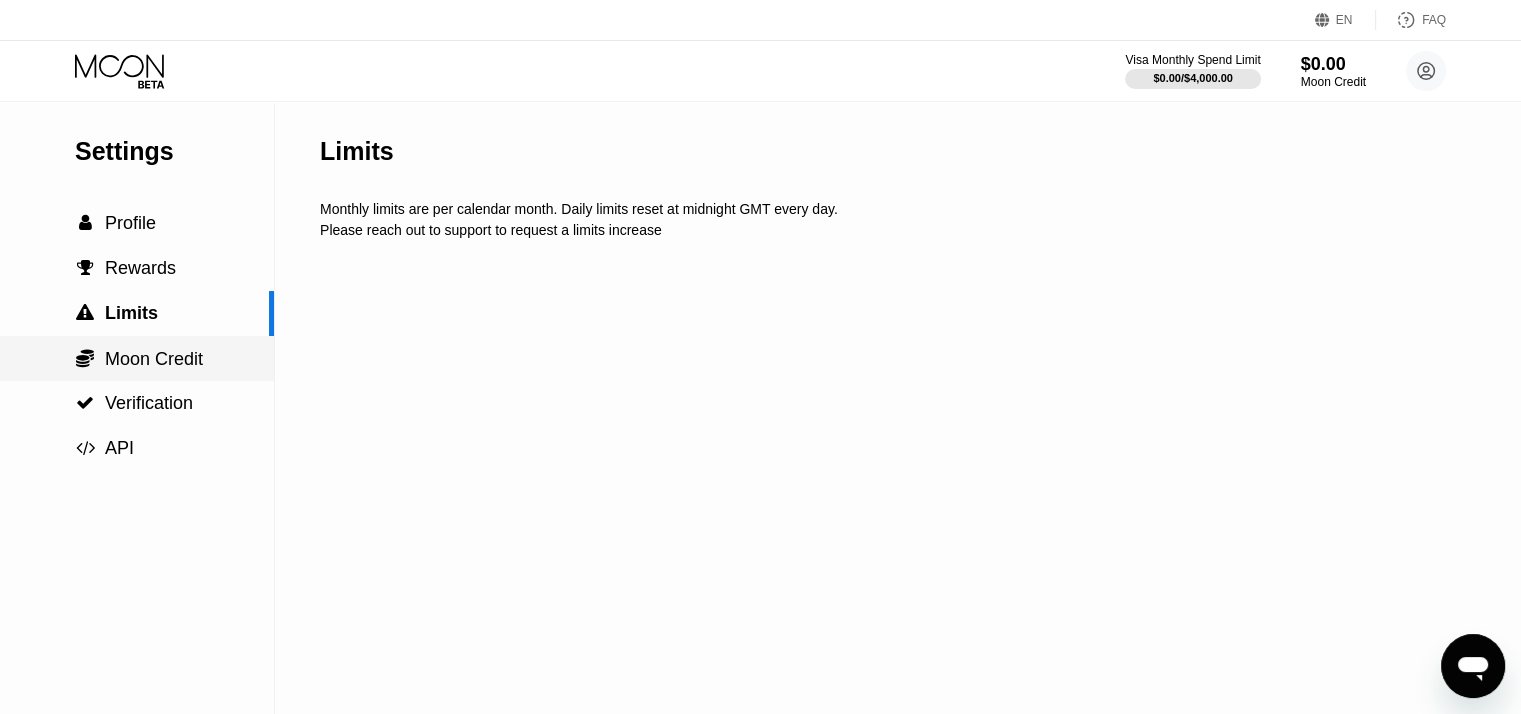 click on "Moon Credit" at bounding box center (154, 359) 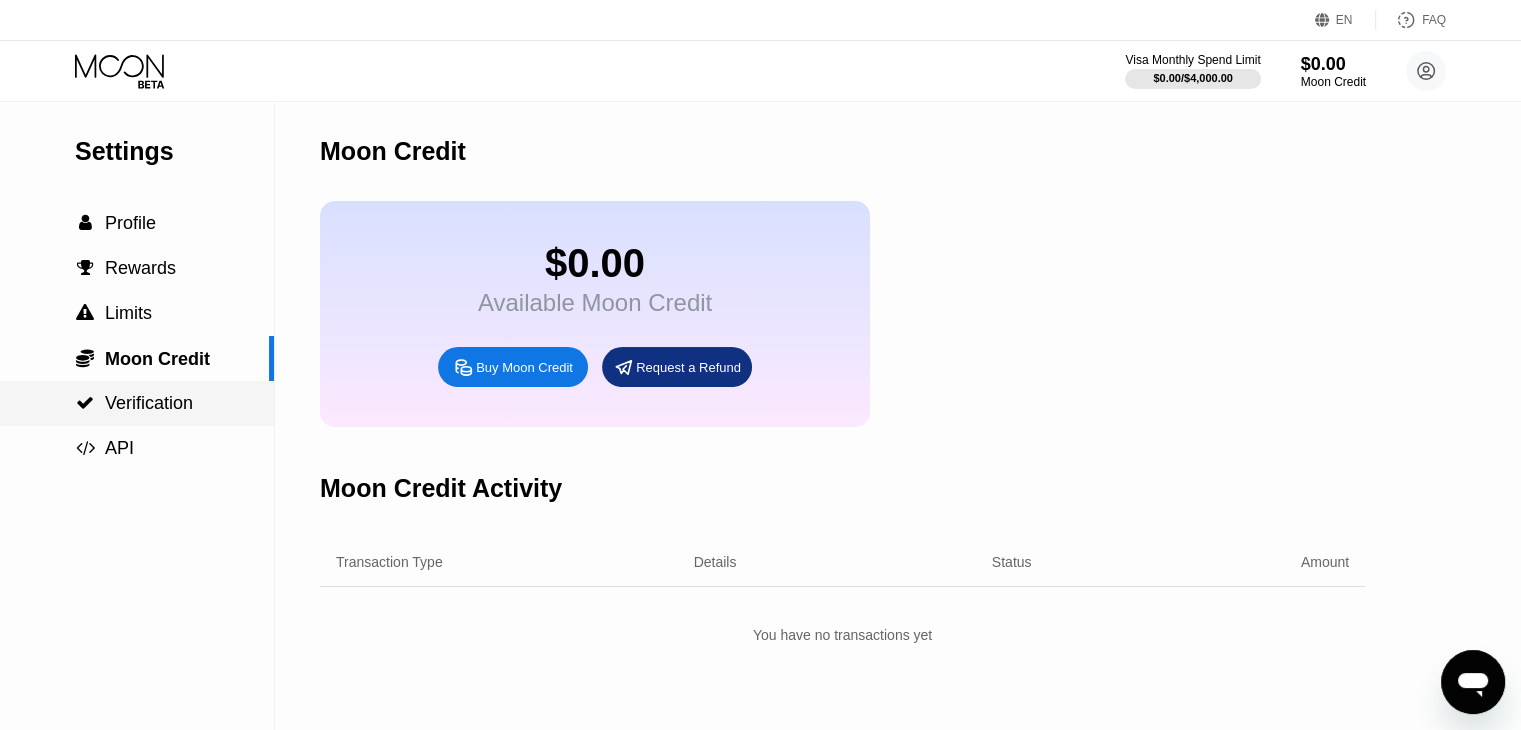 click on "Verification" at bounding box center (149, 403) 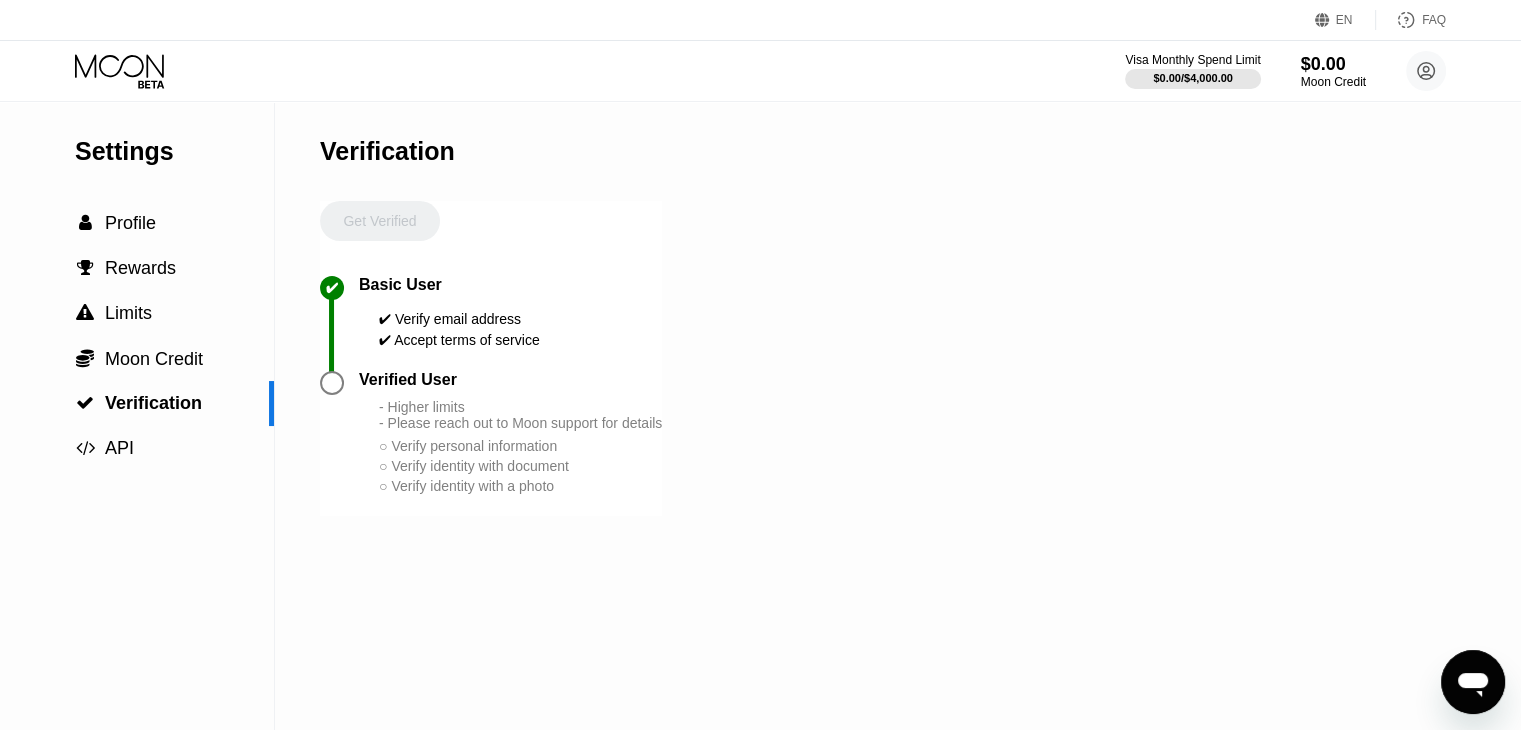 click at bounding box center [332, 383] 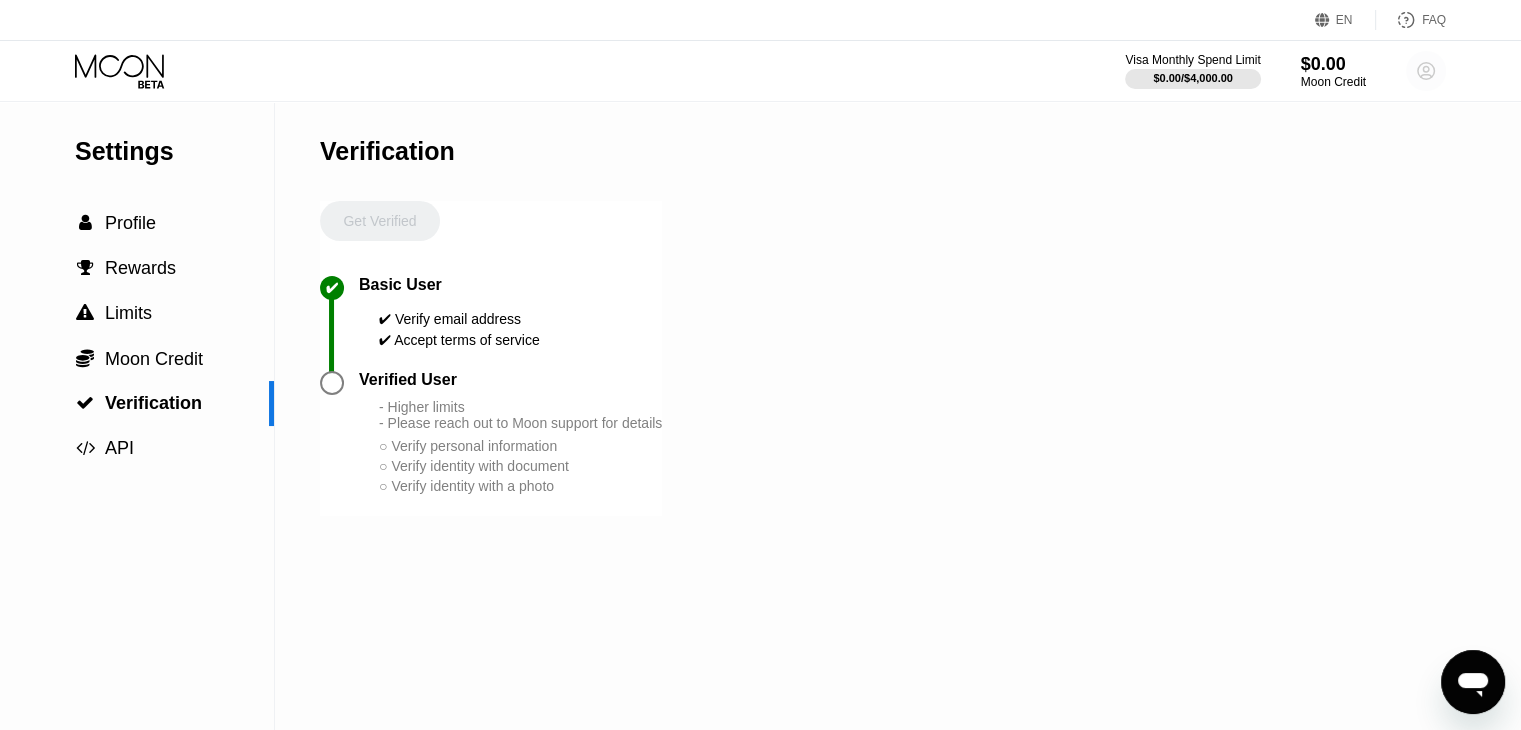 click 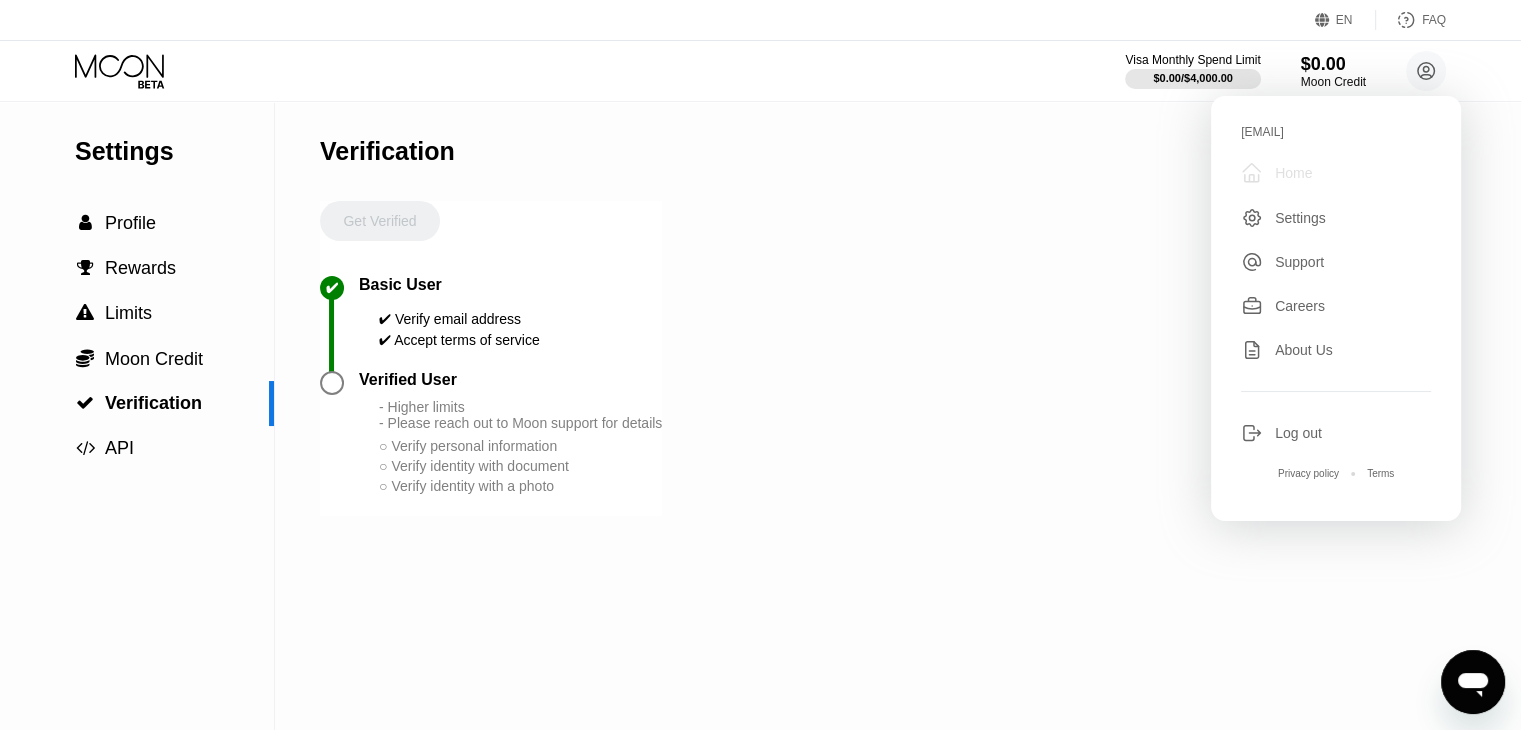 click on "Home" at bounding box center [1293, 173] 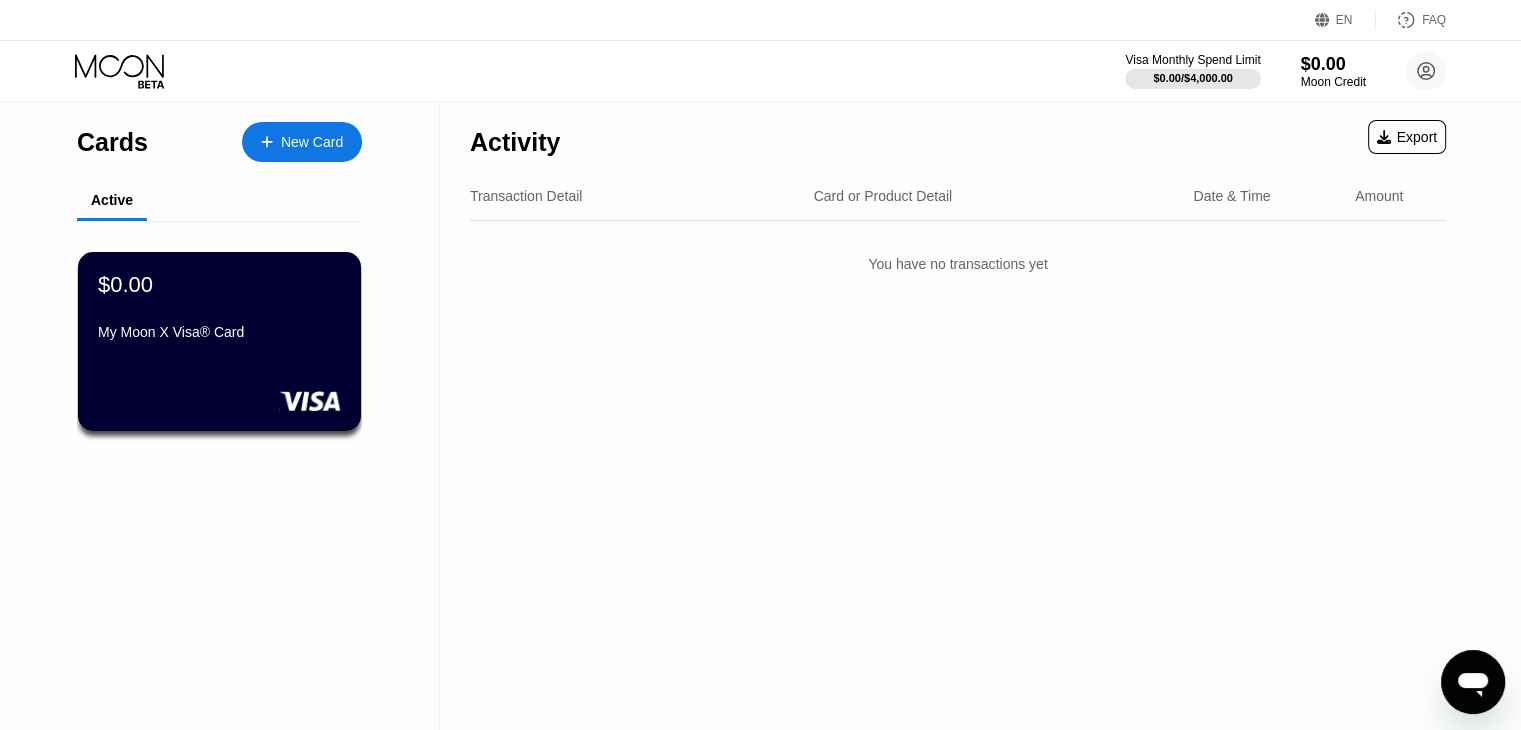 click on "Export" at bounding box center [1407, 137] 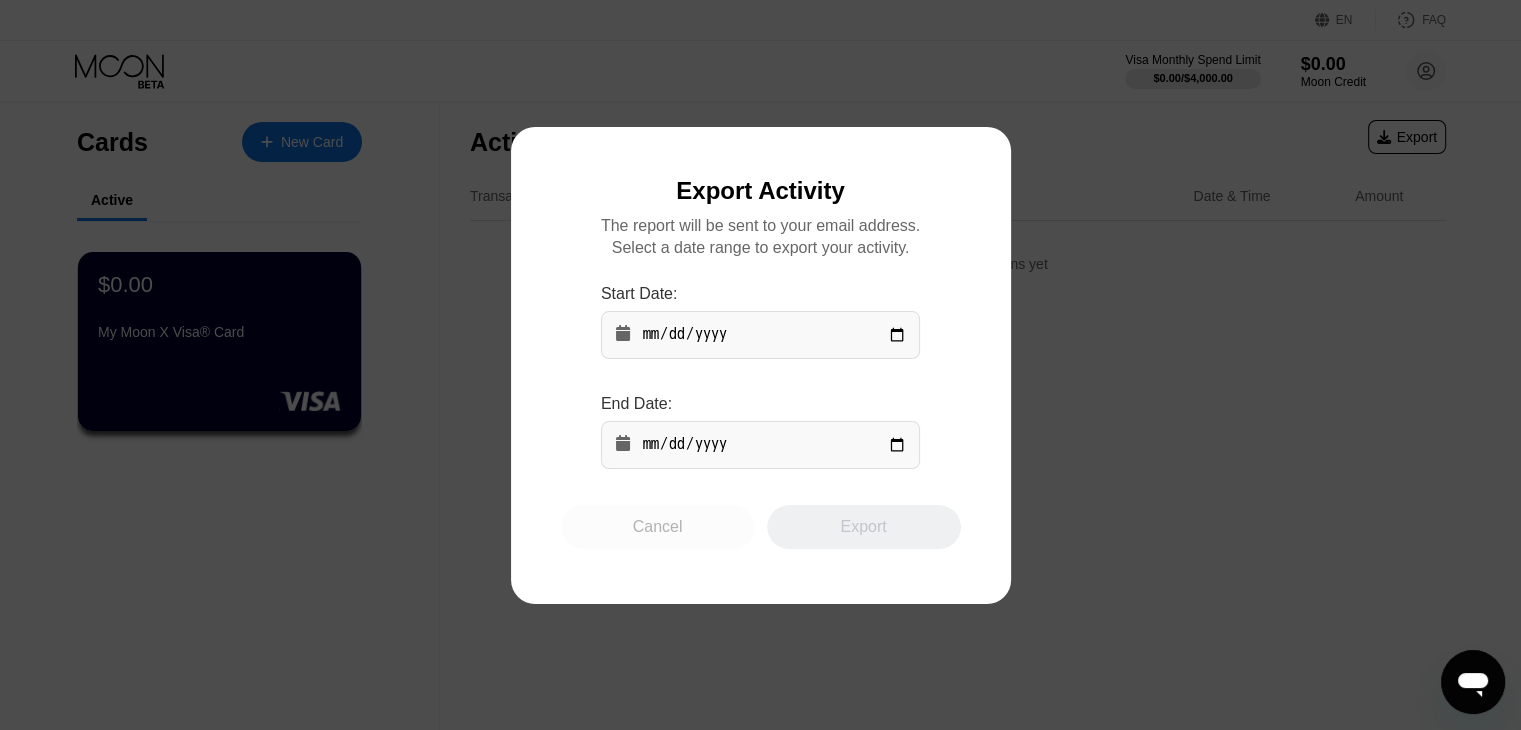 click on "Cancel" at bounding box center (658, 527) 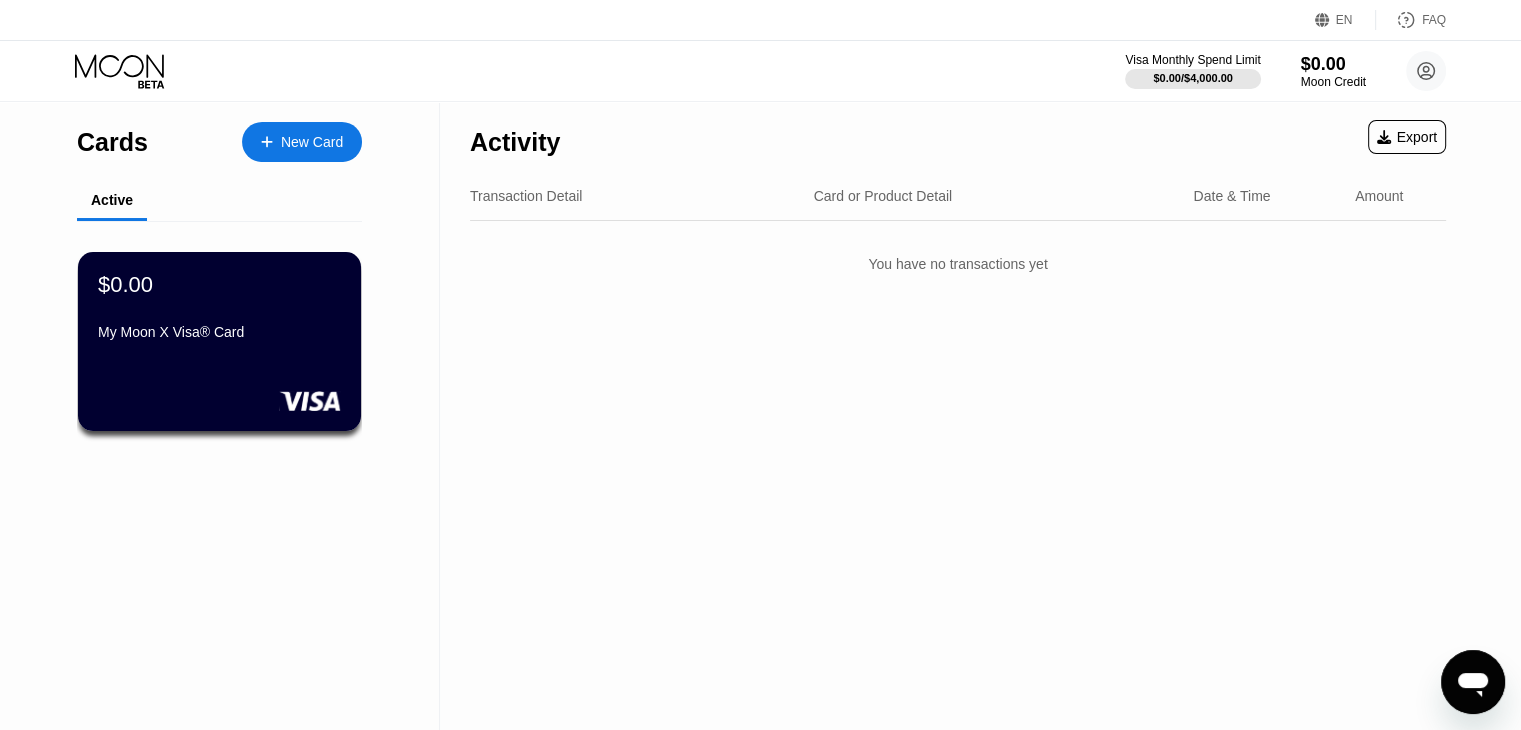 click on "Amount" at bounding box center (1379, 196) 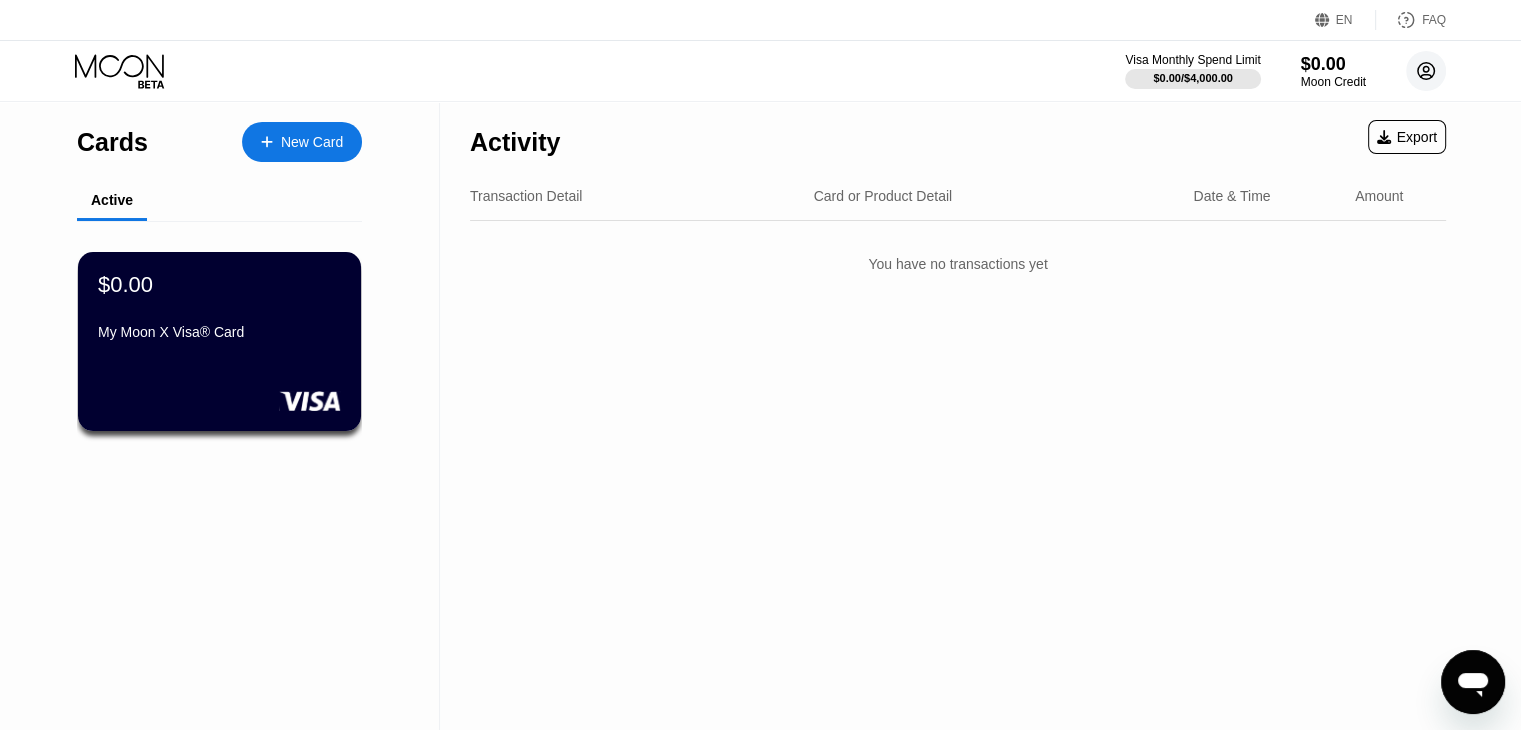 click 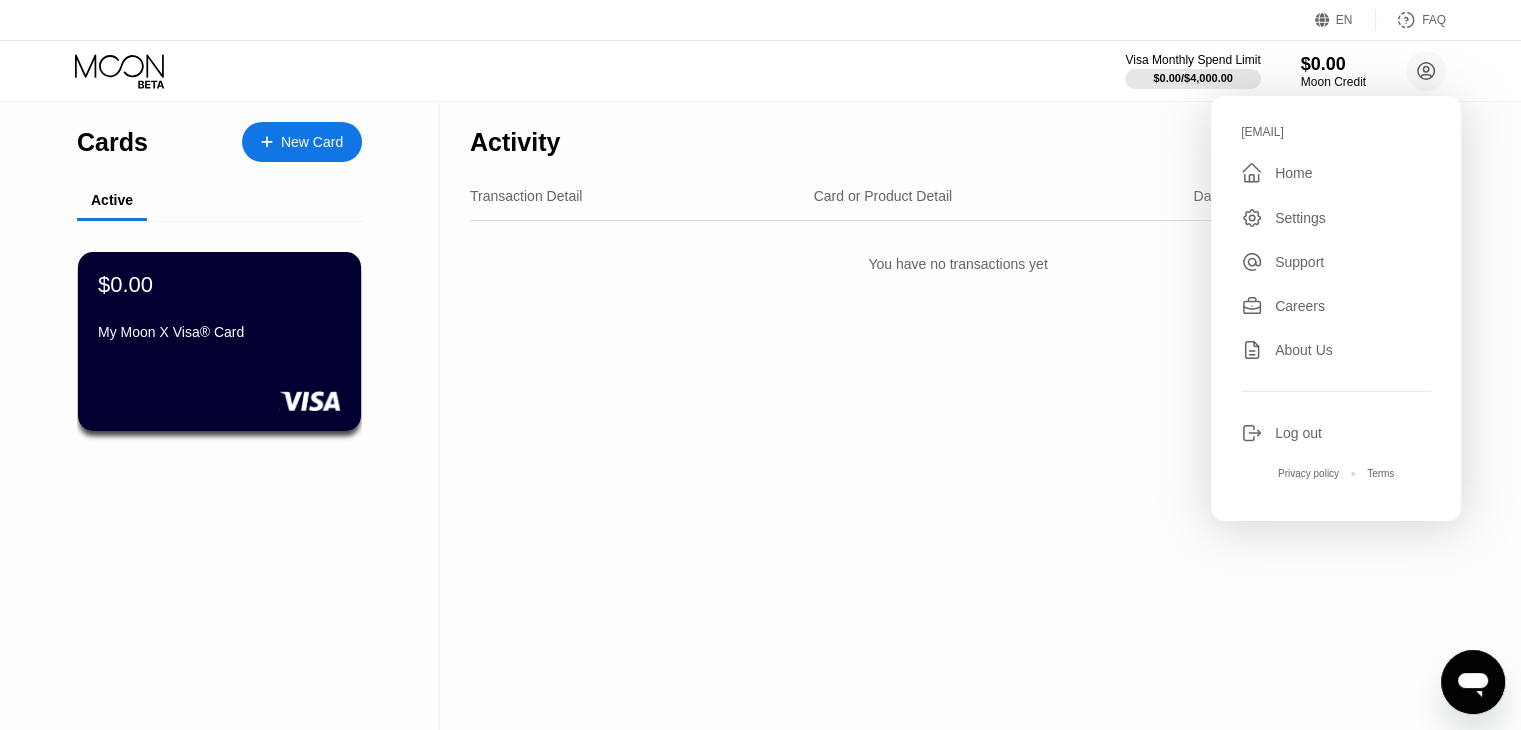 click on "Careers" at bounding box center (1300, 306) 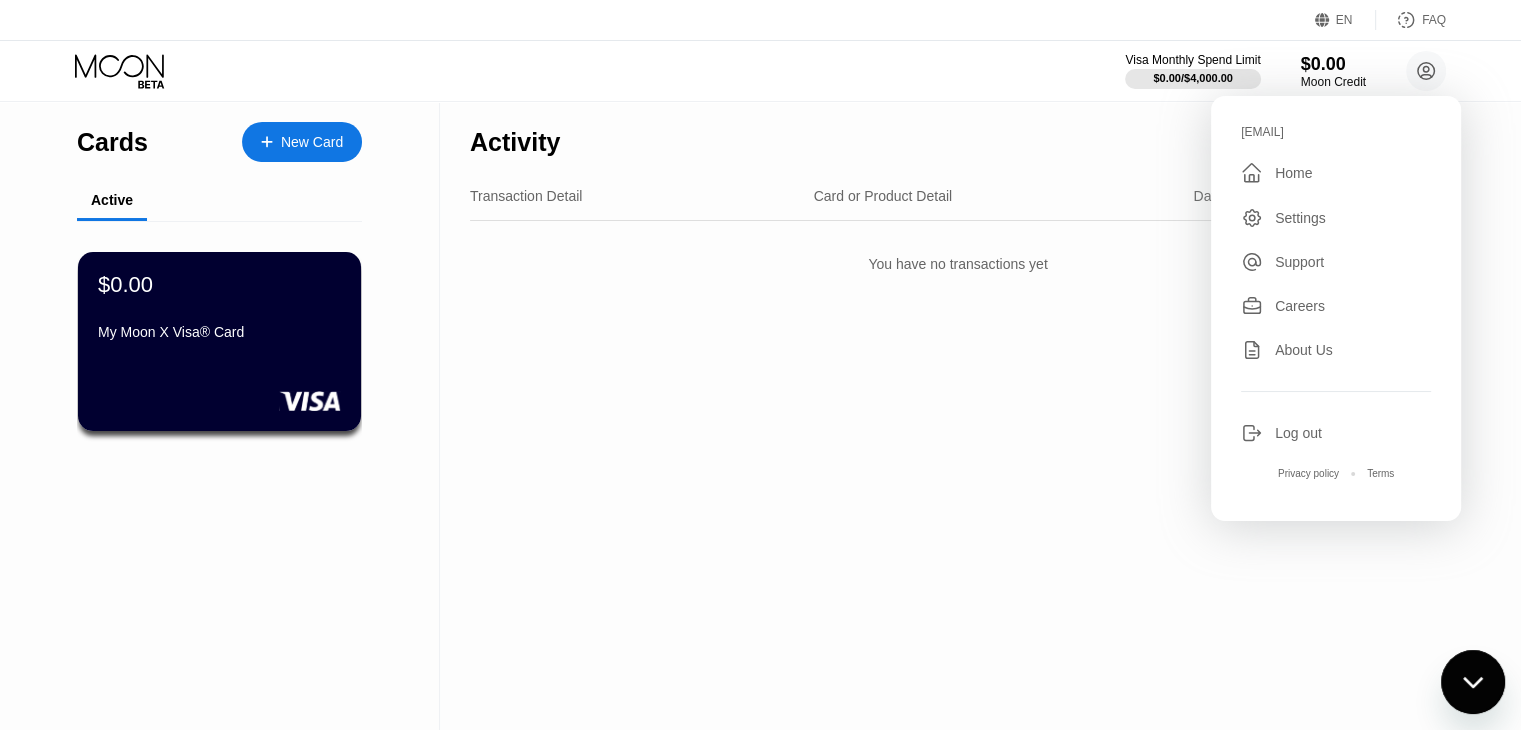scroll, scrollTop: 0, scrollLeft: 0, axis: both 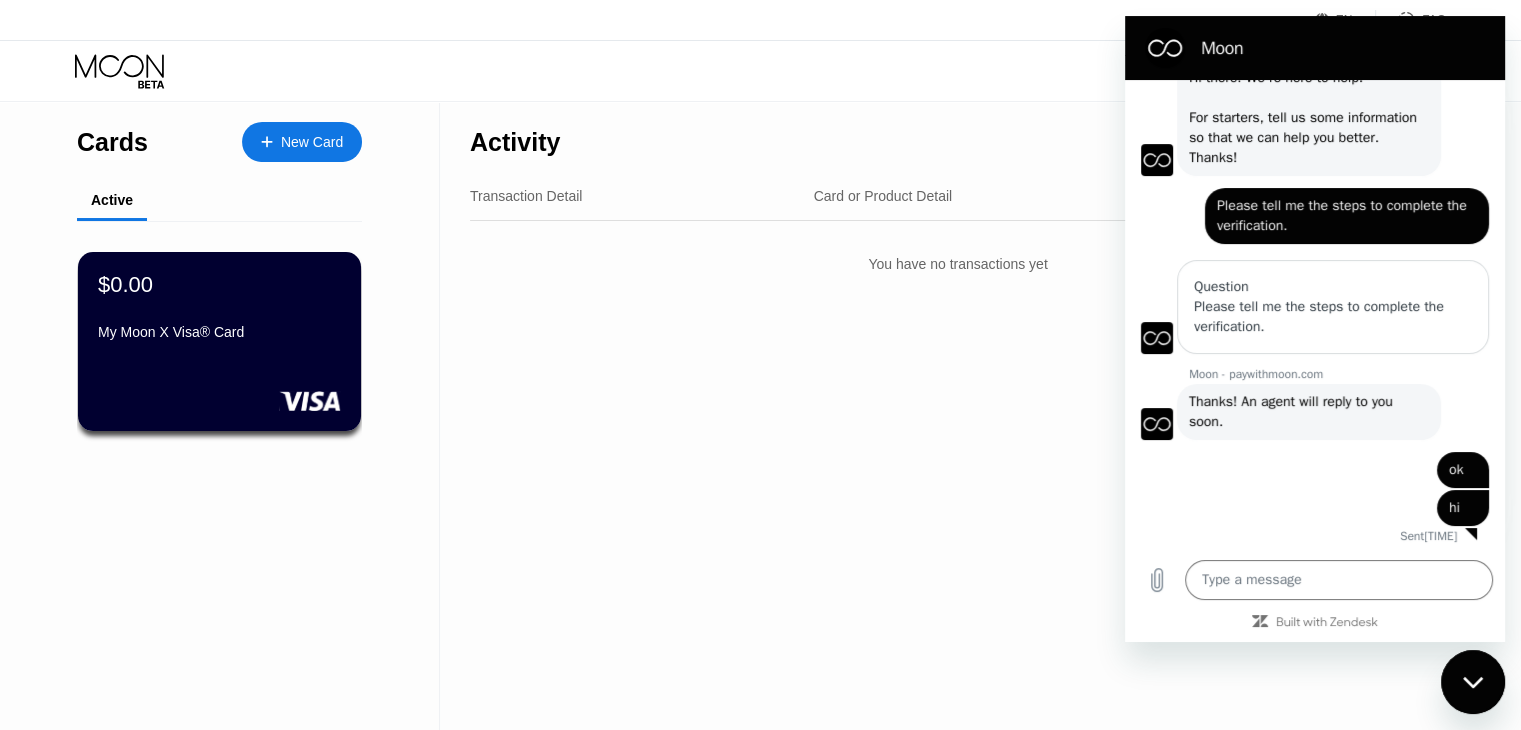 click at bounding box center [1473, 682] 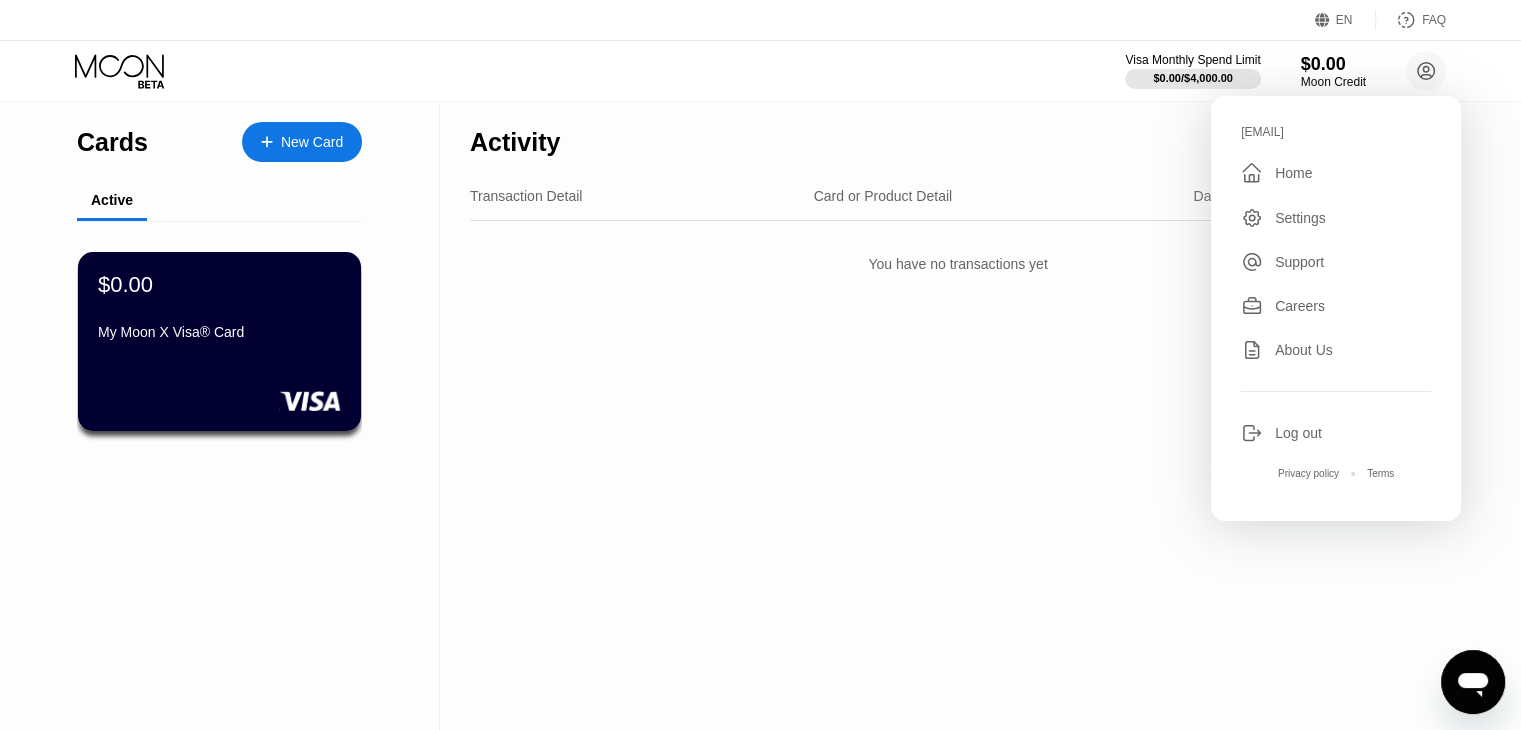 click on "Activity Export Transaction Detail Card or Product Detail Date & Time Amount You have no transactions yet" at bounding box center [958, 416] 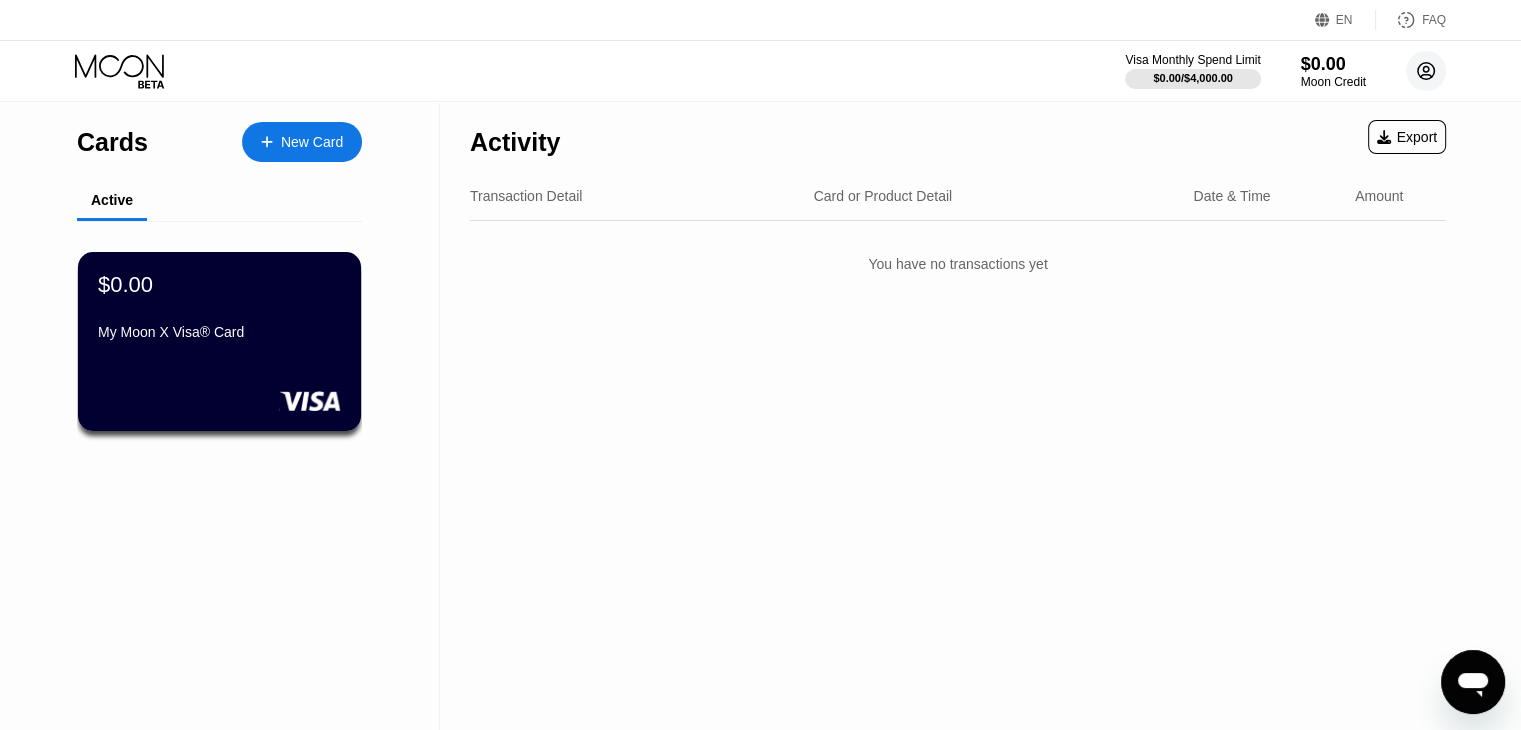 click 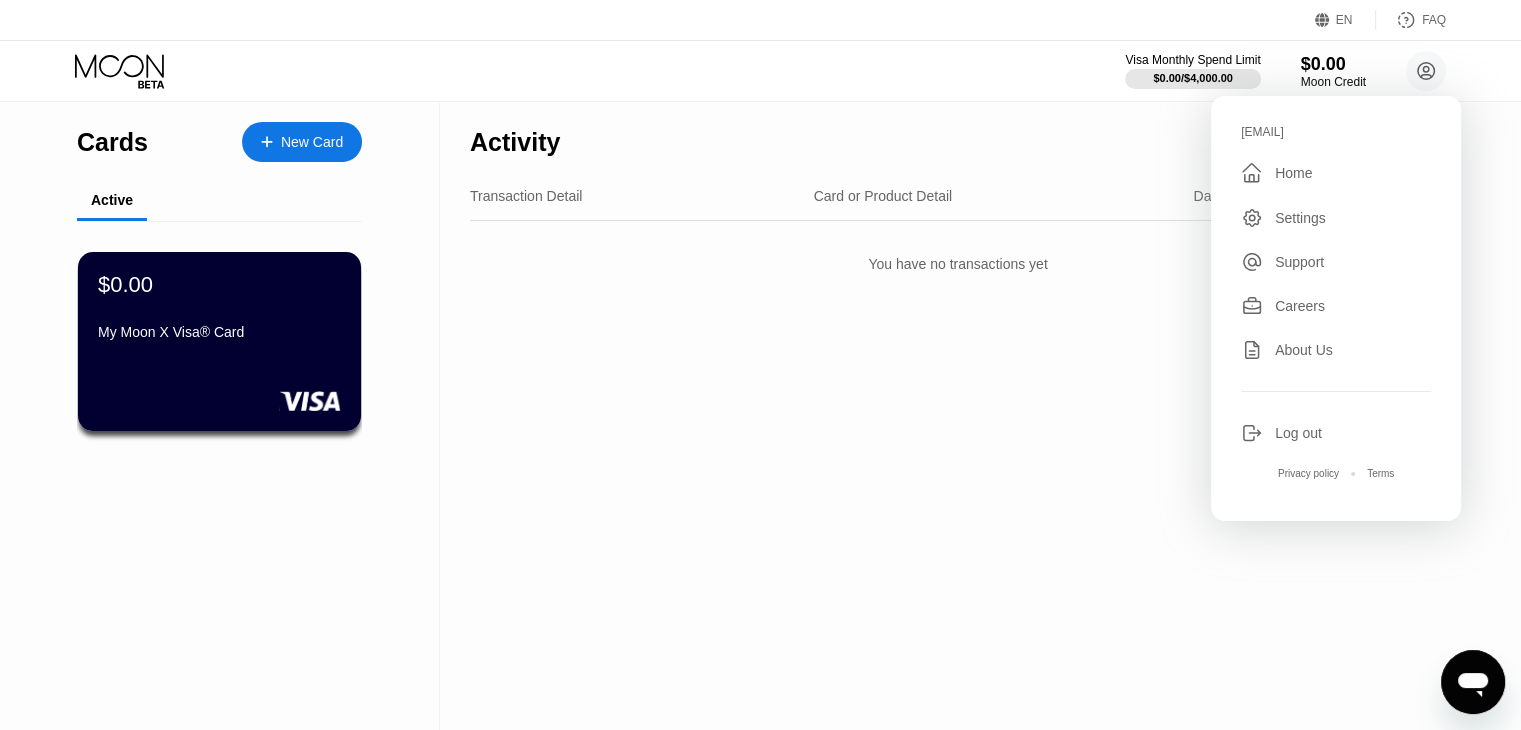 click on "Settings" at bounding box center [1300, 218] 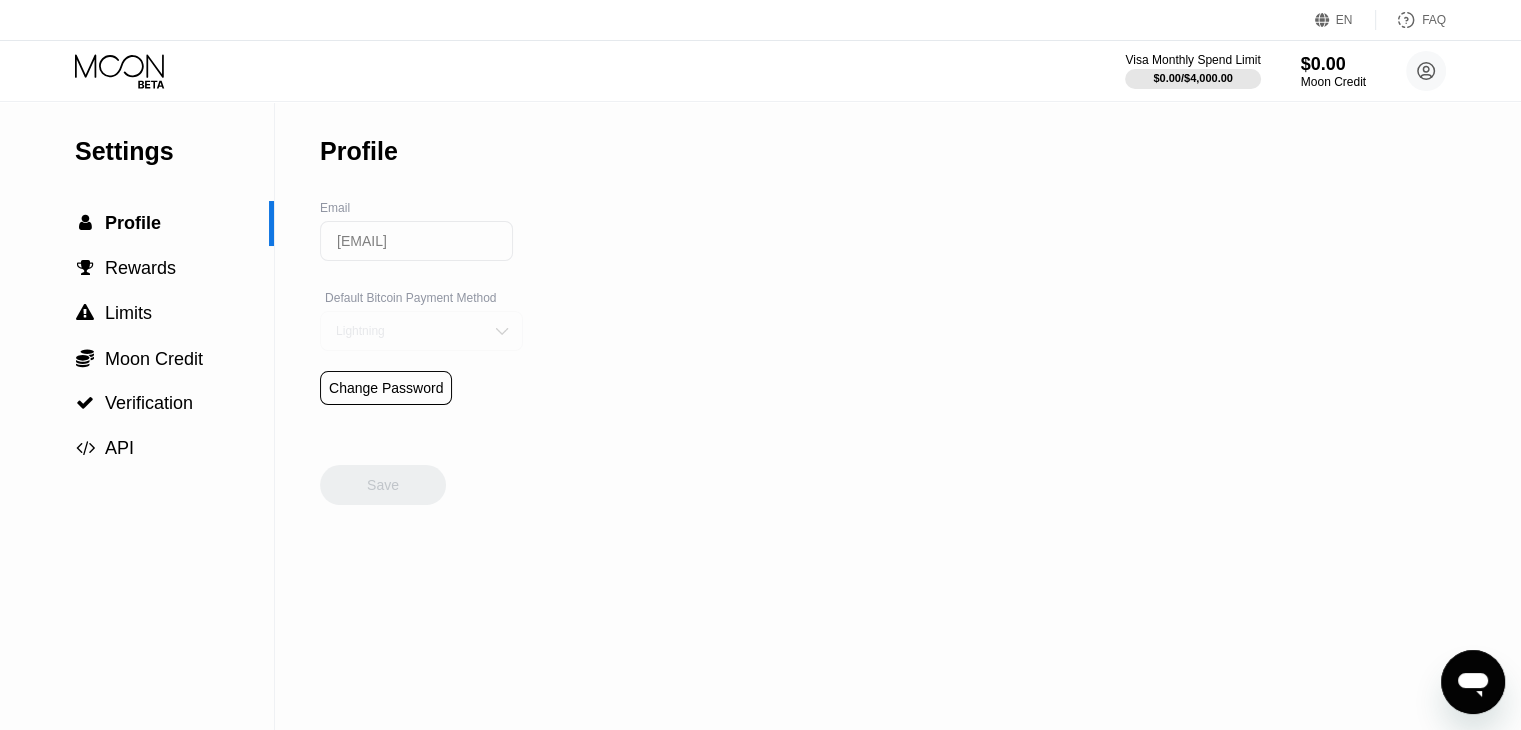 click on "Lightning" at bounding box center [406, 331] 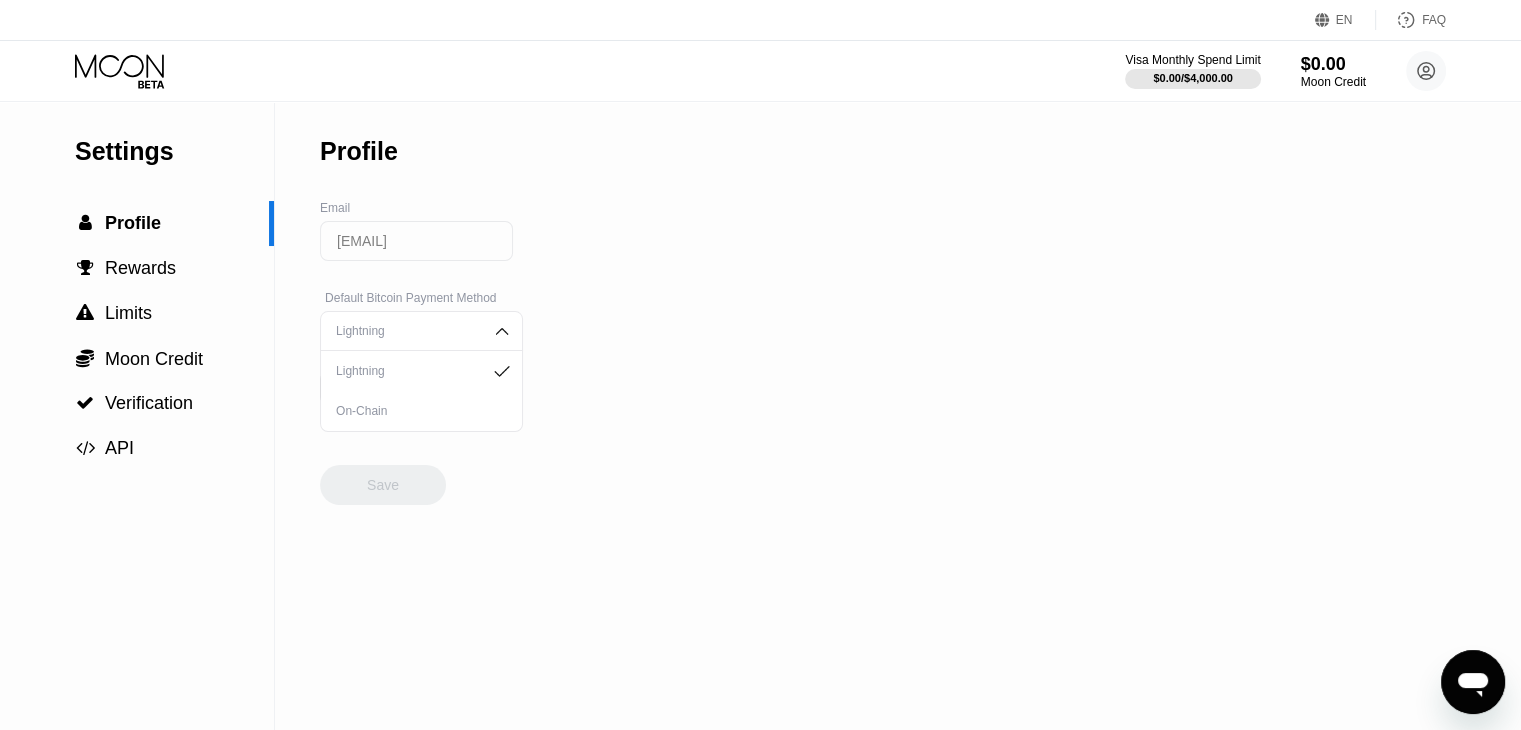 click on "Lightning" at bounding box center [406, 331] 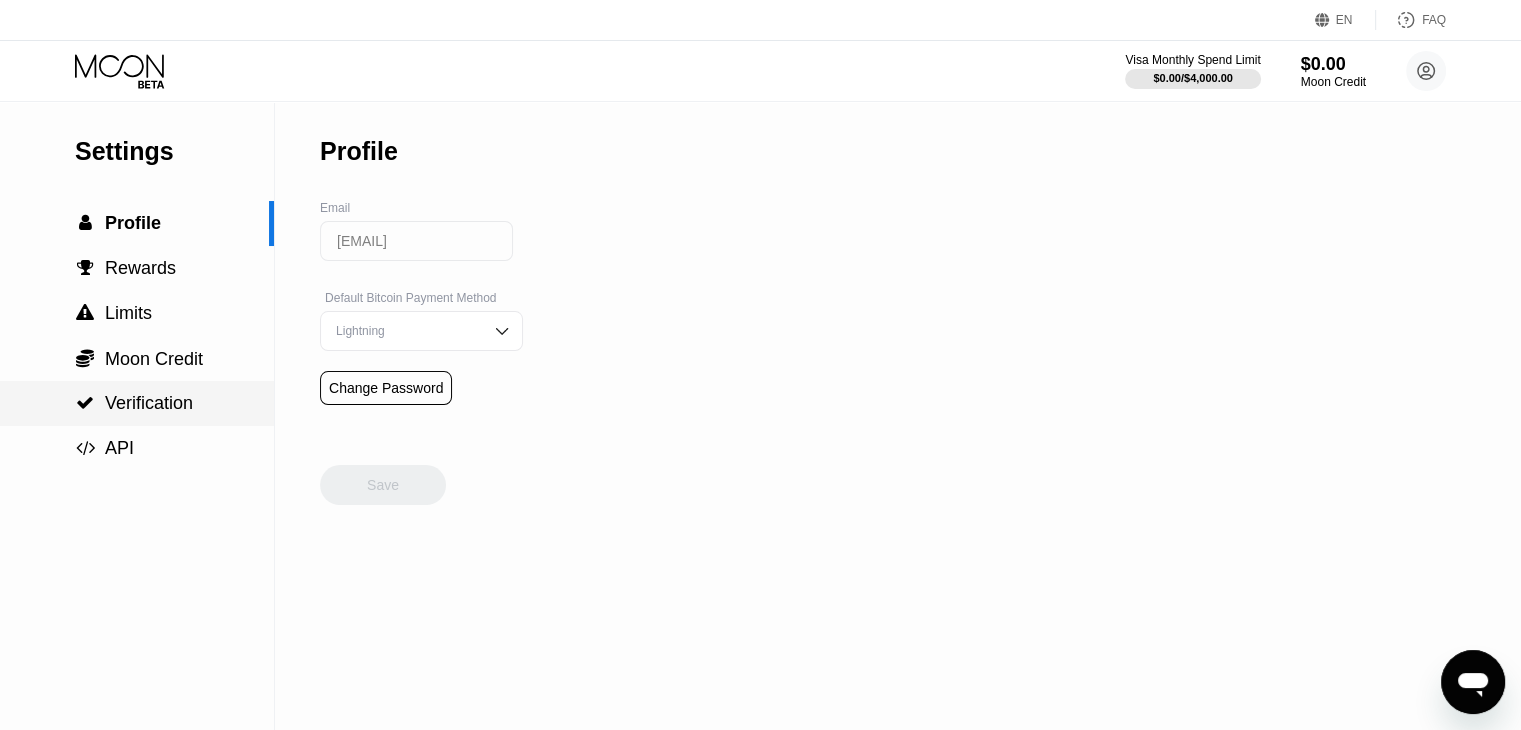 click on " Verification" at bounding box center [137, 403] 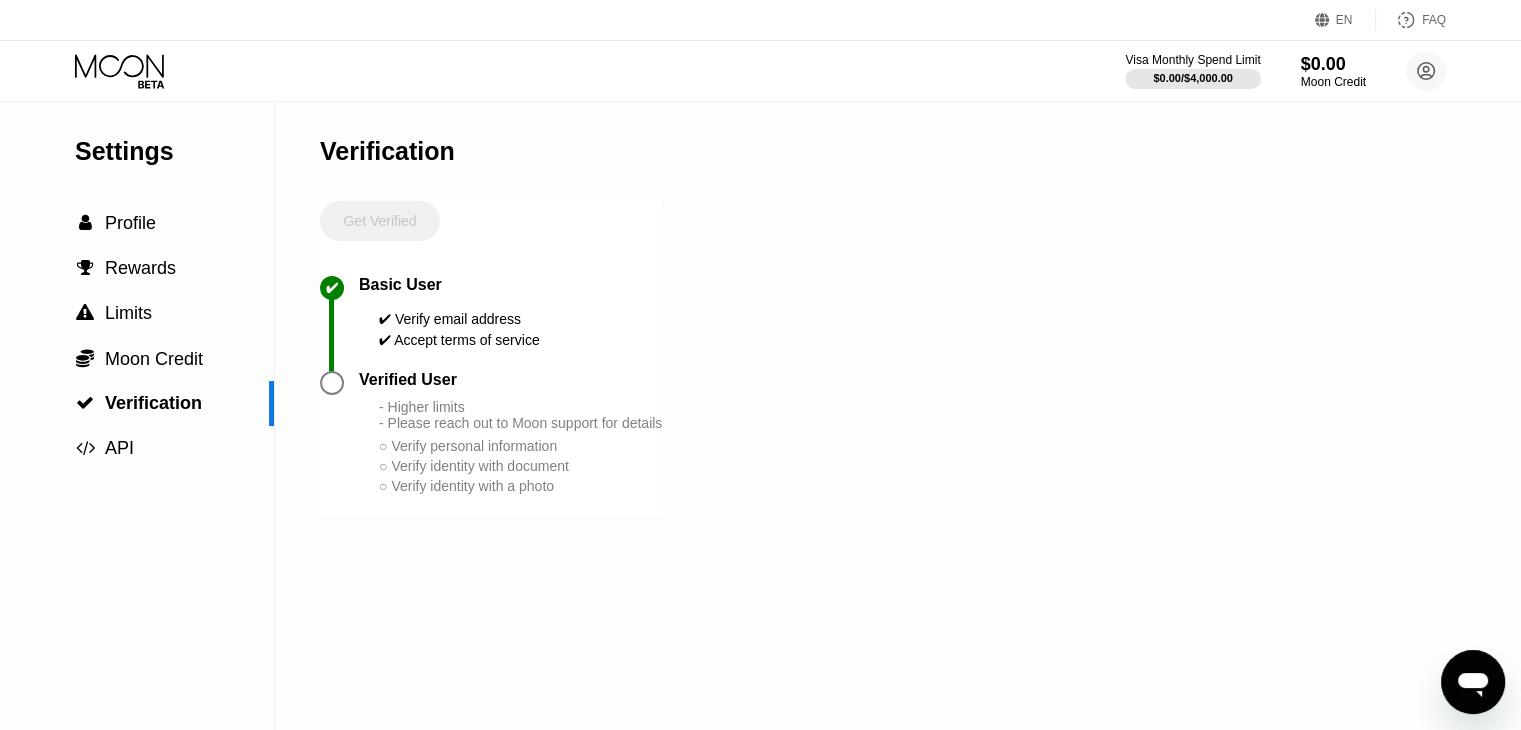 click 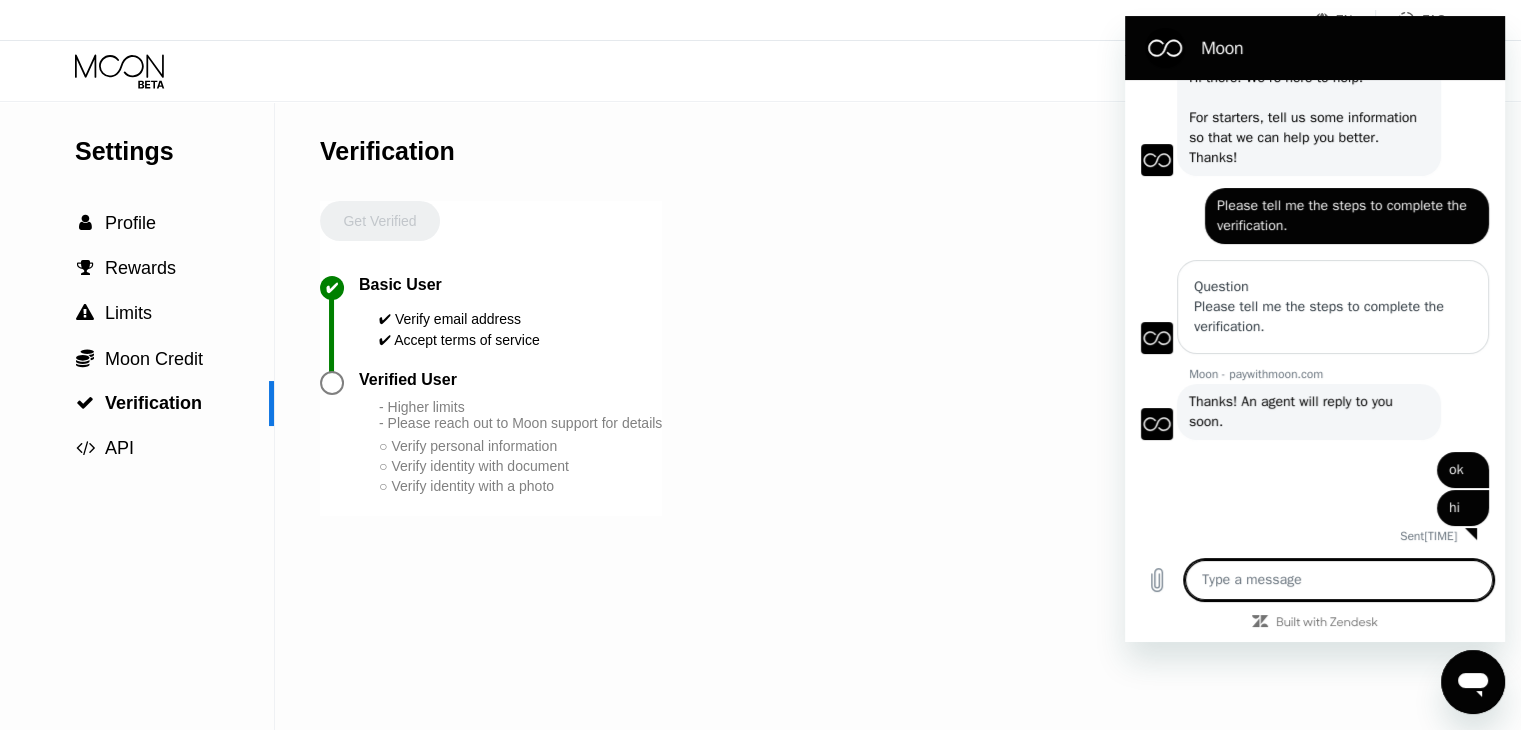 scroll, scrollTop: 0, scrollLeft: 0, axis: both 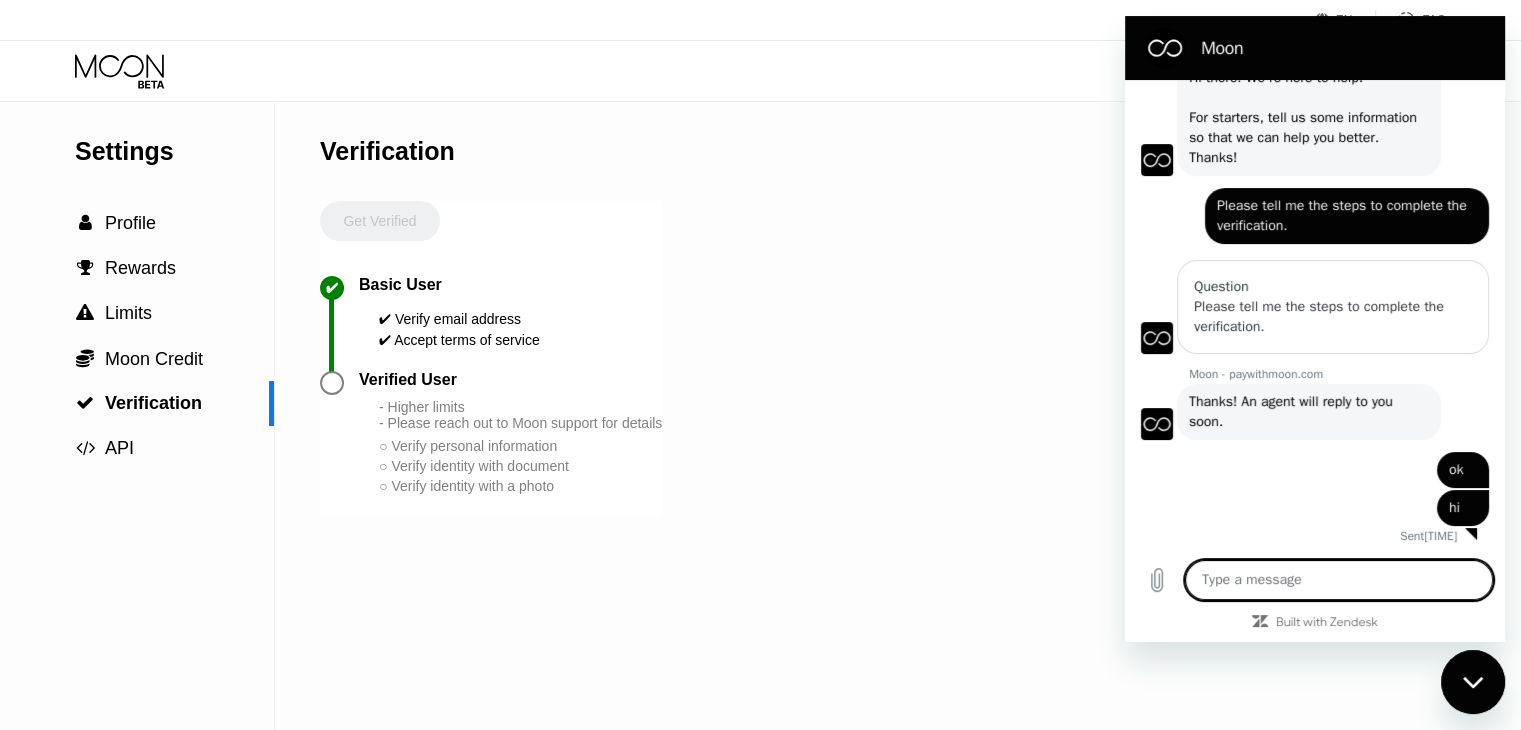 type on "x" 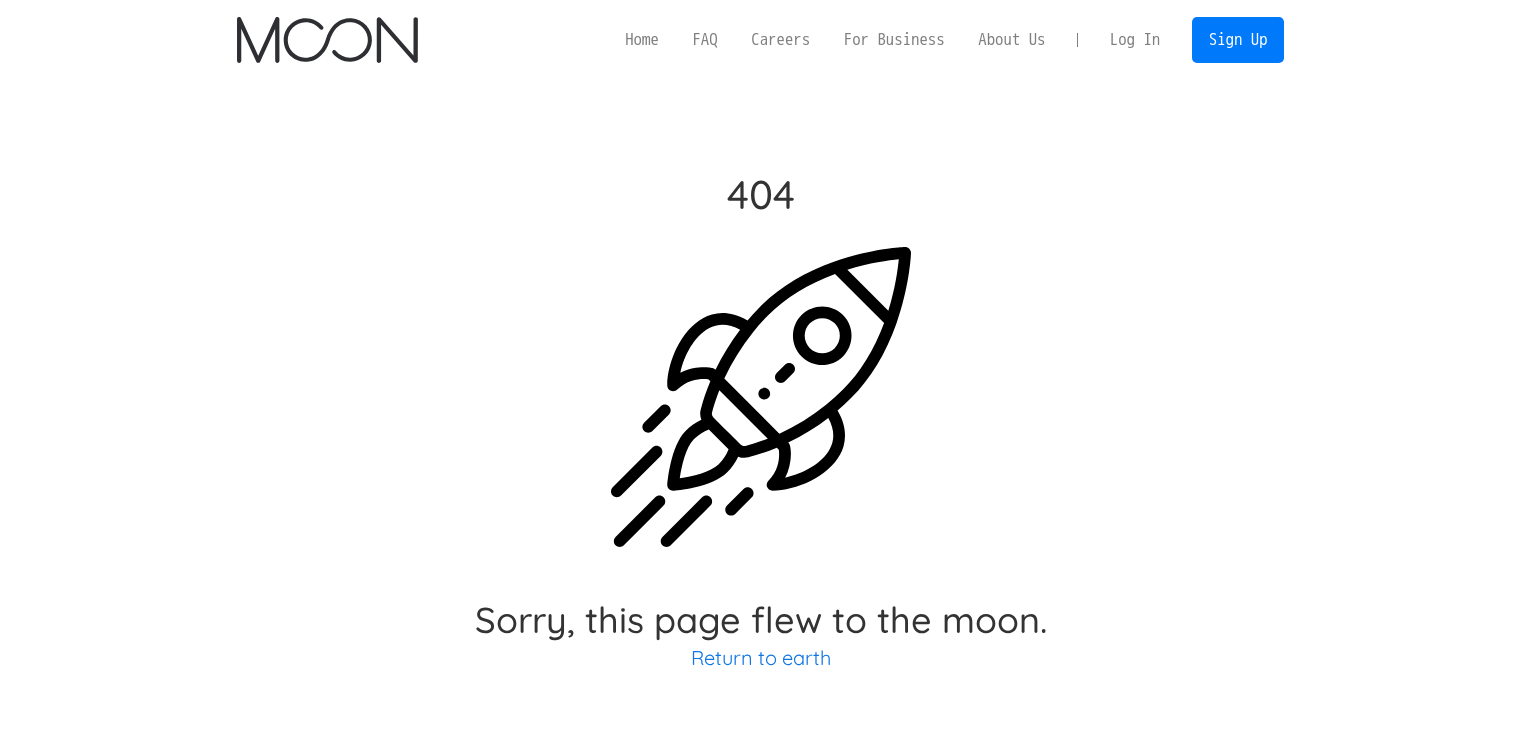 scroll, scrollTop: 0, scrollLeft: 0, axis: both 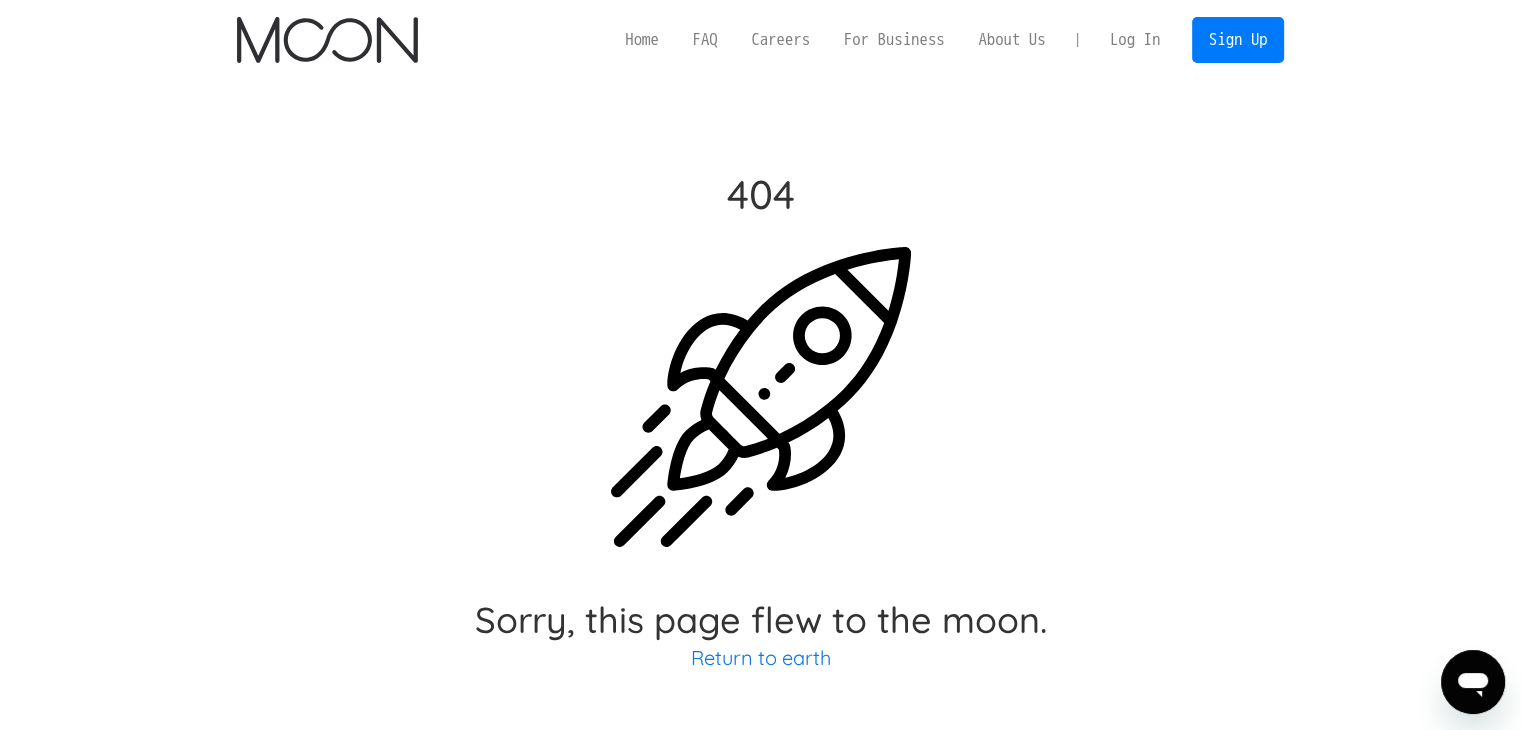 click 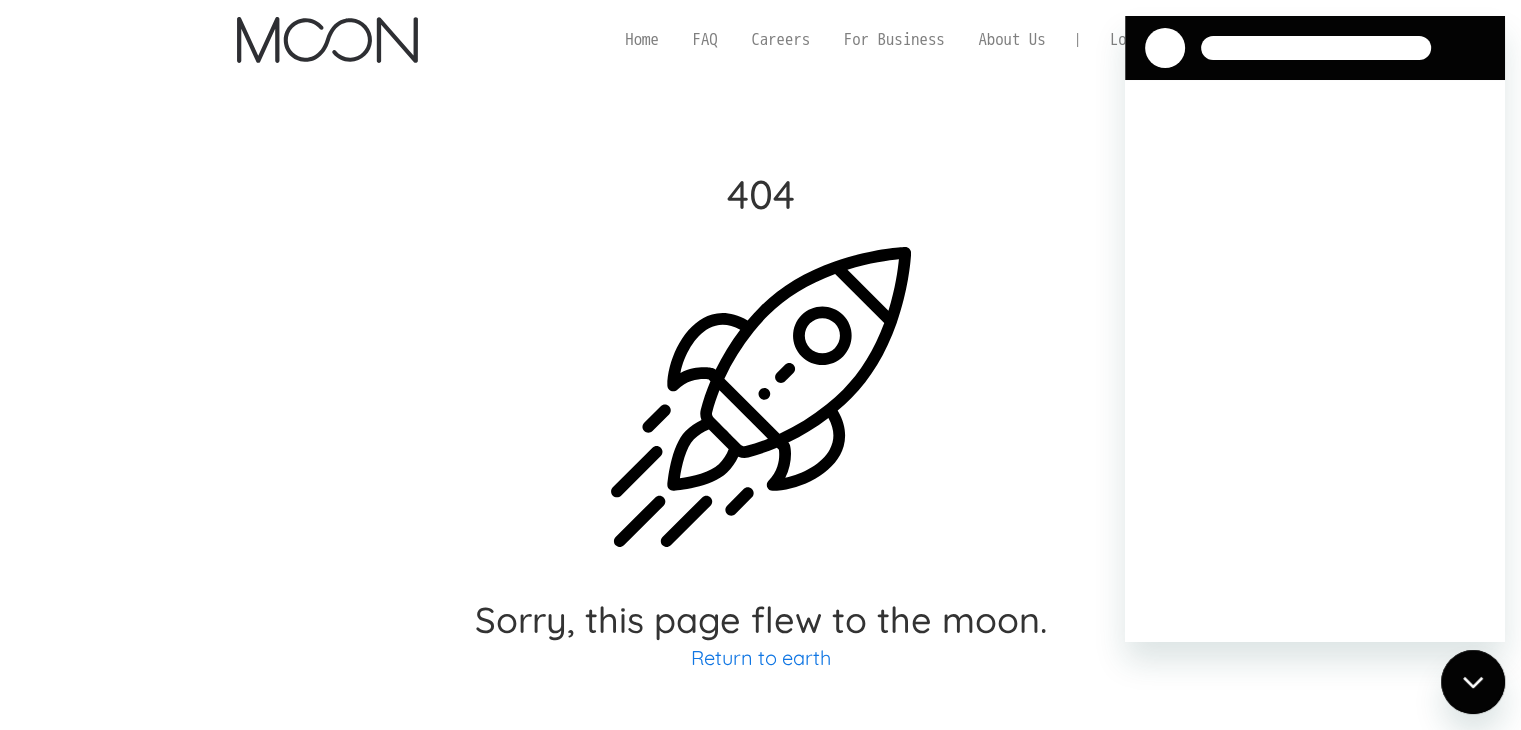 scroll, scrollTop: 0, scrollLeft: 0, axis: both 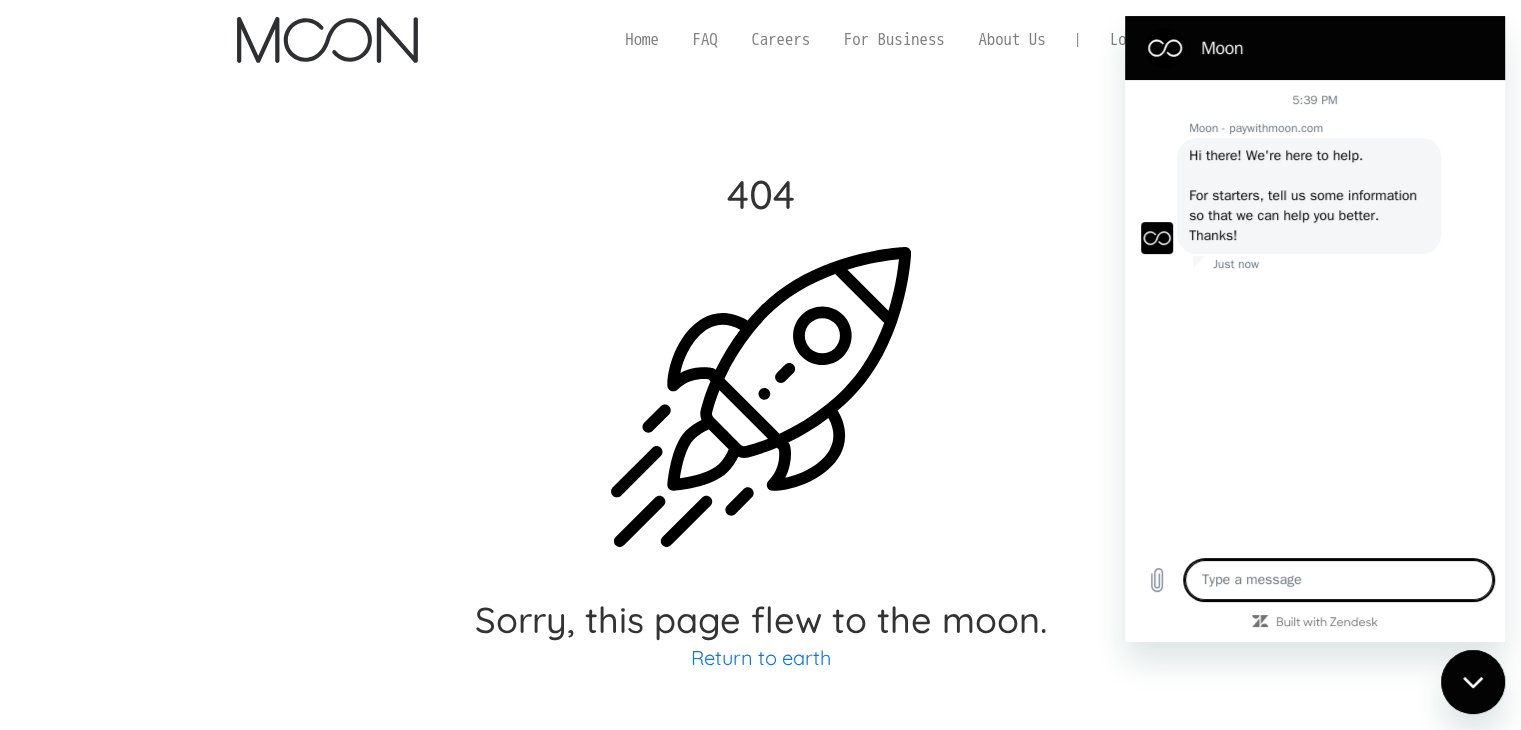 type on "x" 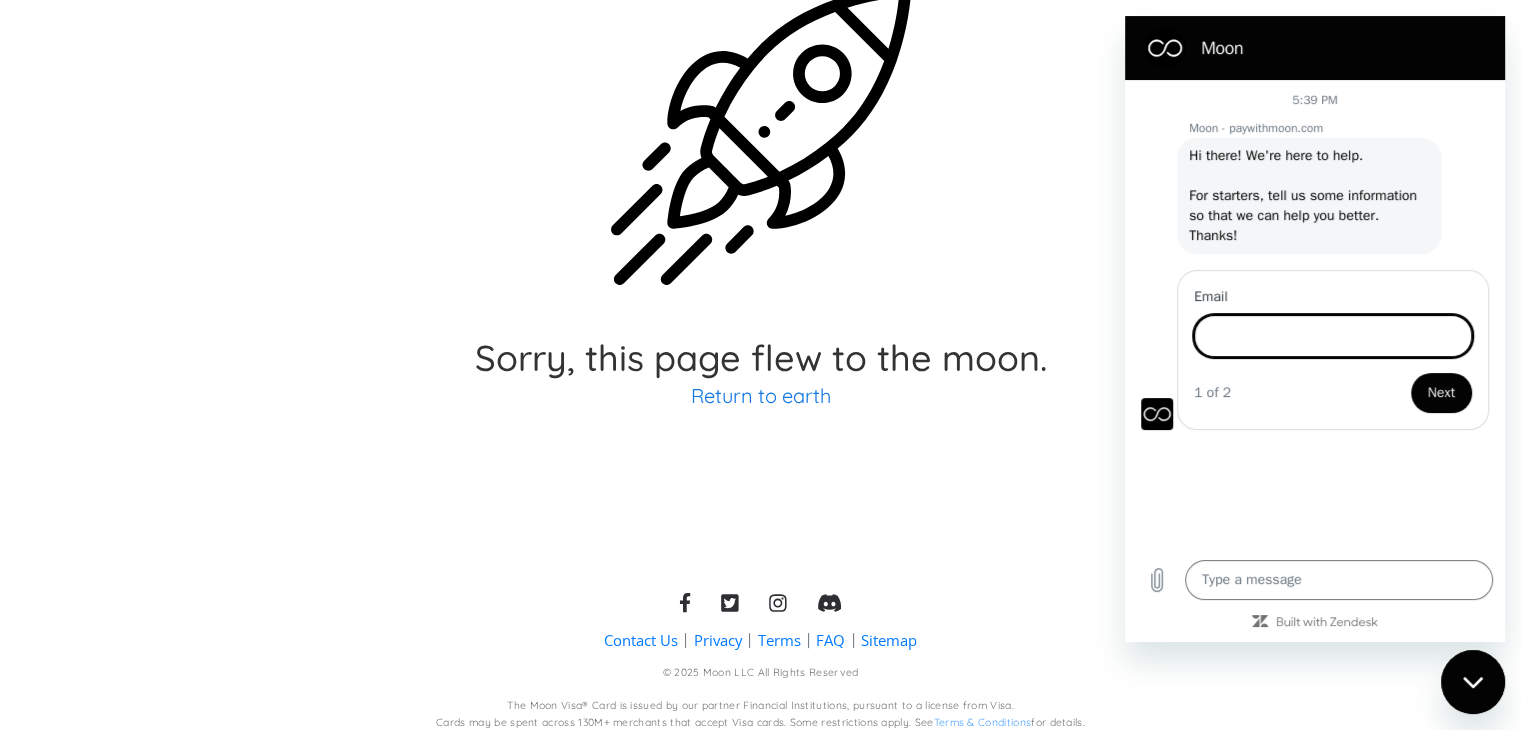 scroll, scrollTop: 176, scrollLeft: 0, axis: vertical 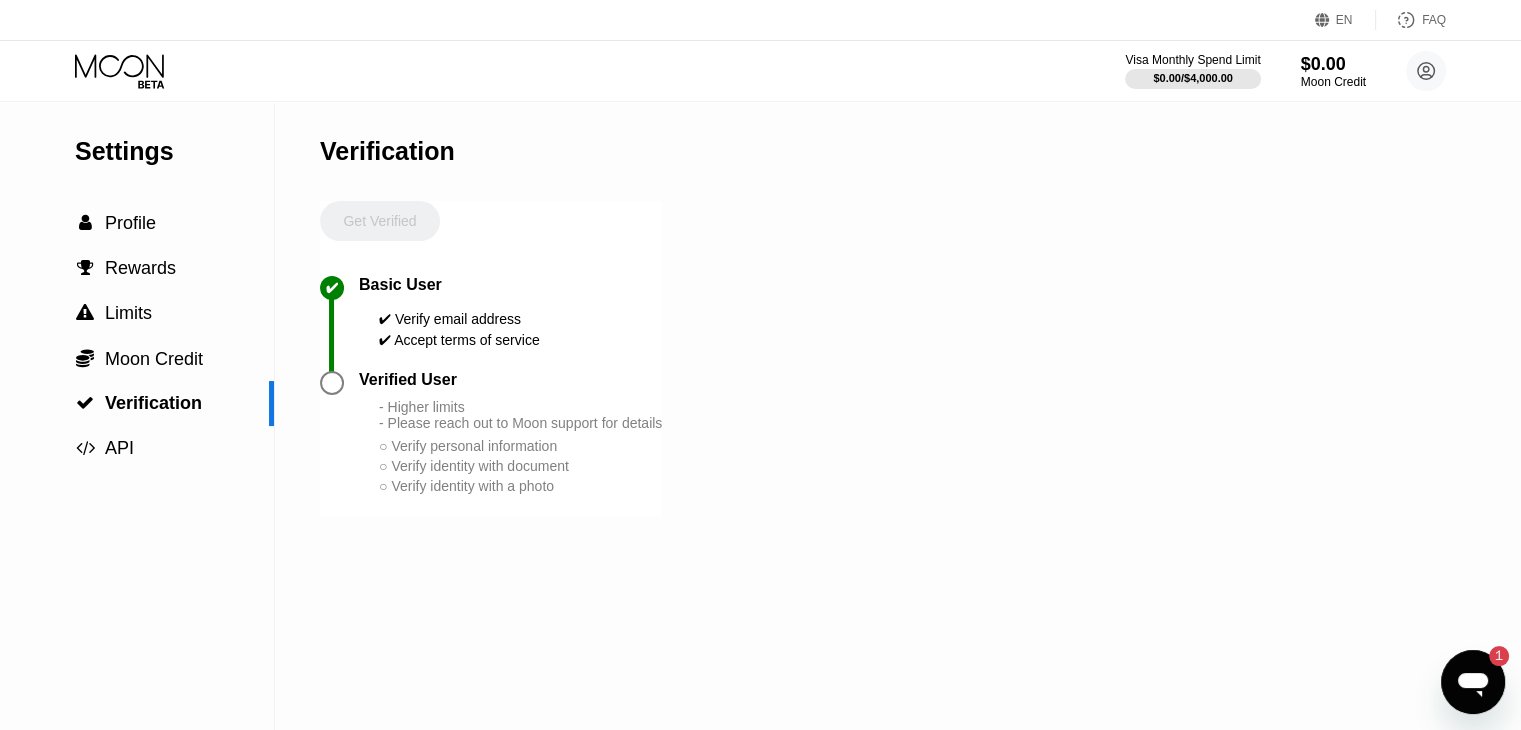 click at bounding box center (1473, 682) 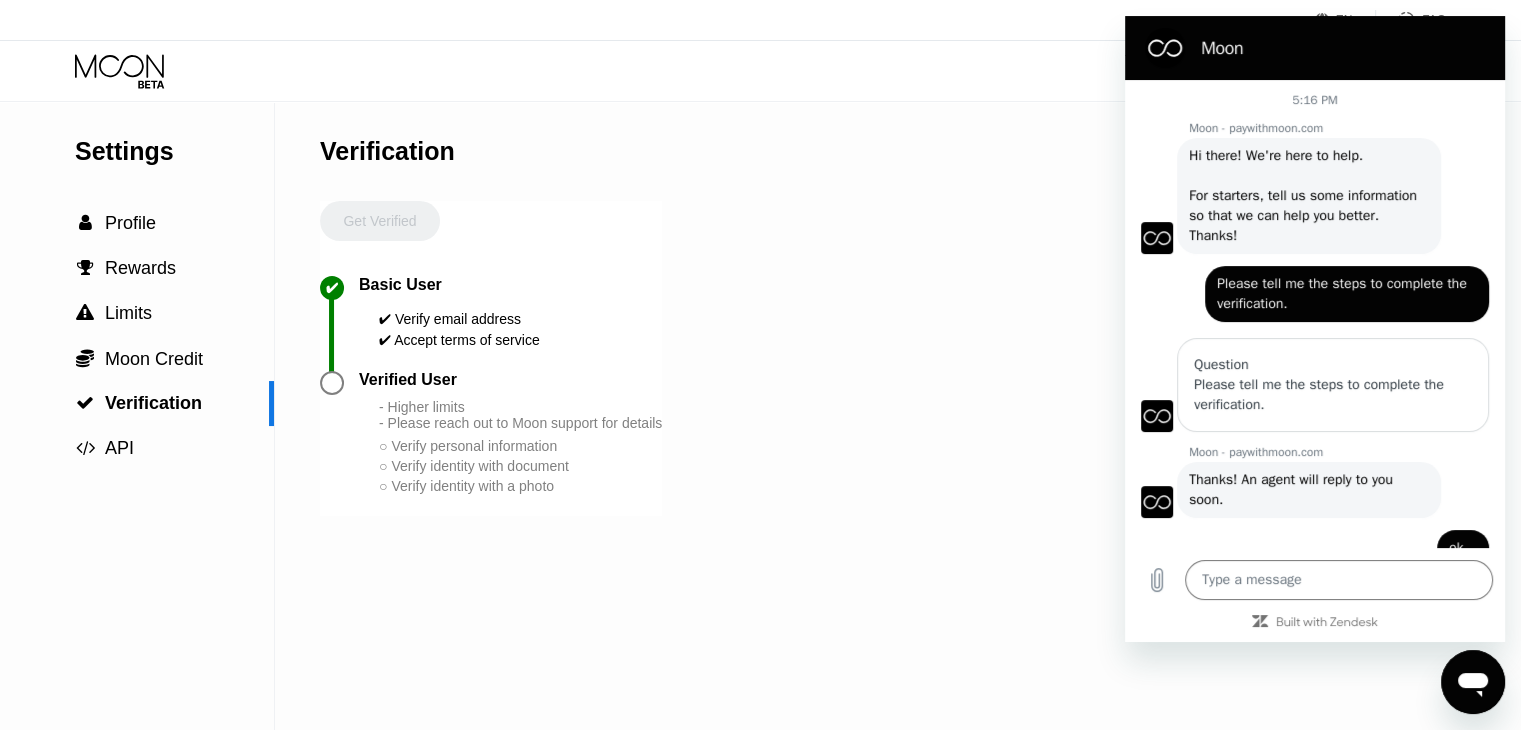 scroll, scrollTop: 0, scrollLeft: 0, axis: both 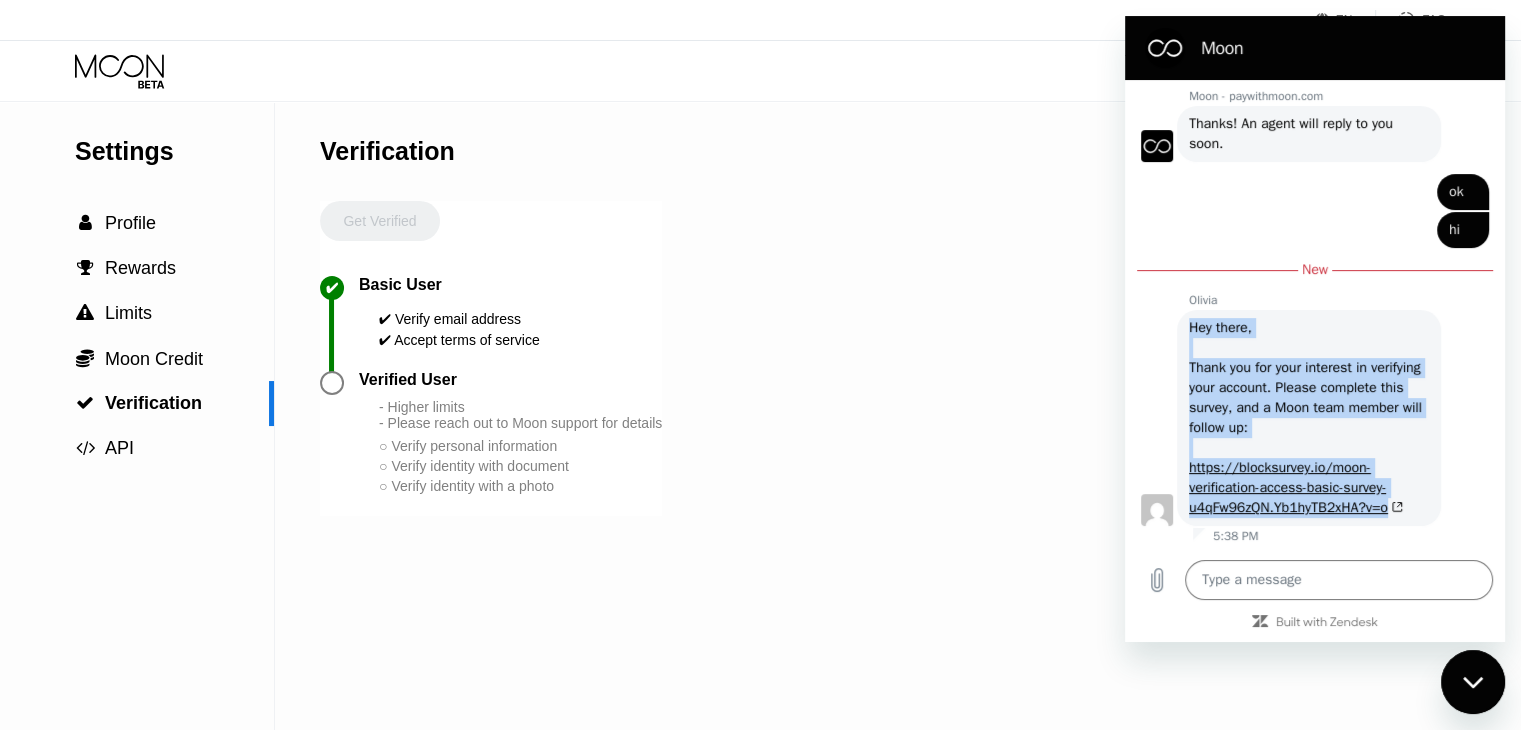 drag, startPoint x: 1185, startPoint y: 323, endPoint x: 1330, endPoint y: 445, distance: 189.4967 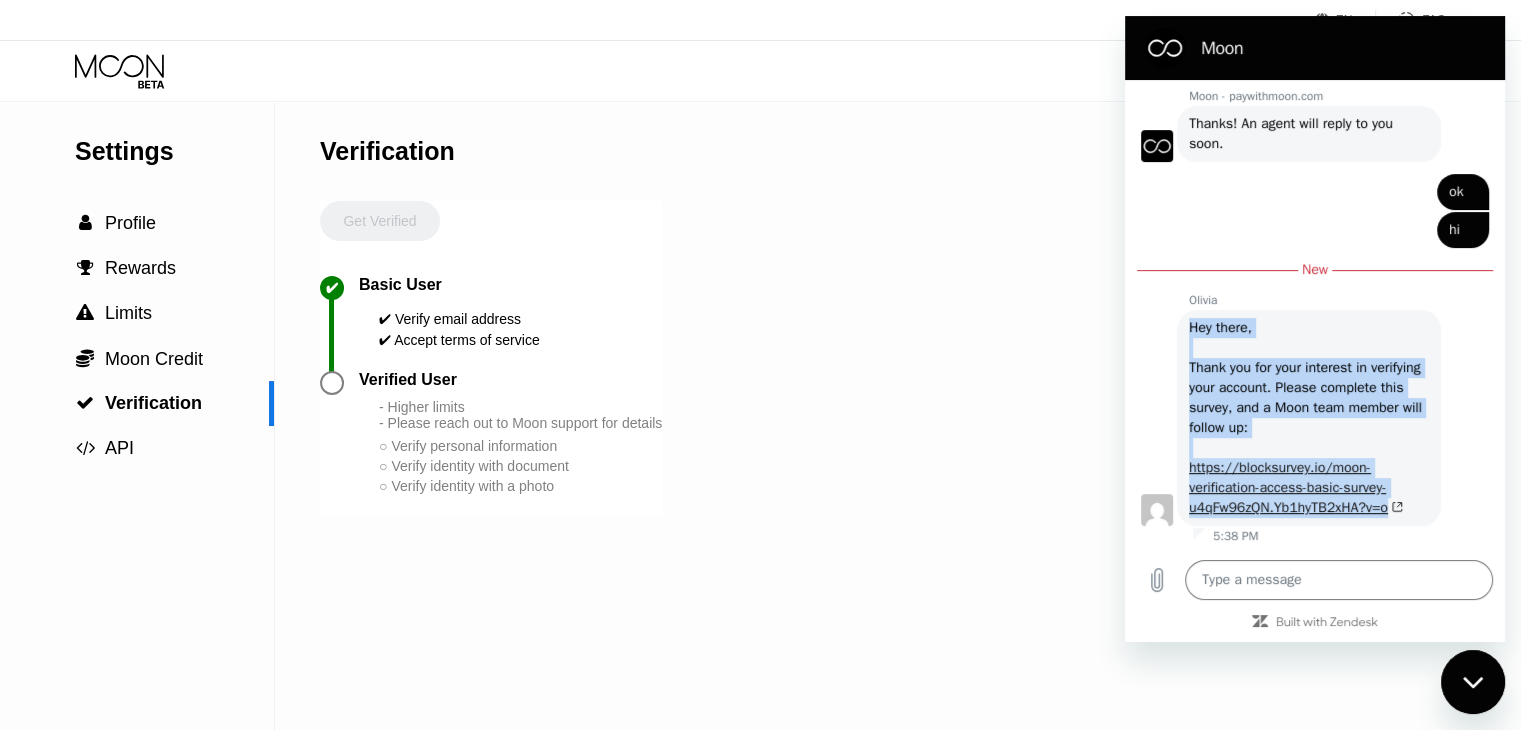click on "https://blocksurvey.io/moon-verification-access-basic-survey-u4qFw96zQN.Yb1hyTB2xHA?v=o" at bounding box center (1296, 487) 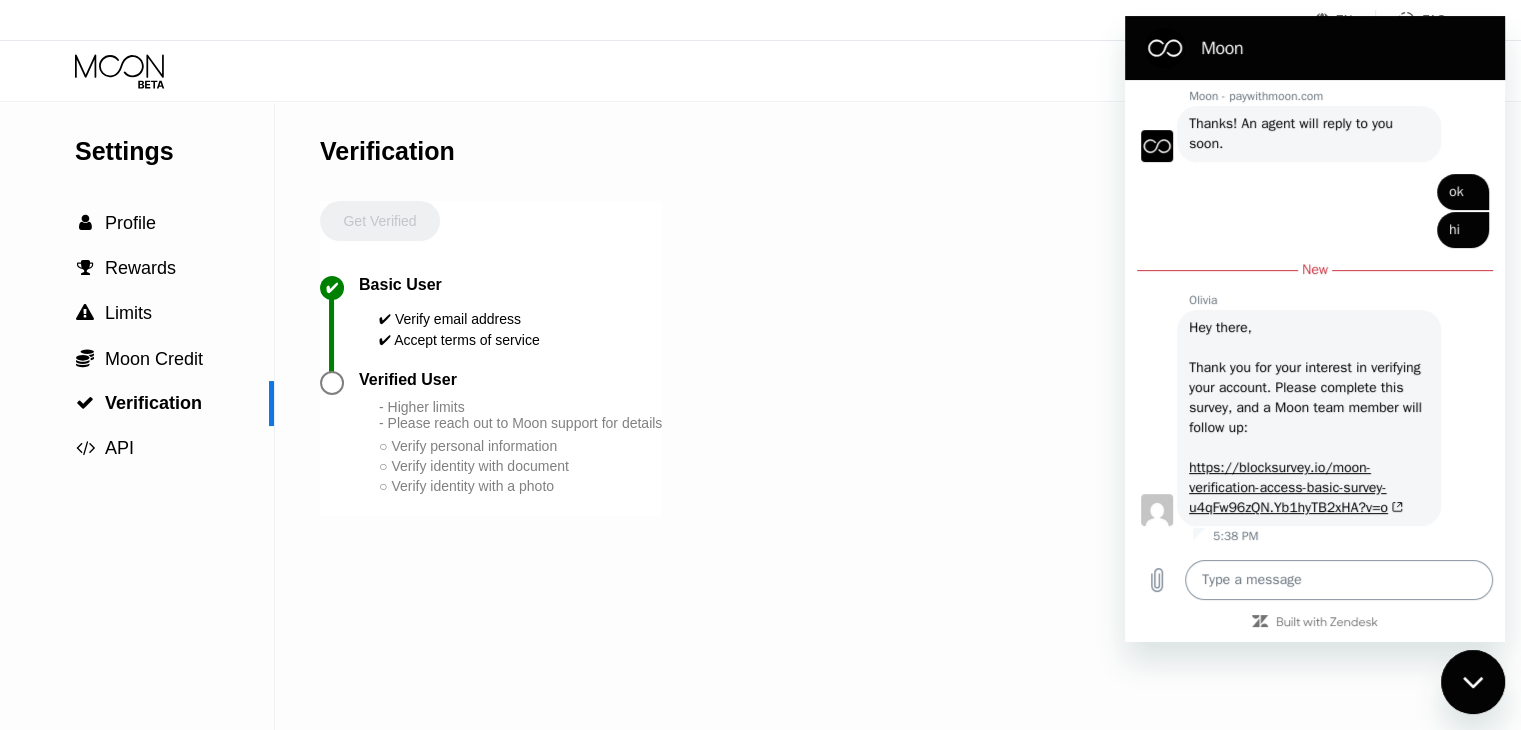 click at bounding box center (1339, 580) 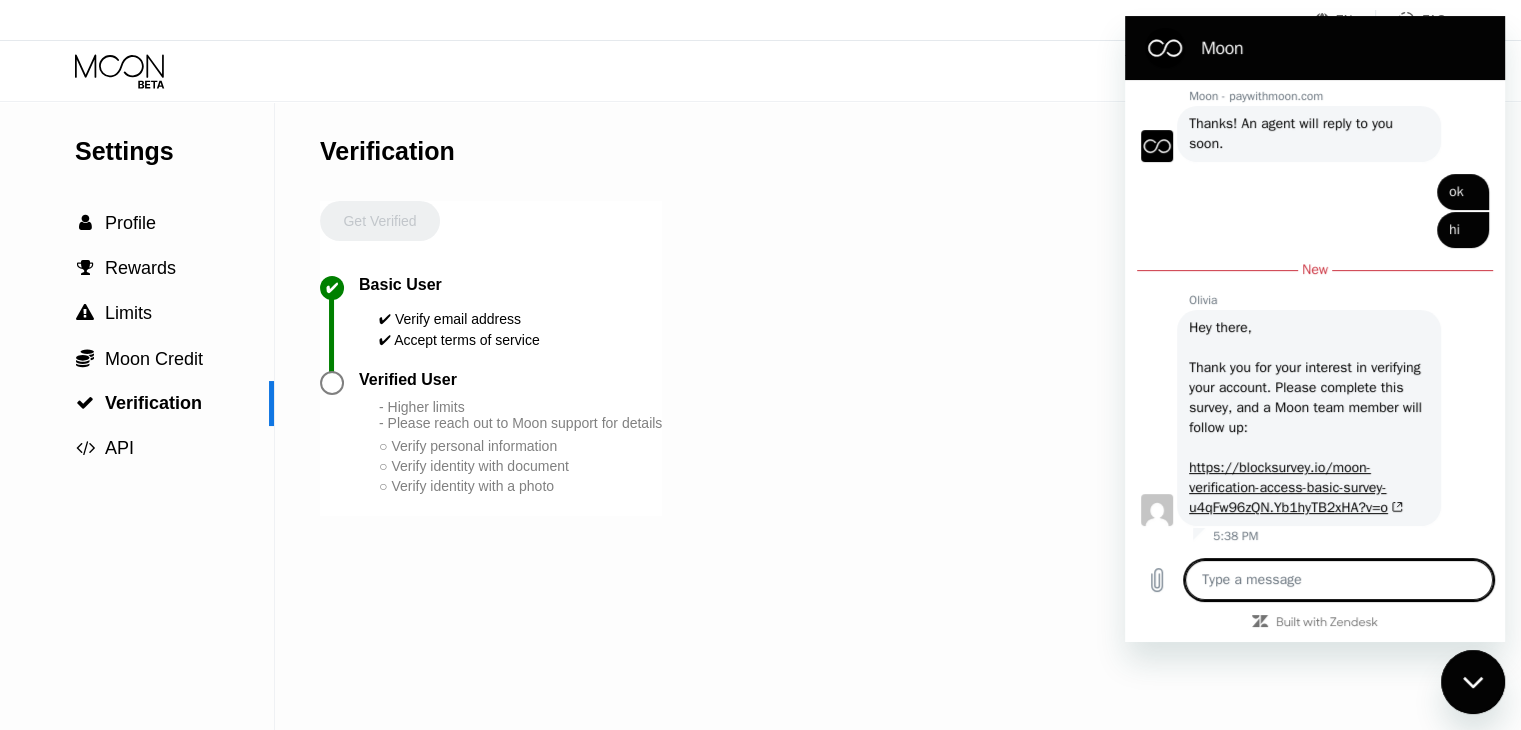 type on "x" 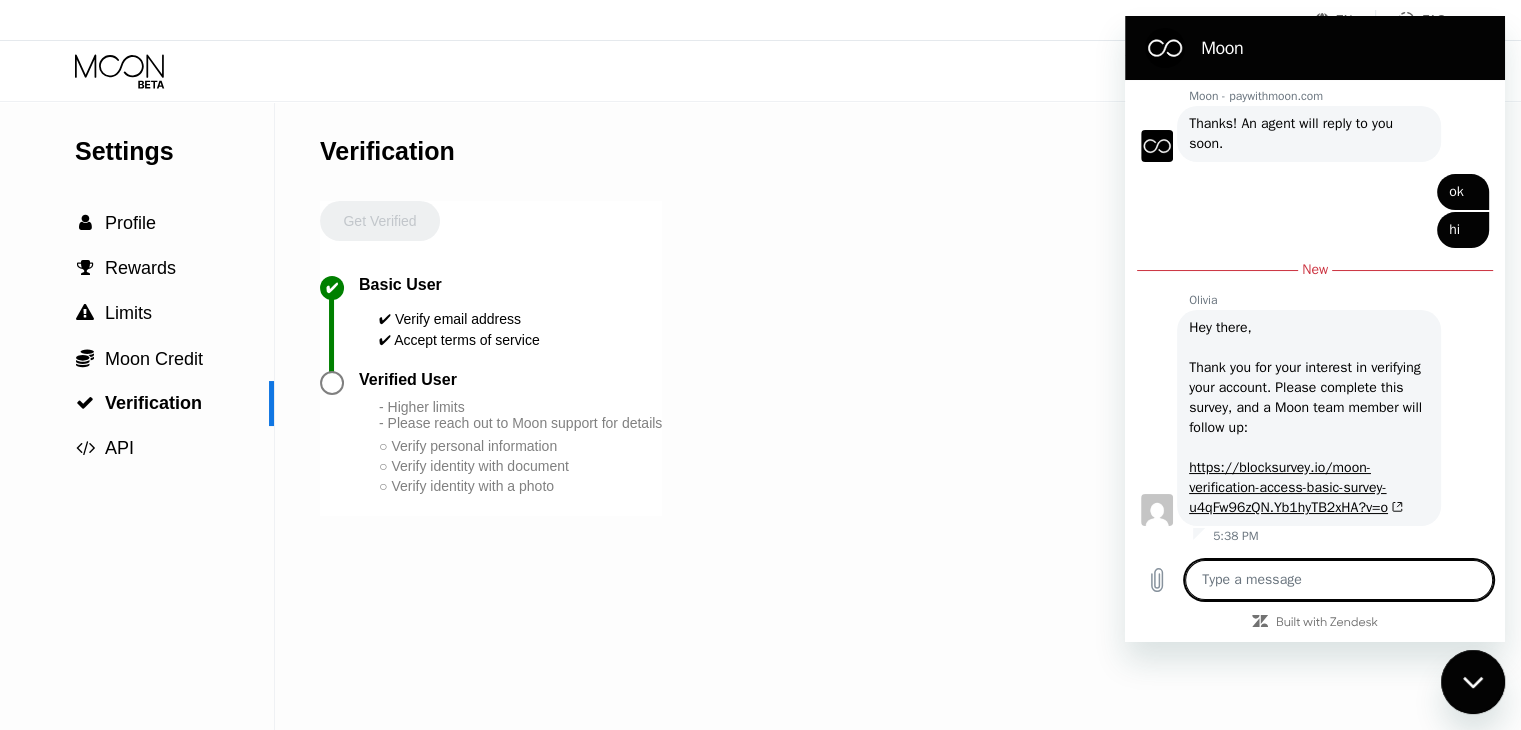 type on "d" 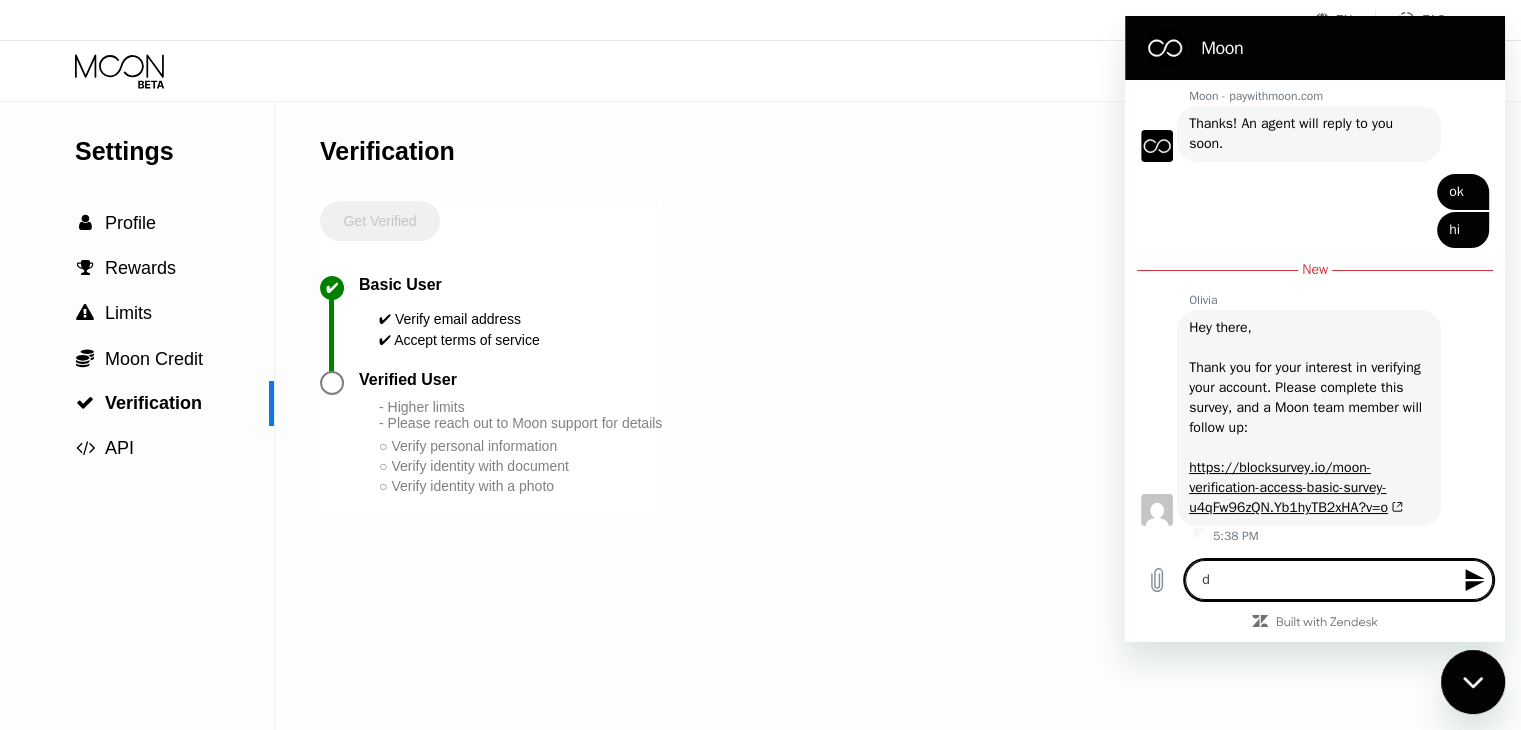 type on "de" 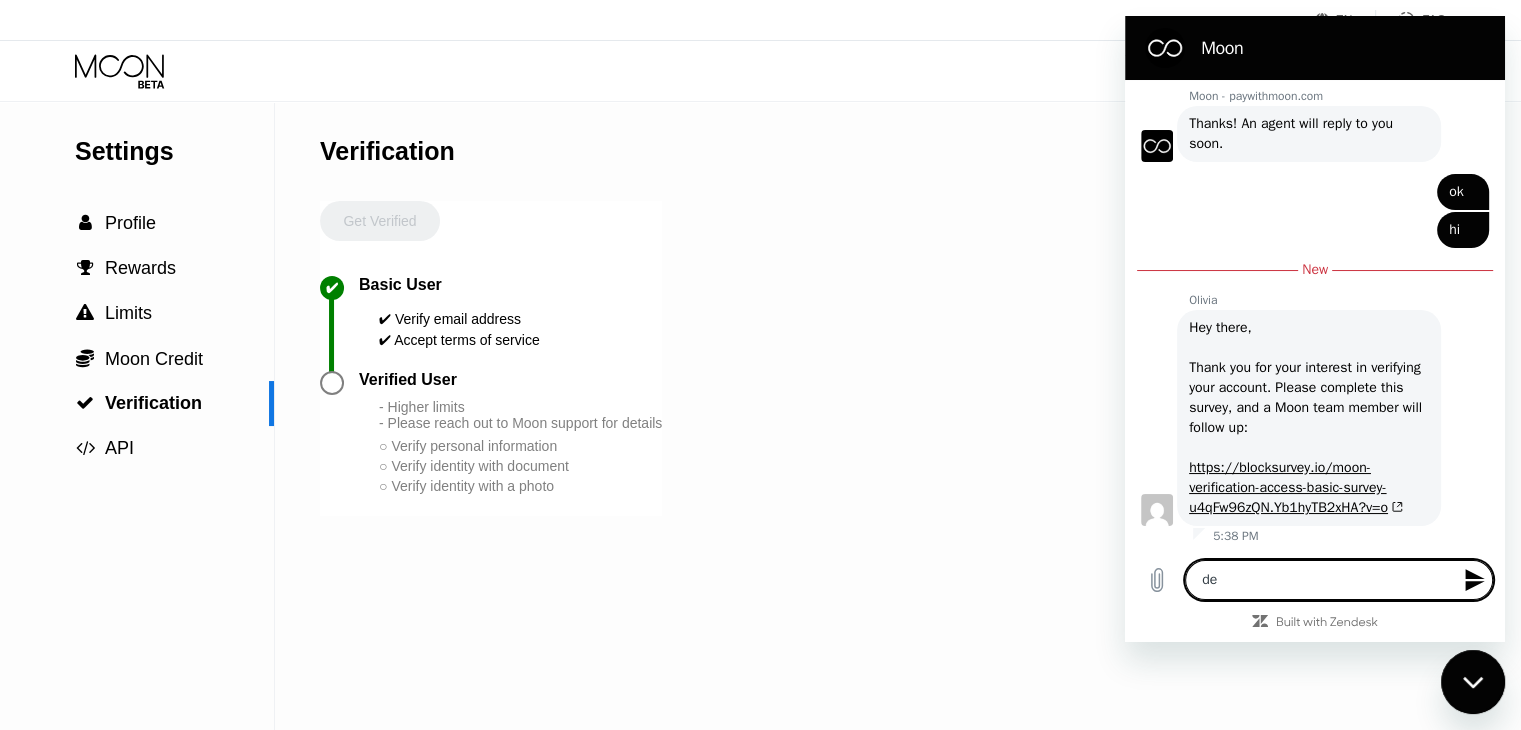 type on "dea" 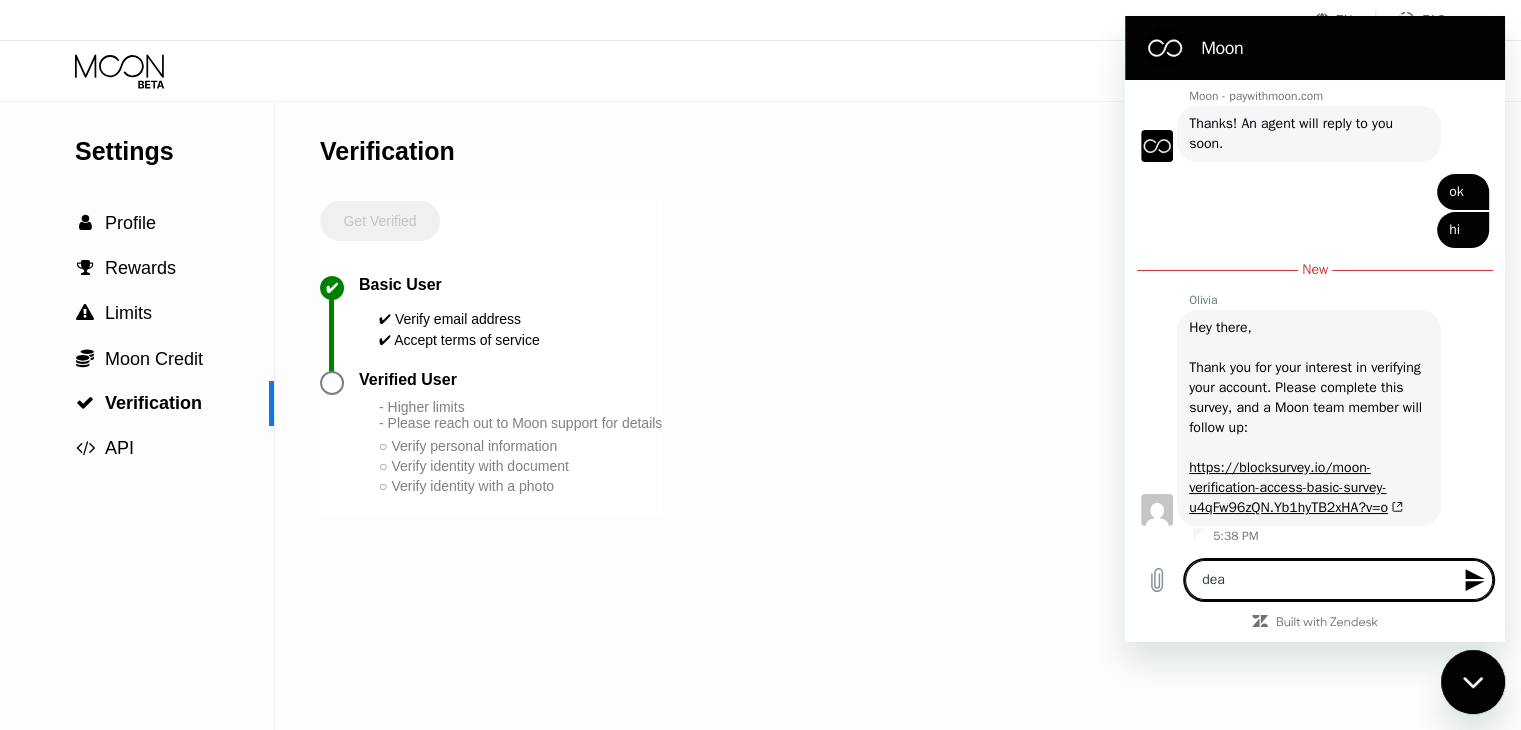 type on "dear" 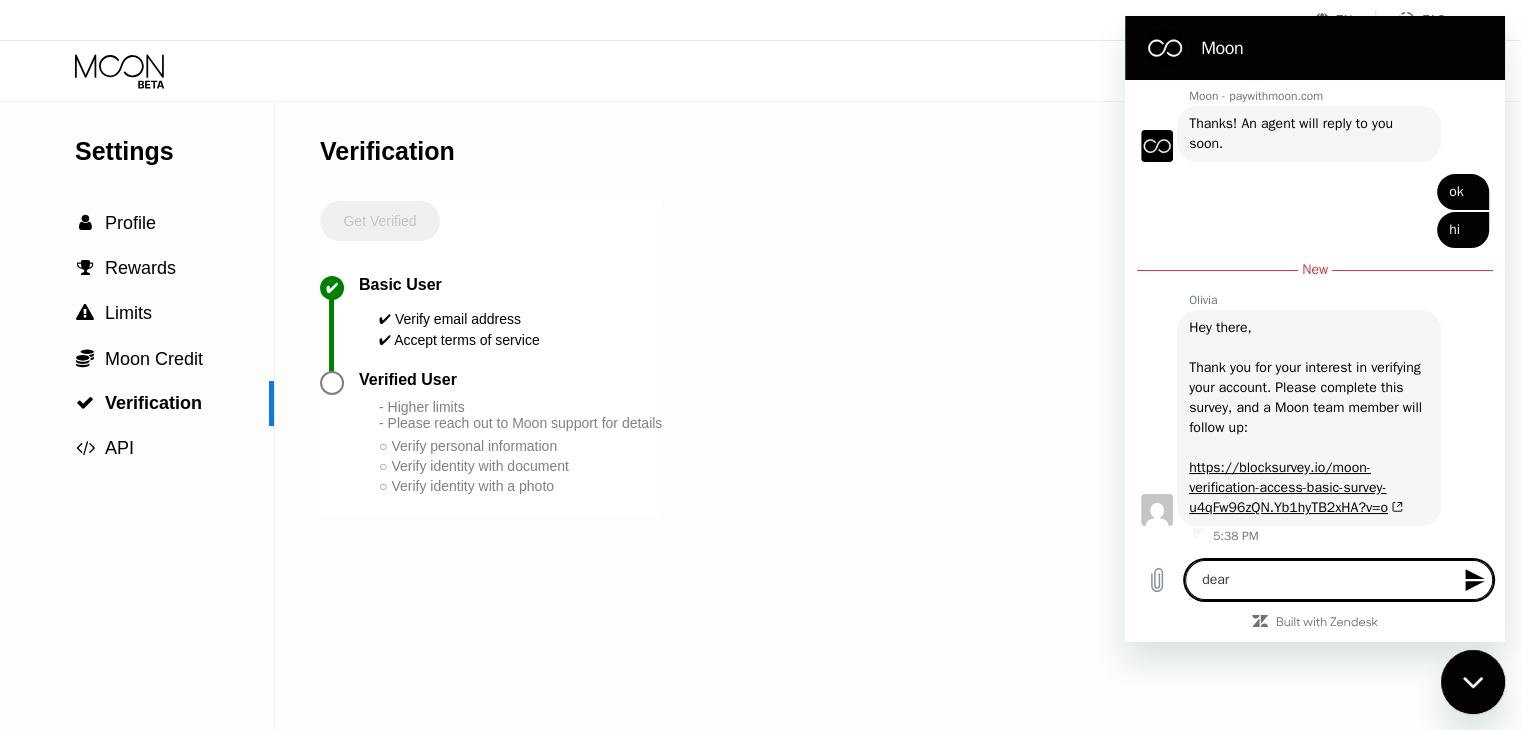 type on "dear?" 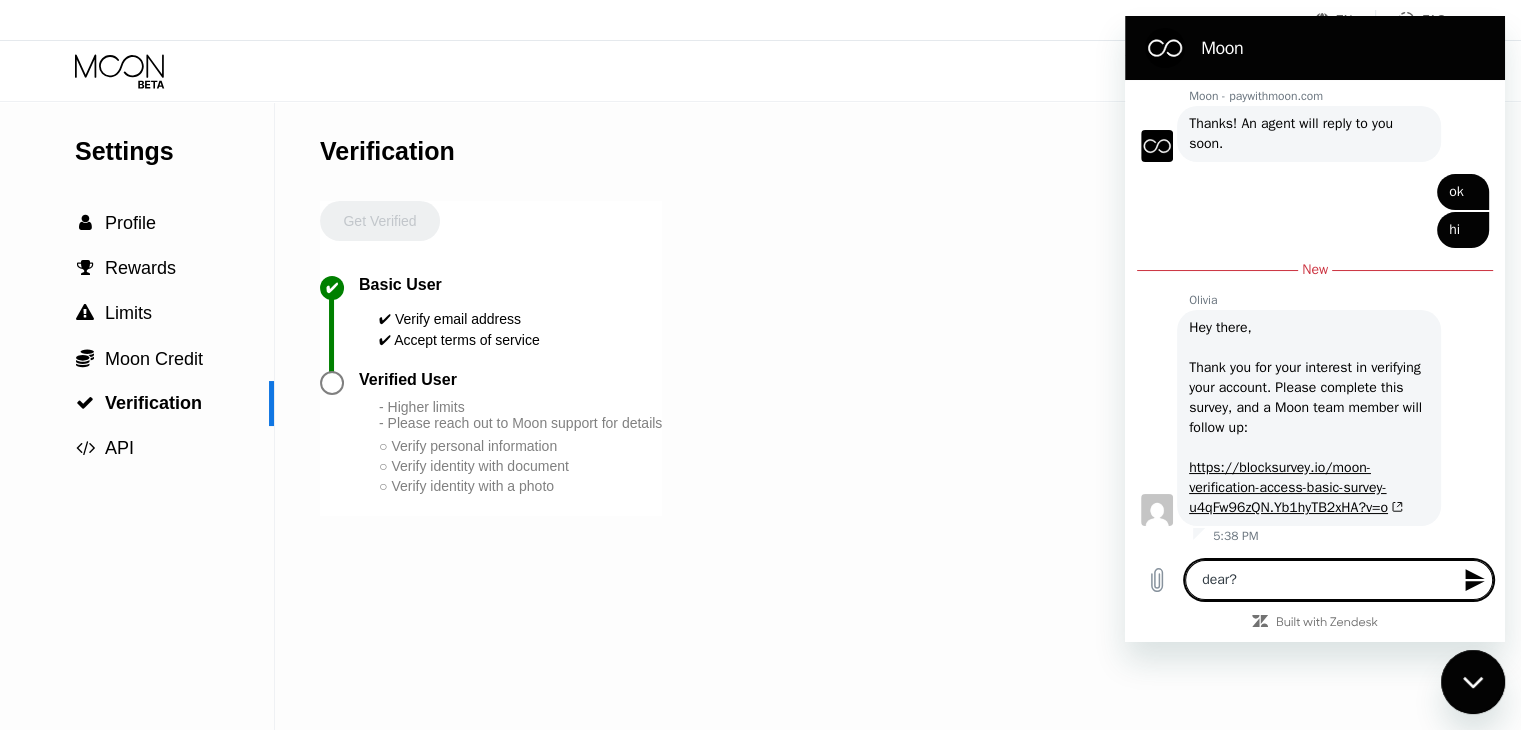 type 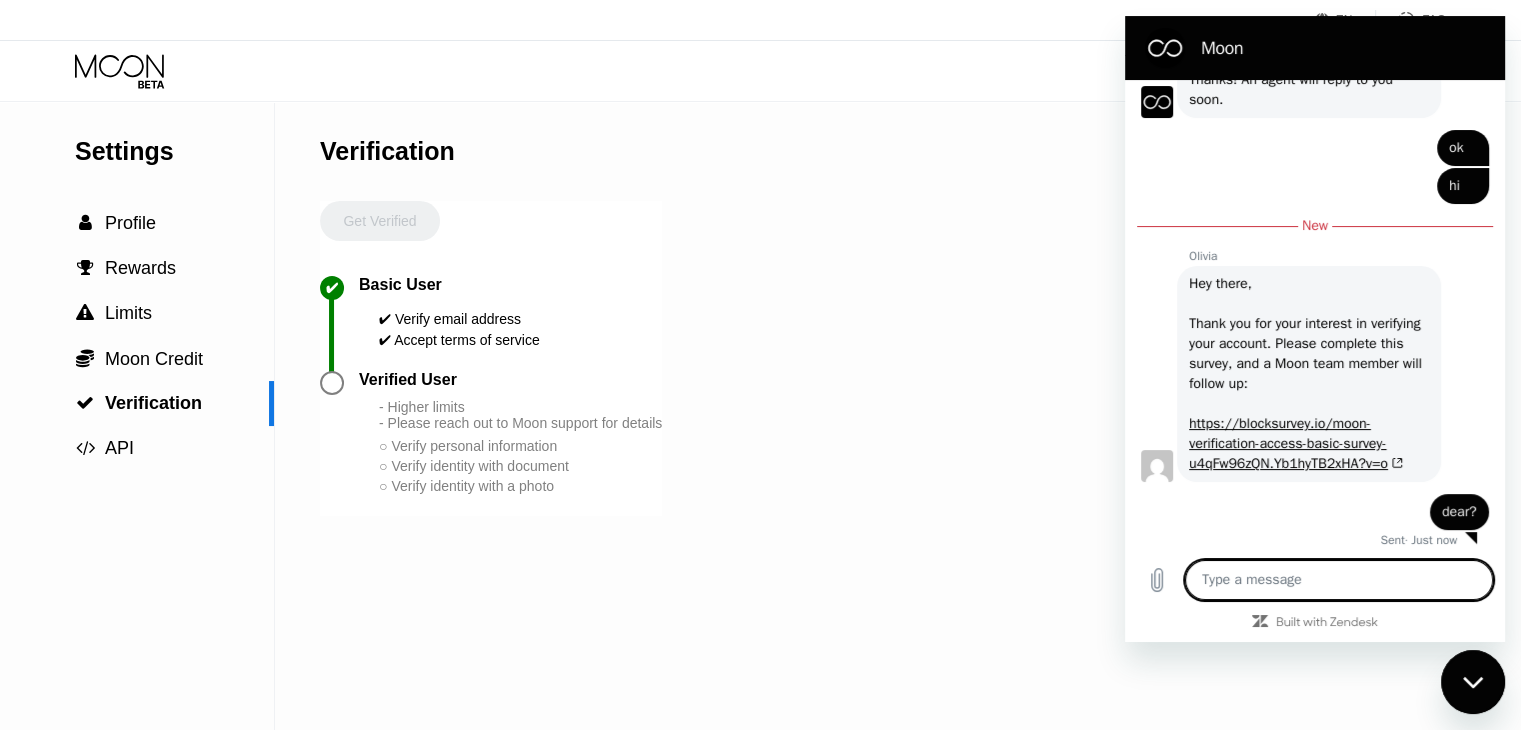 scroll, scrollTop: 404, scrollLeft: 0, axis: vertical 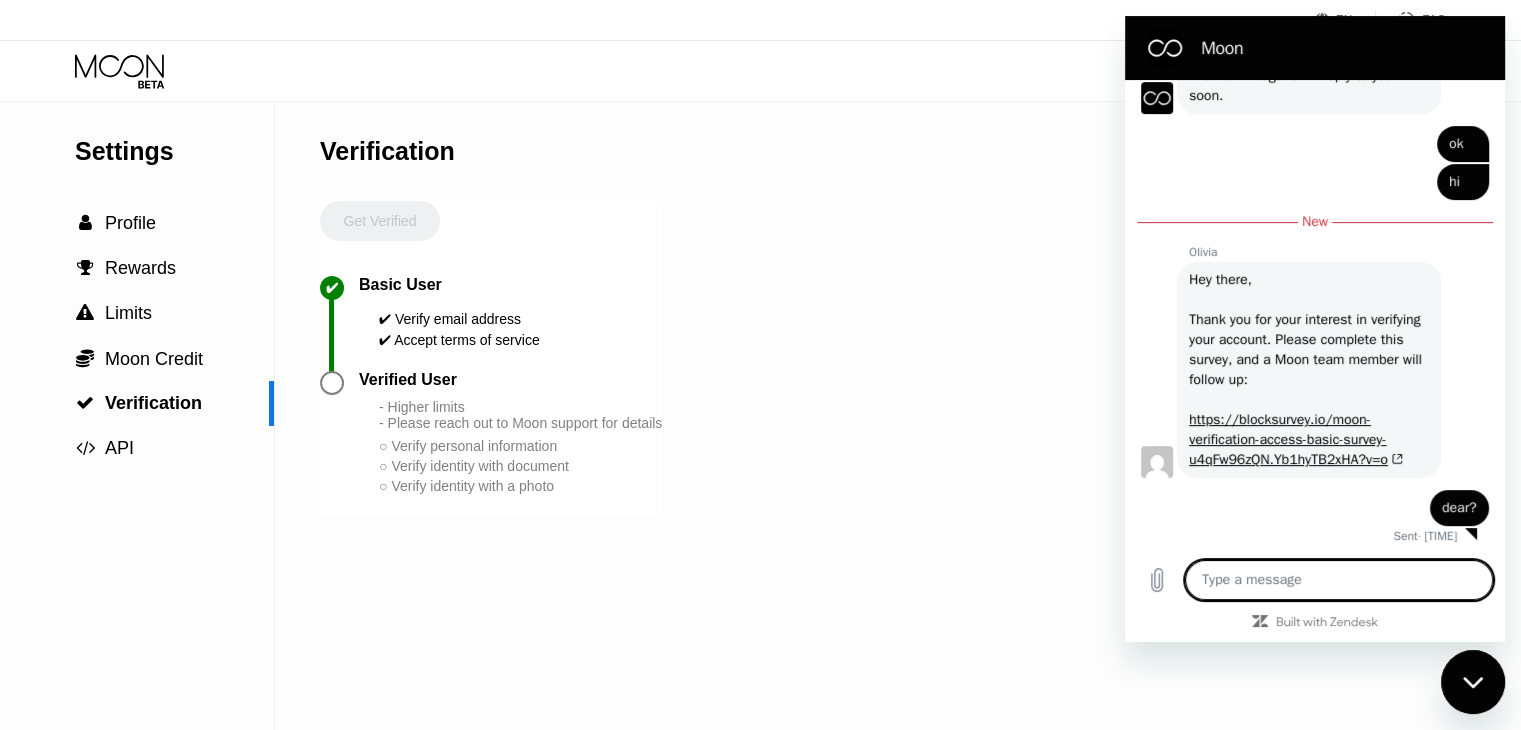click at bounding box center [1339, 580] 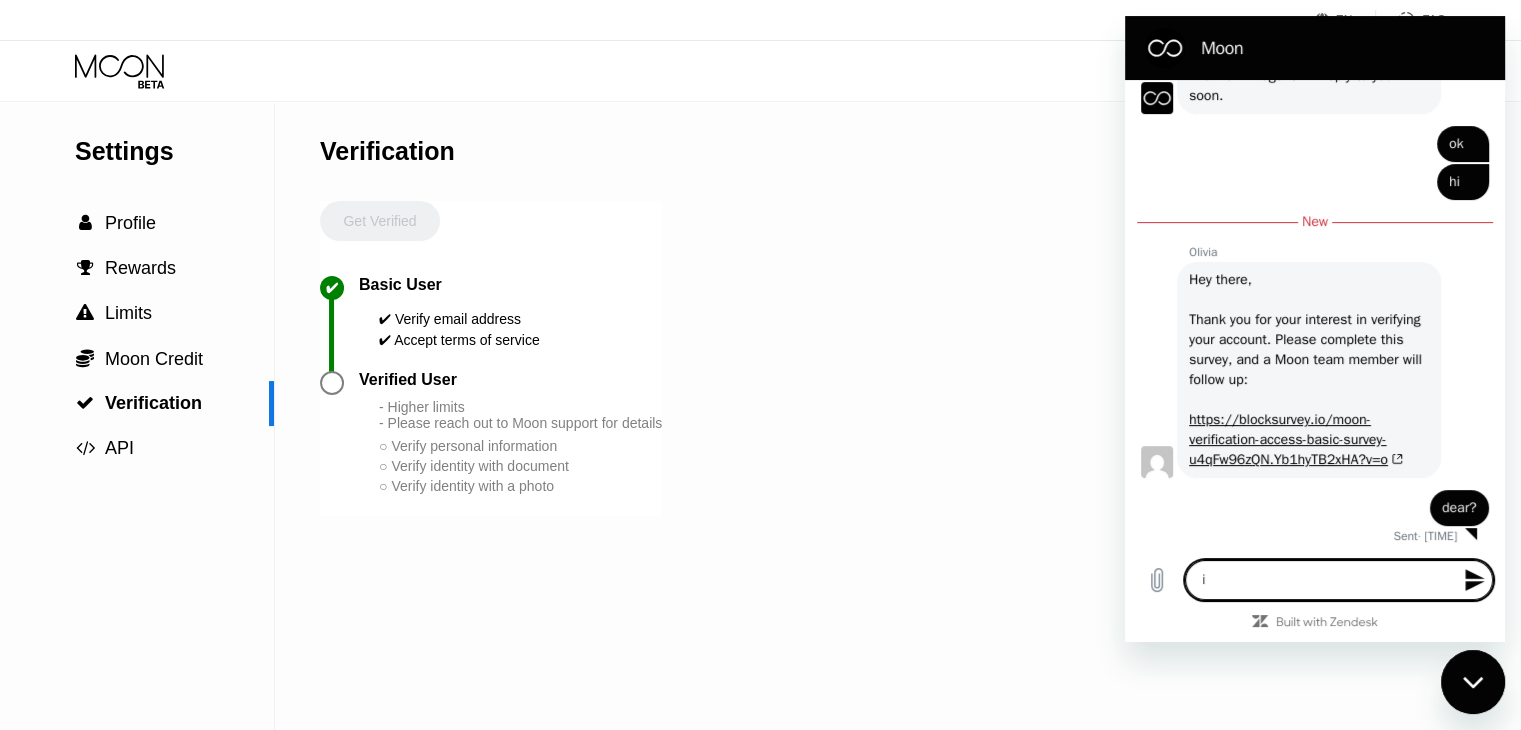 type on "i" 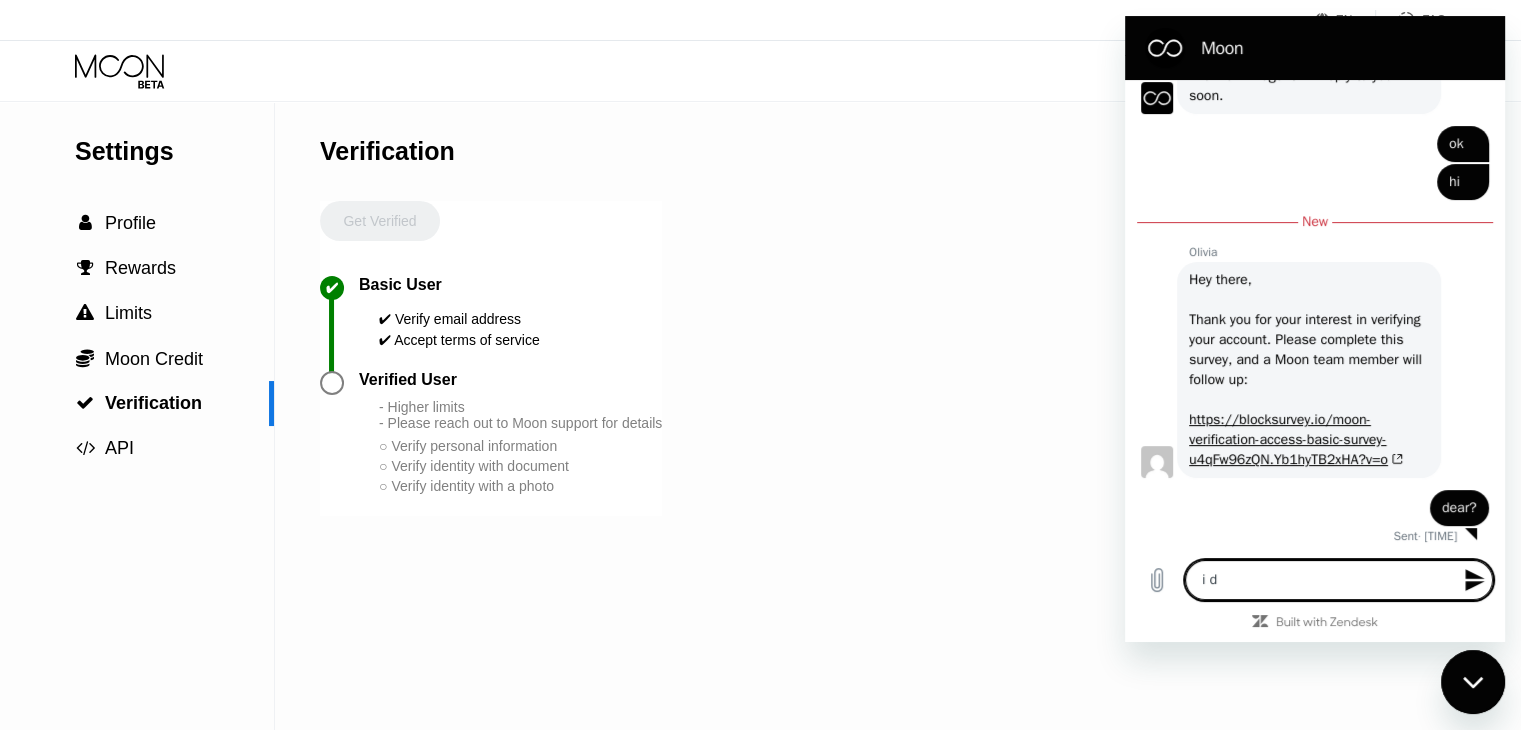 type on "i do" 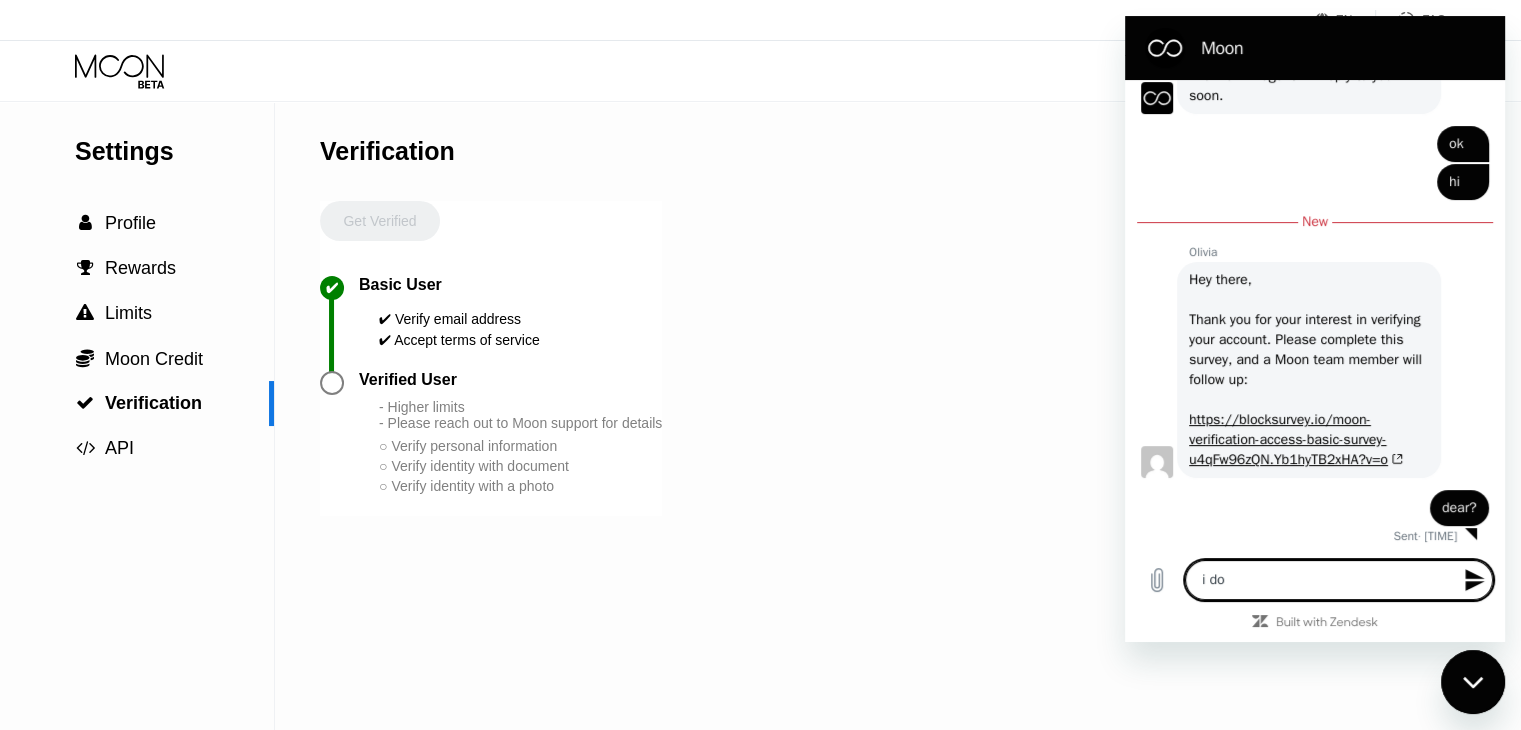 type on "i do" 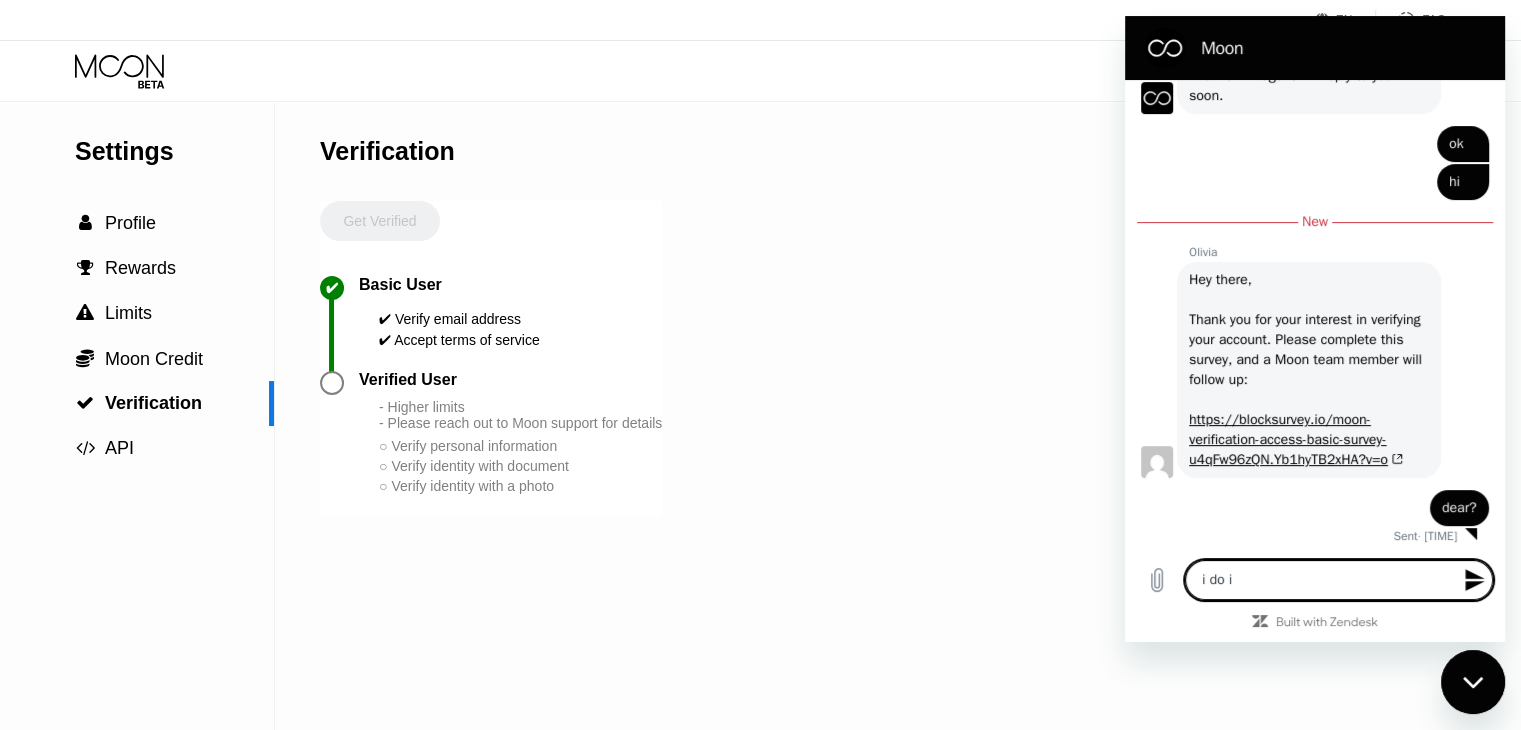 type on "i do it" 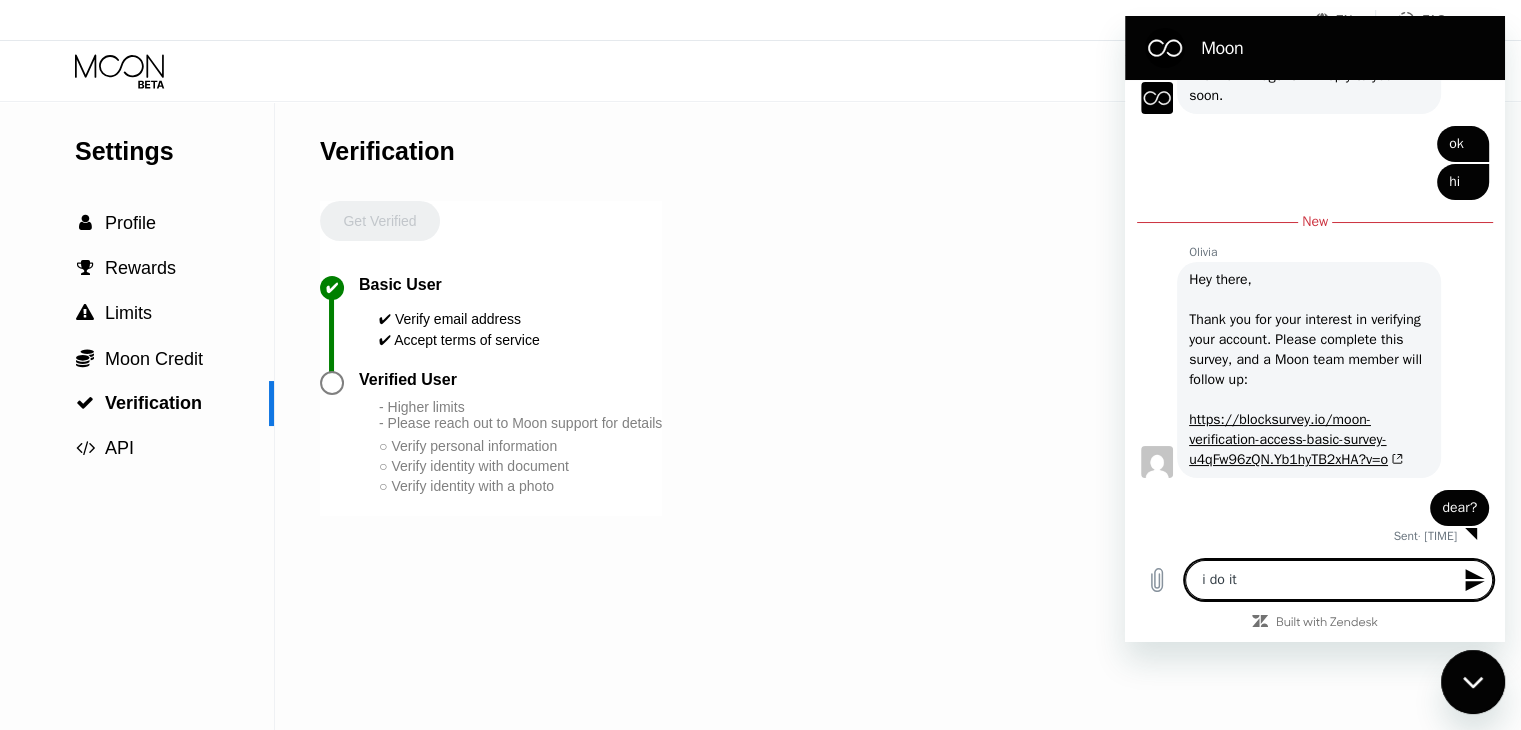 type 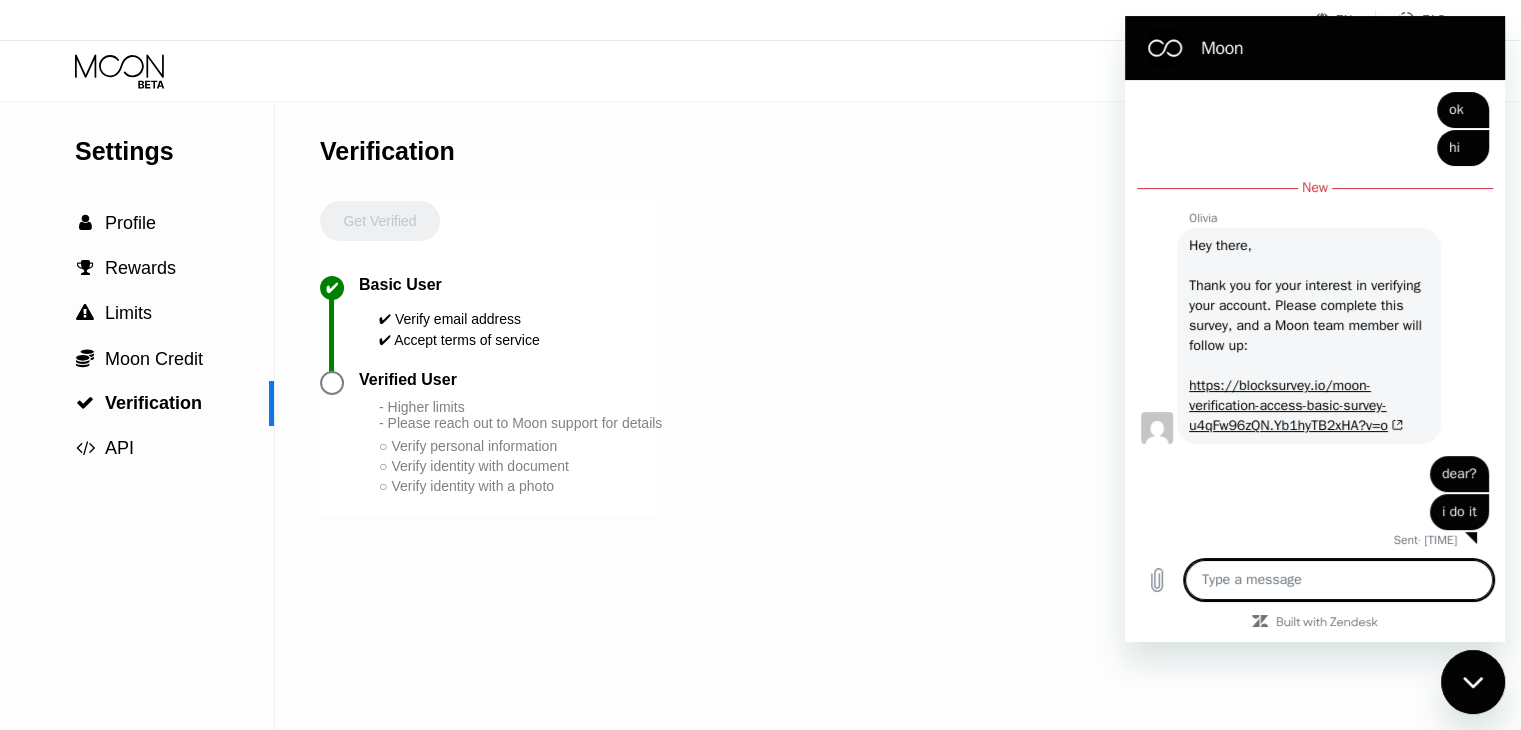 scroll, scrollTop: 442, scrollLeft: 0, axis: vertical 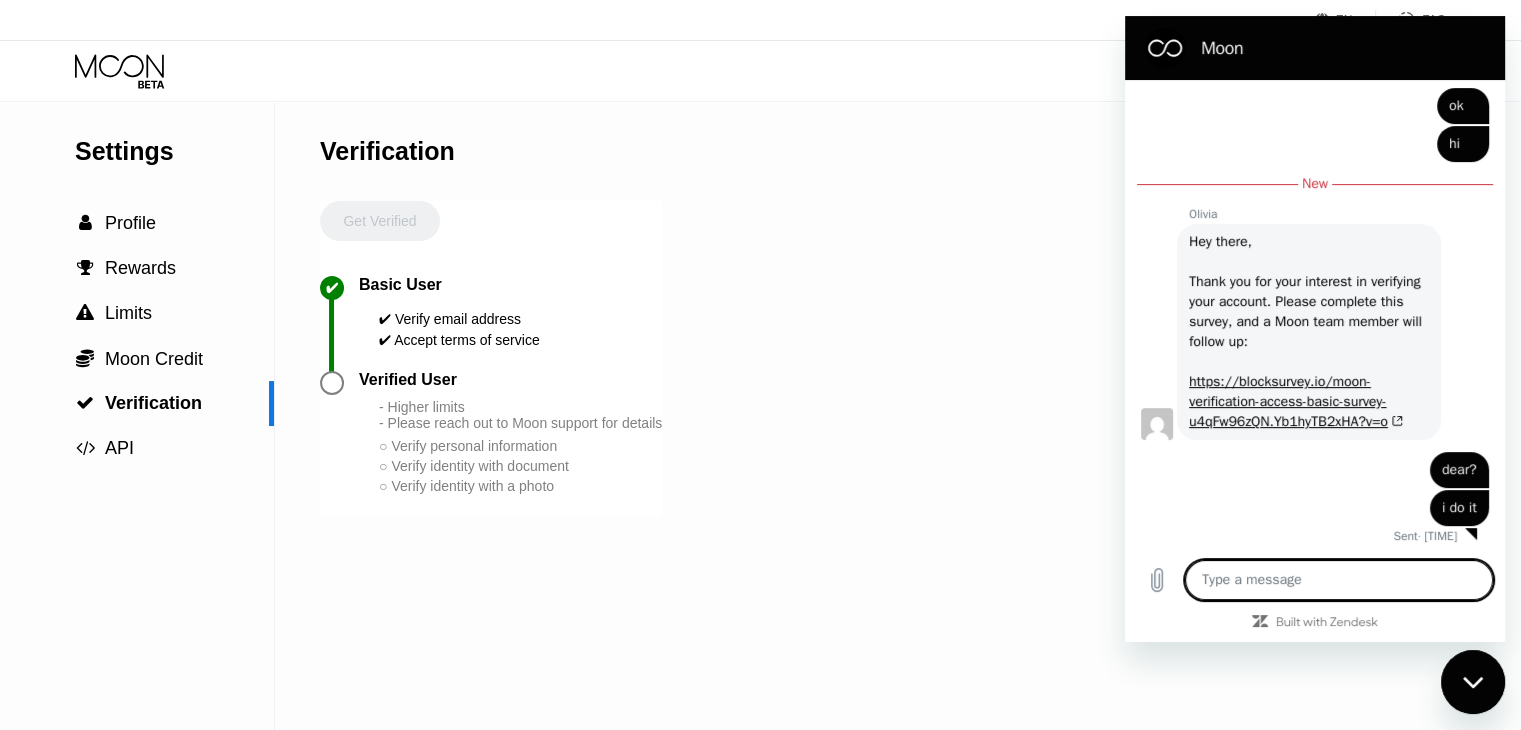 type on "x" 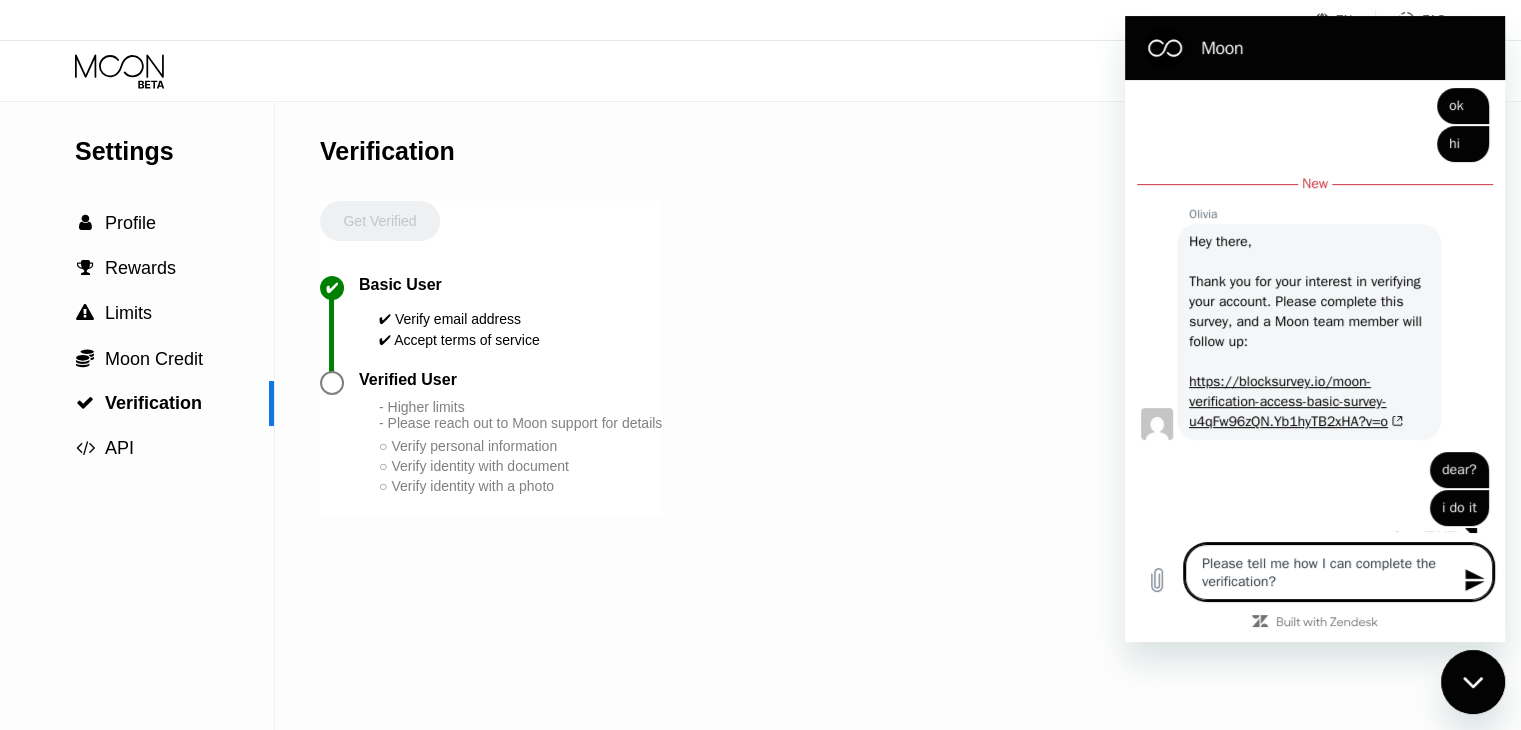 type on "Please tell me how I can complete the verification?" 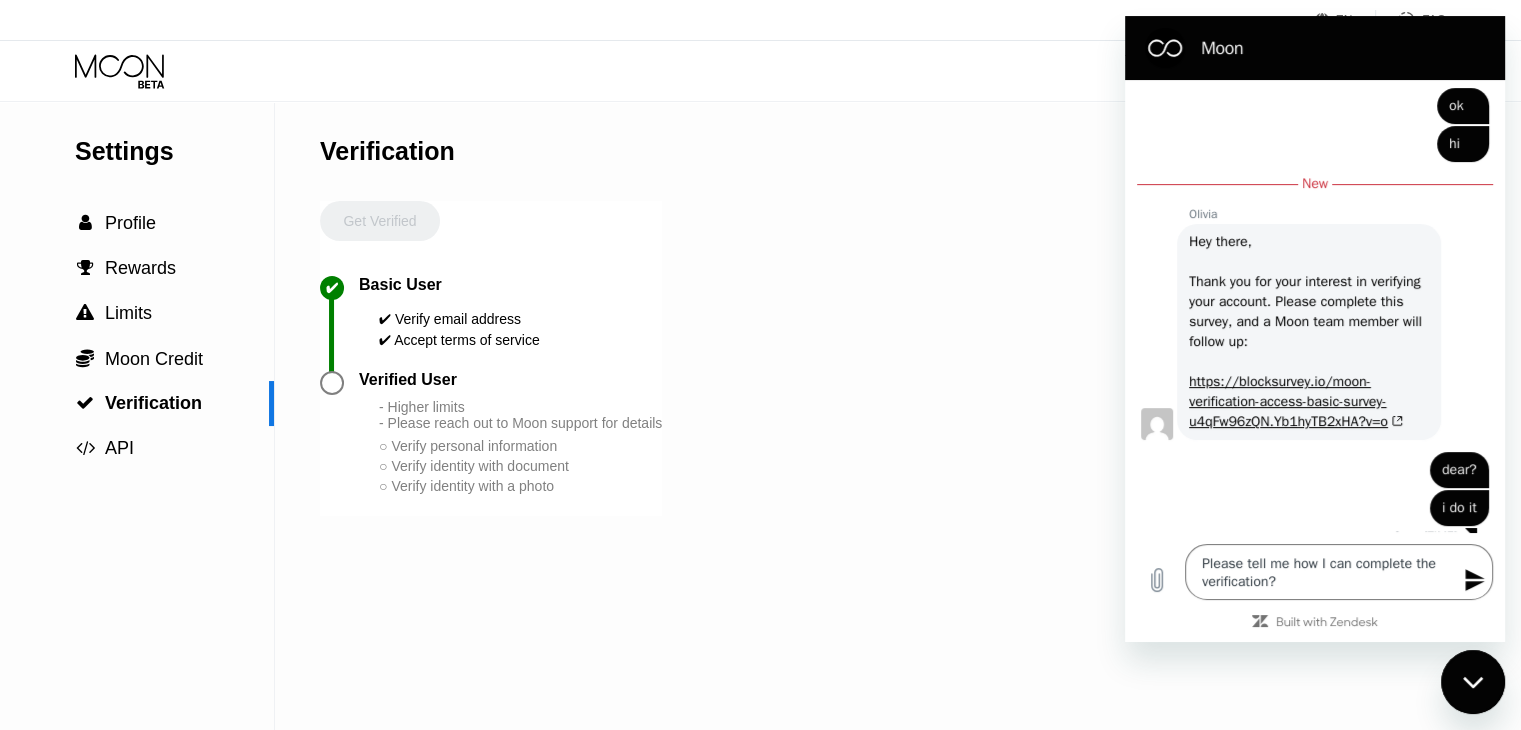 click 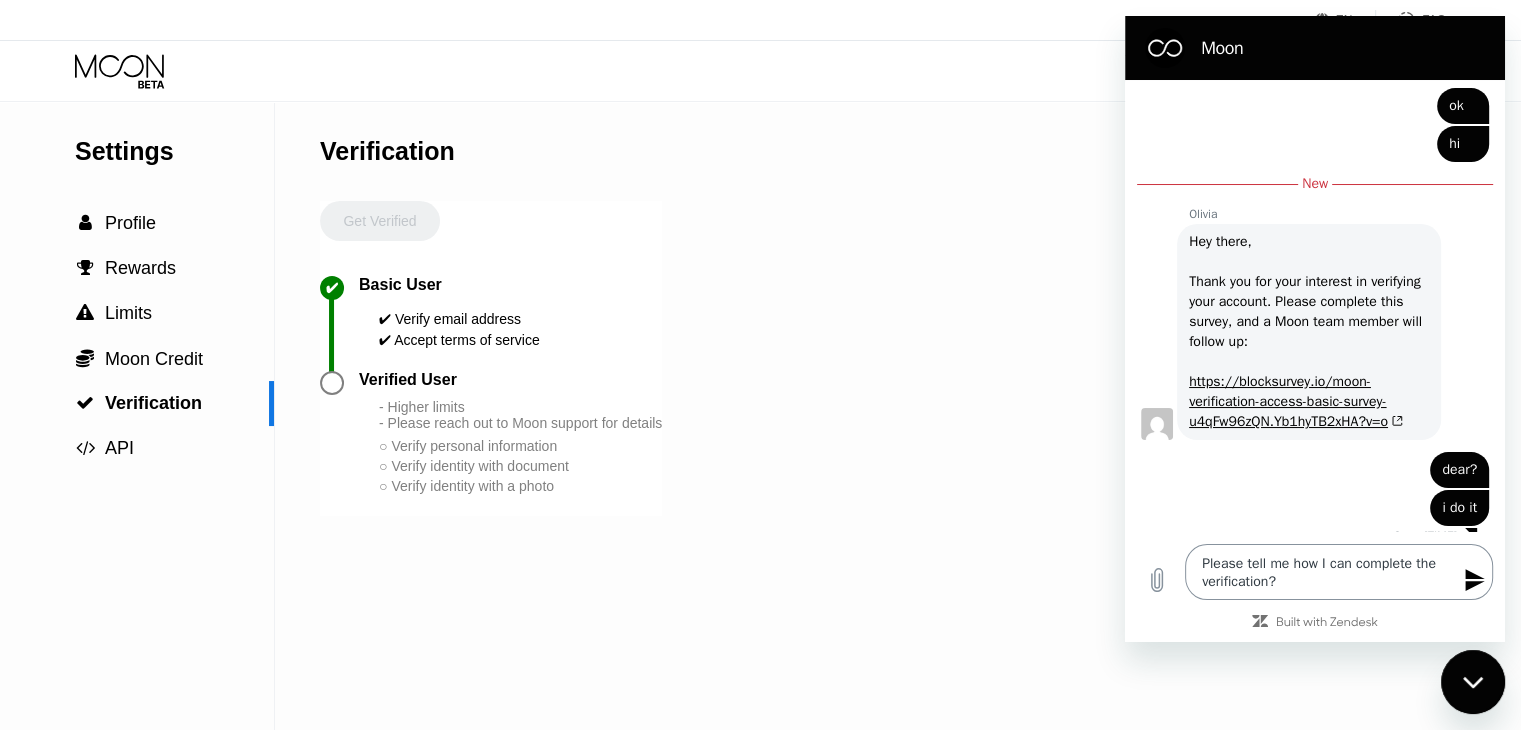 type 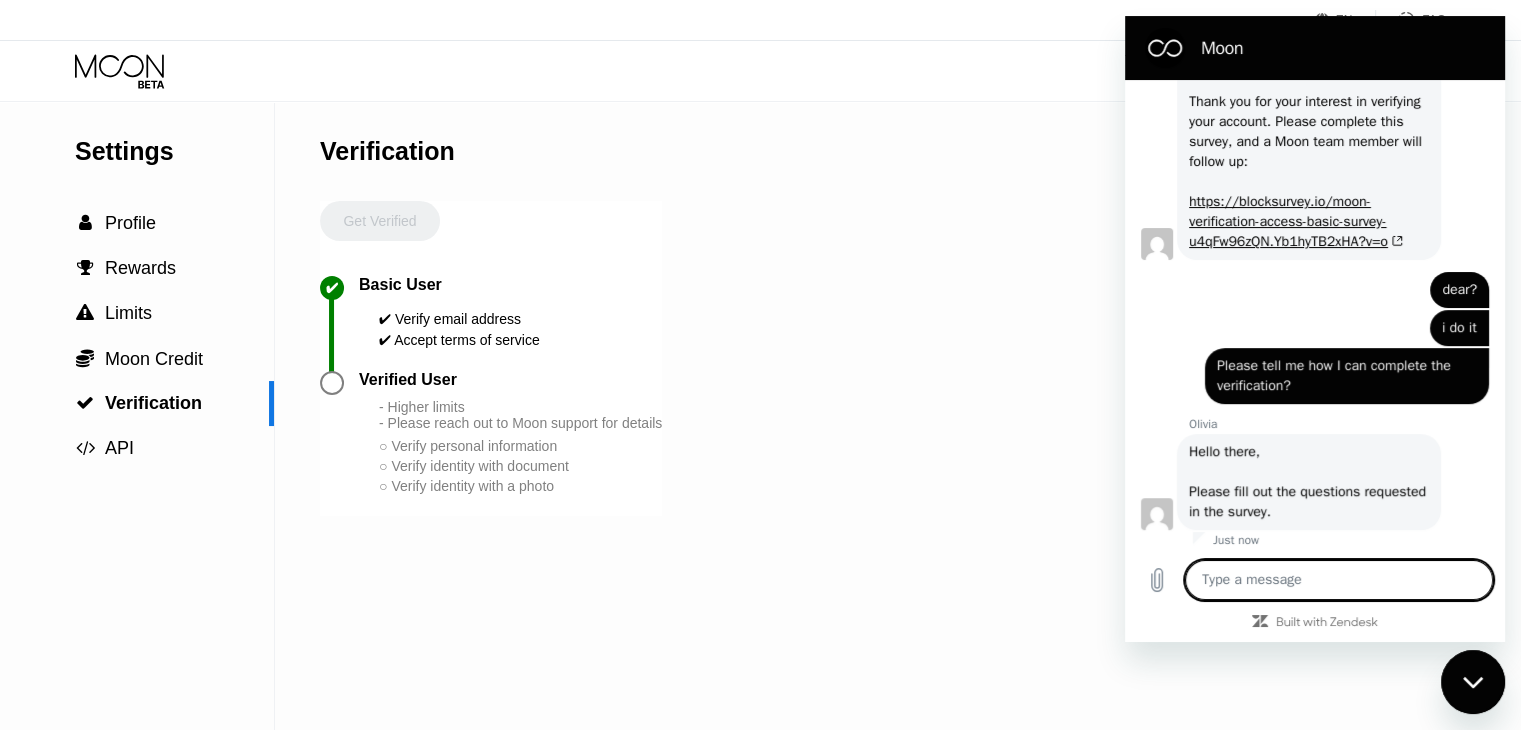 scroll, scrollTop: 626, scrollLeft: 0, axis: vertical 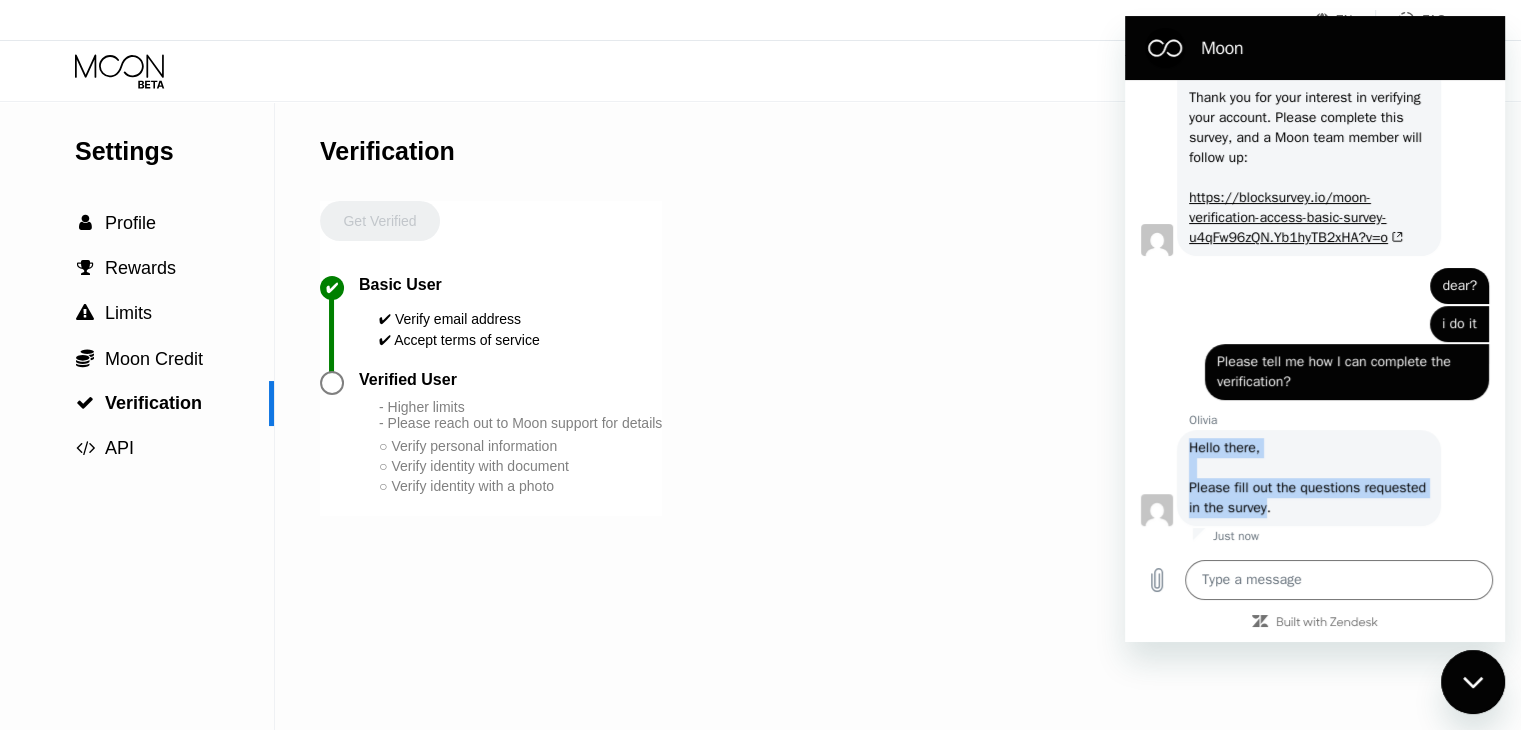 drag, startPoint x: 1296, startPoint y: 502, endPoint x: 1191, endPoint y: 448, distance: 118.072014 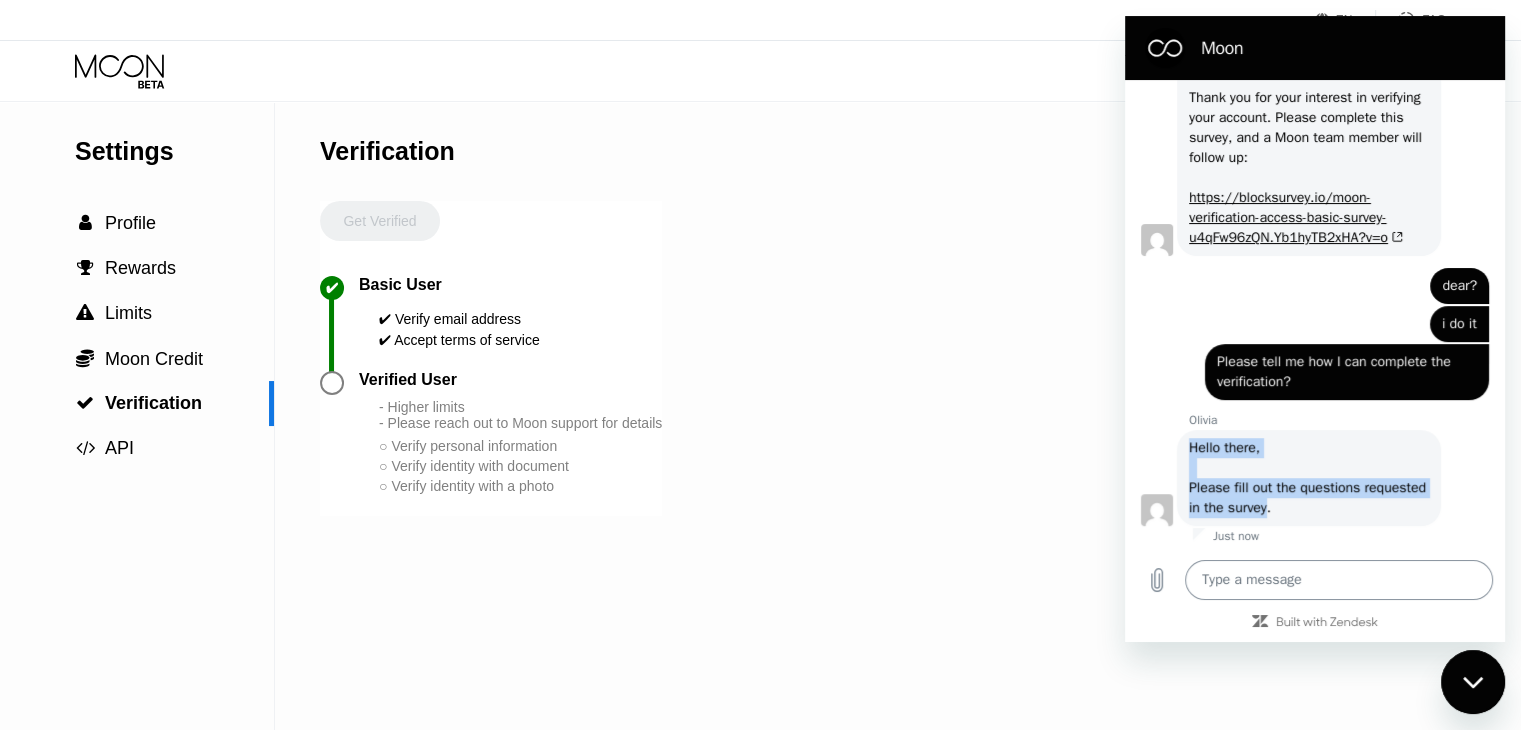 type on "x" 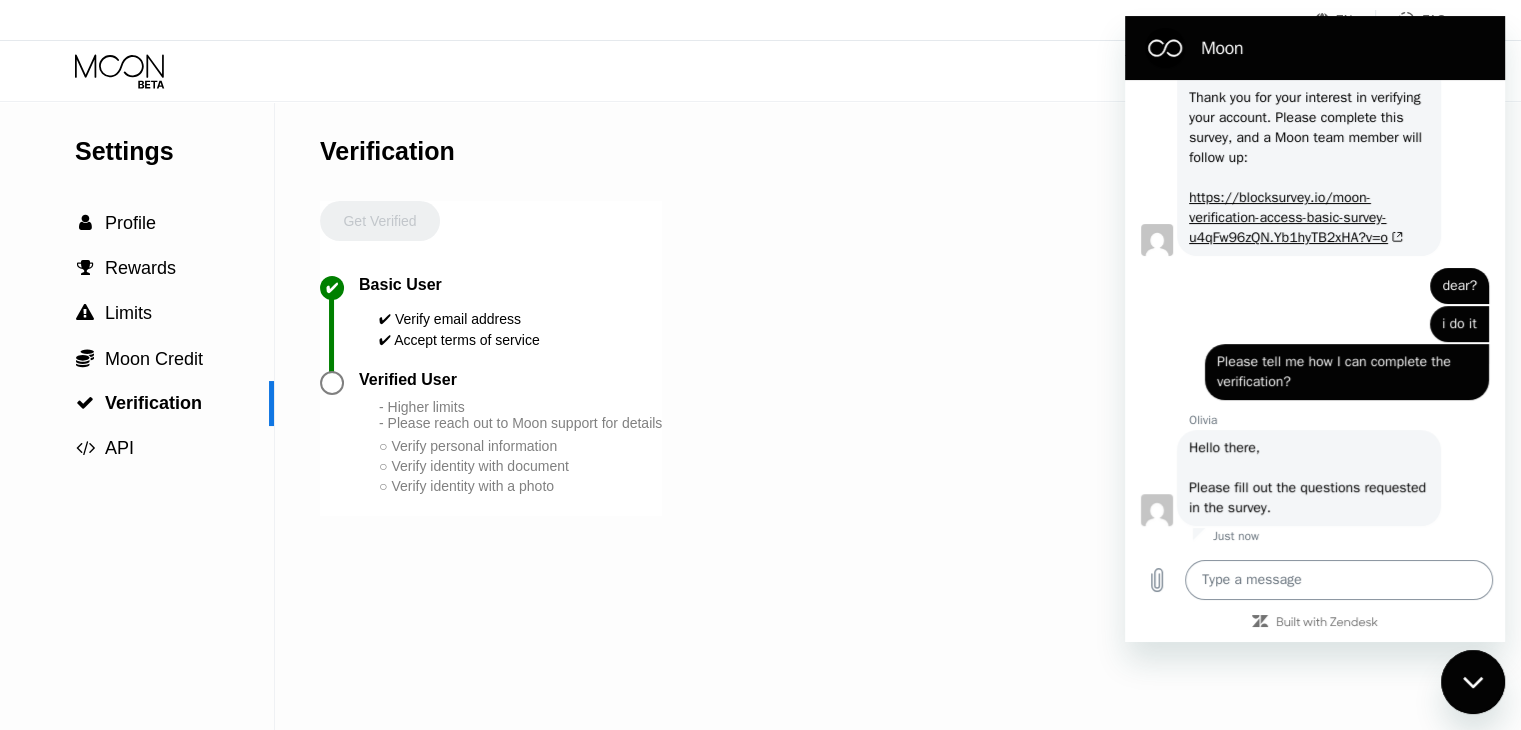 click at bounding box center [1339, 580] 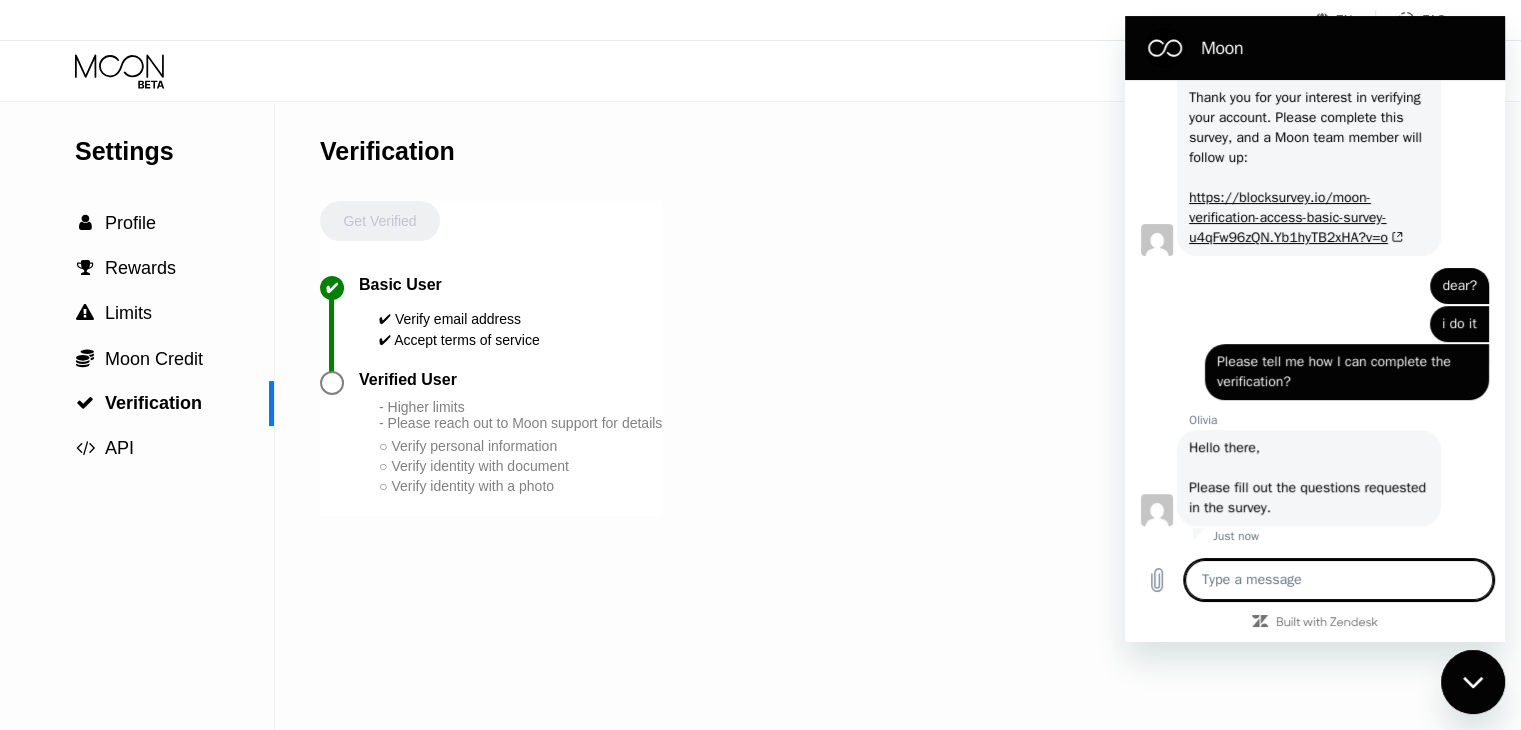 type on "ه" 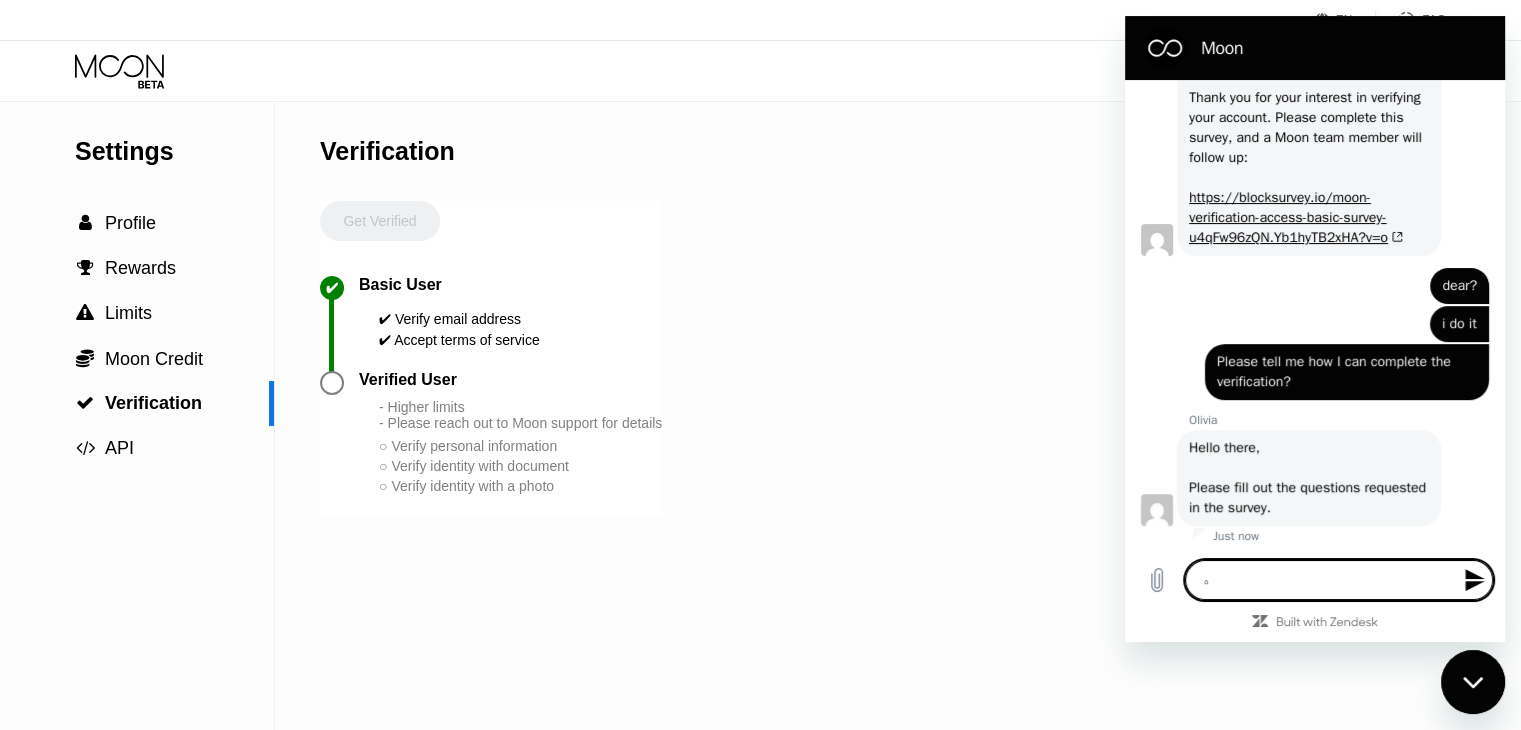 type on "ه" 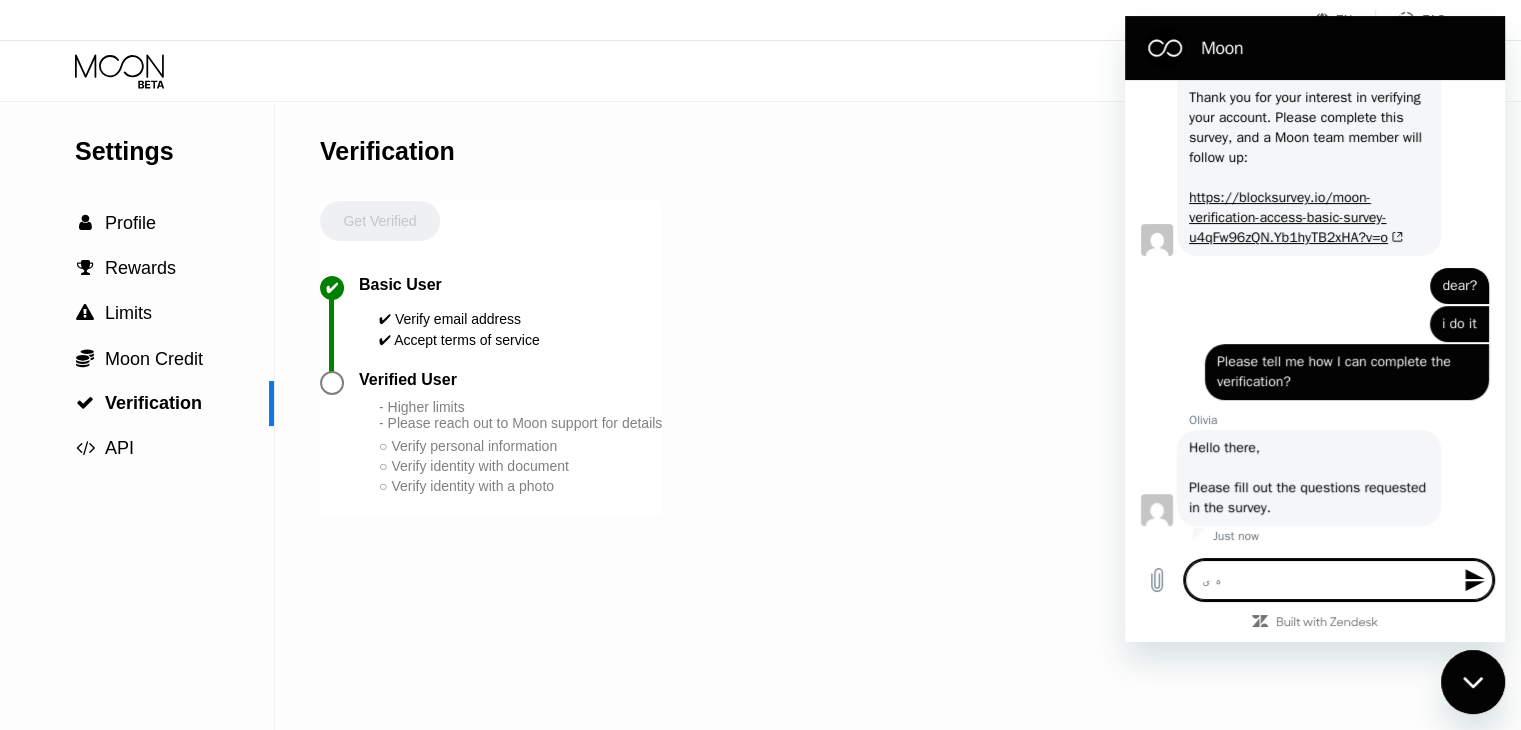type on "ه یخ" 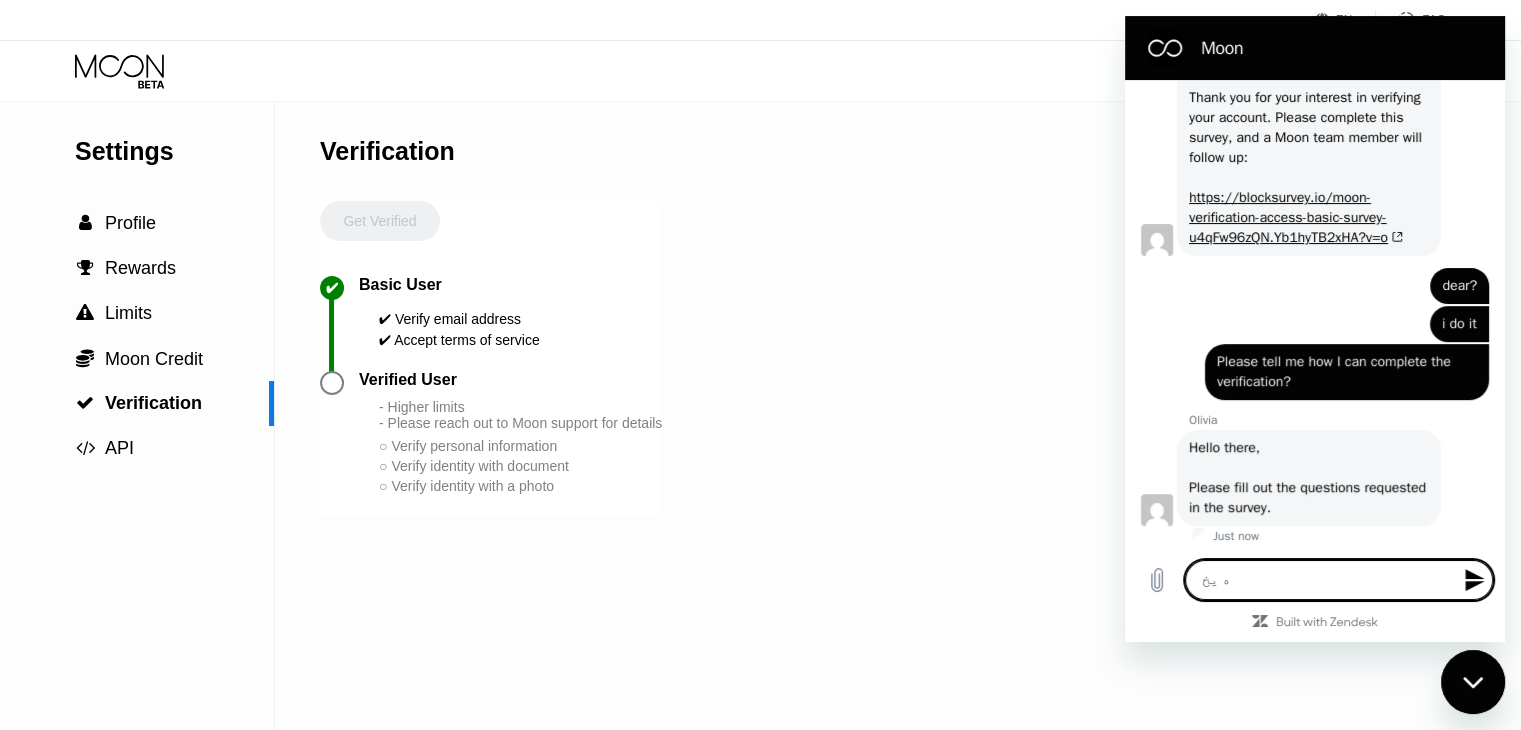 type on "ه یخ" 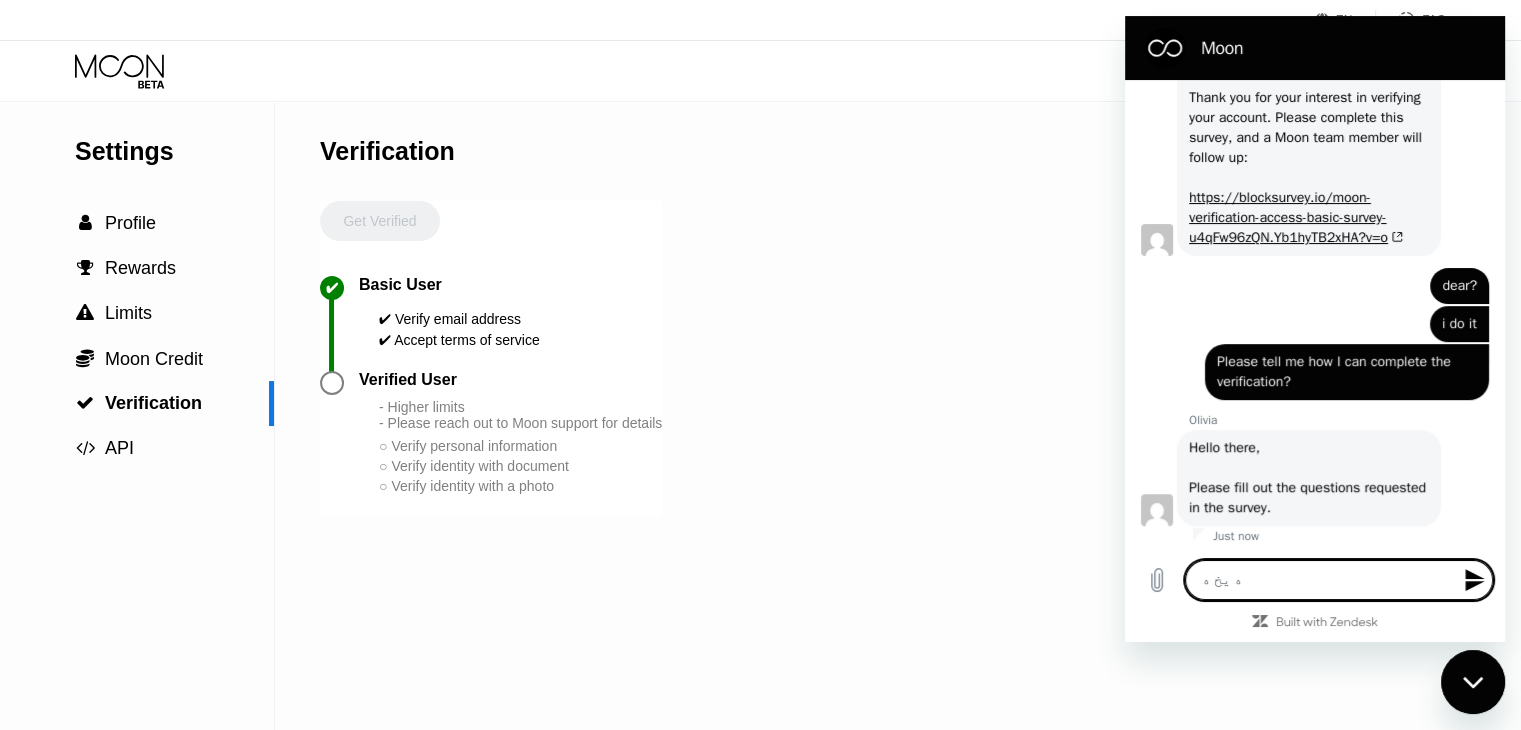 type on "ه یخ هف" 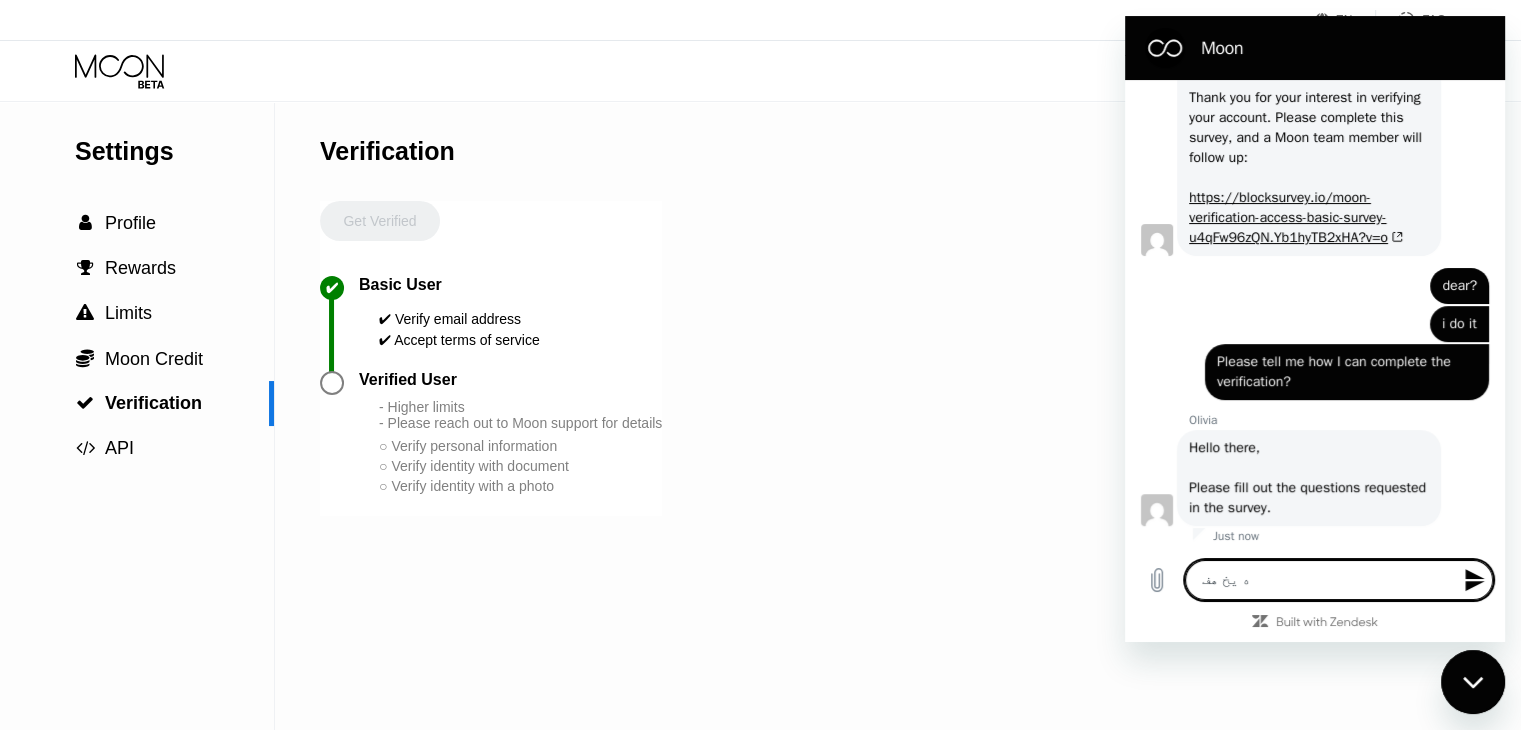 type on "ه یخ ه" 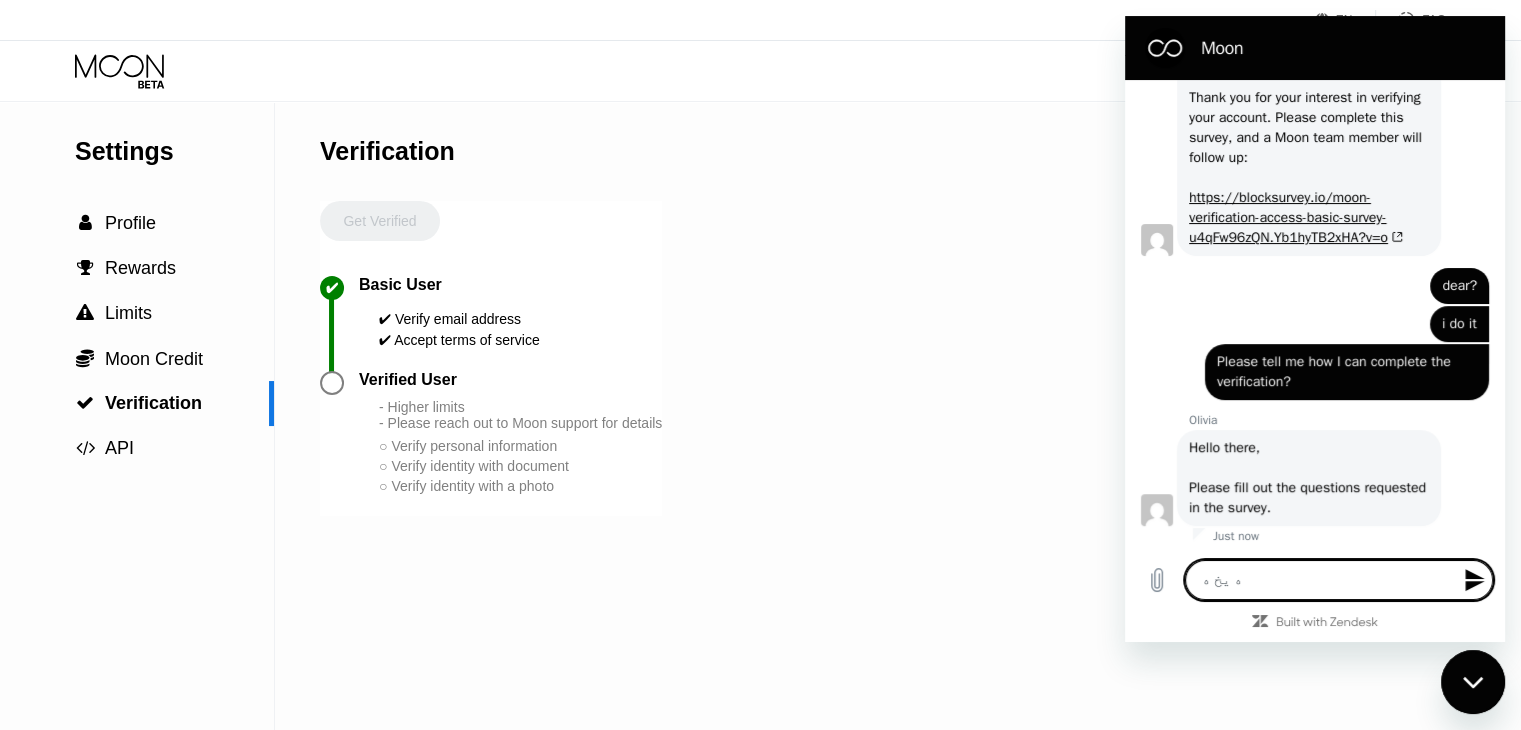 type on "ه یخ" 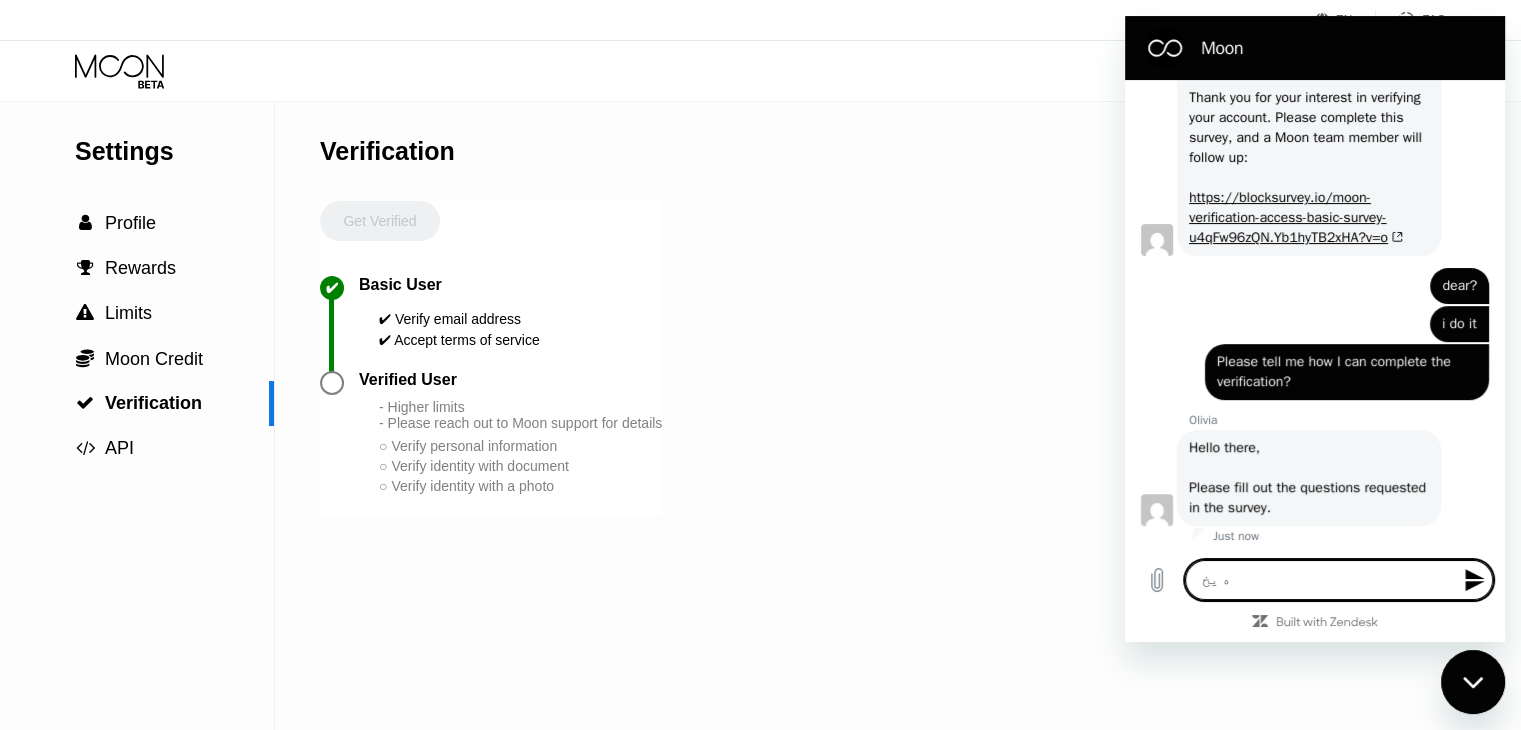 type on "ه یخ" 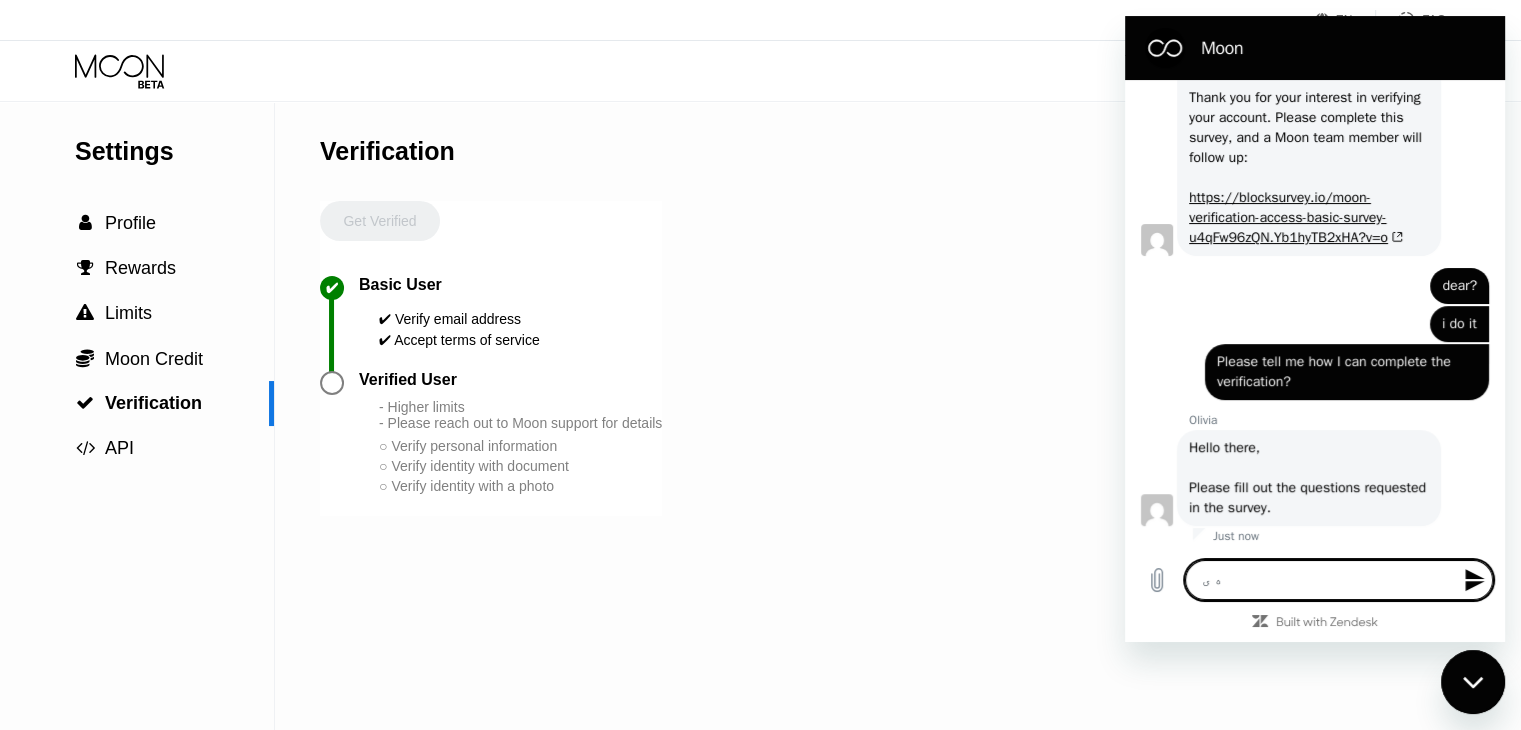 type on "ه" 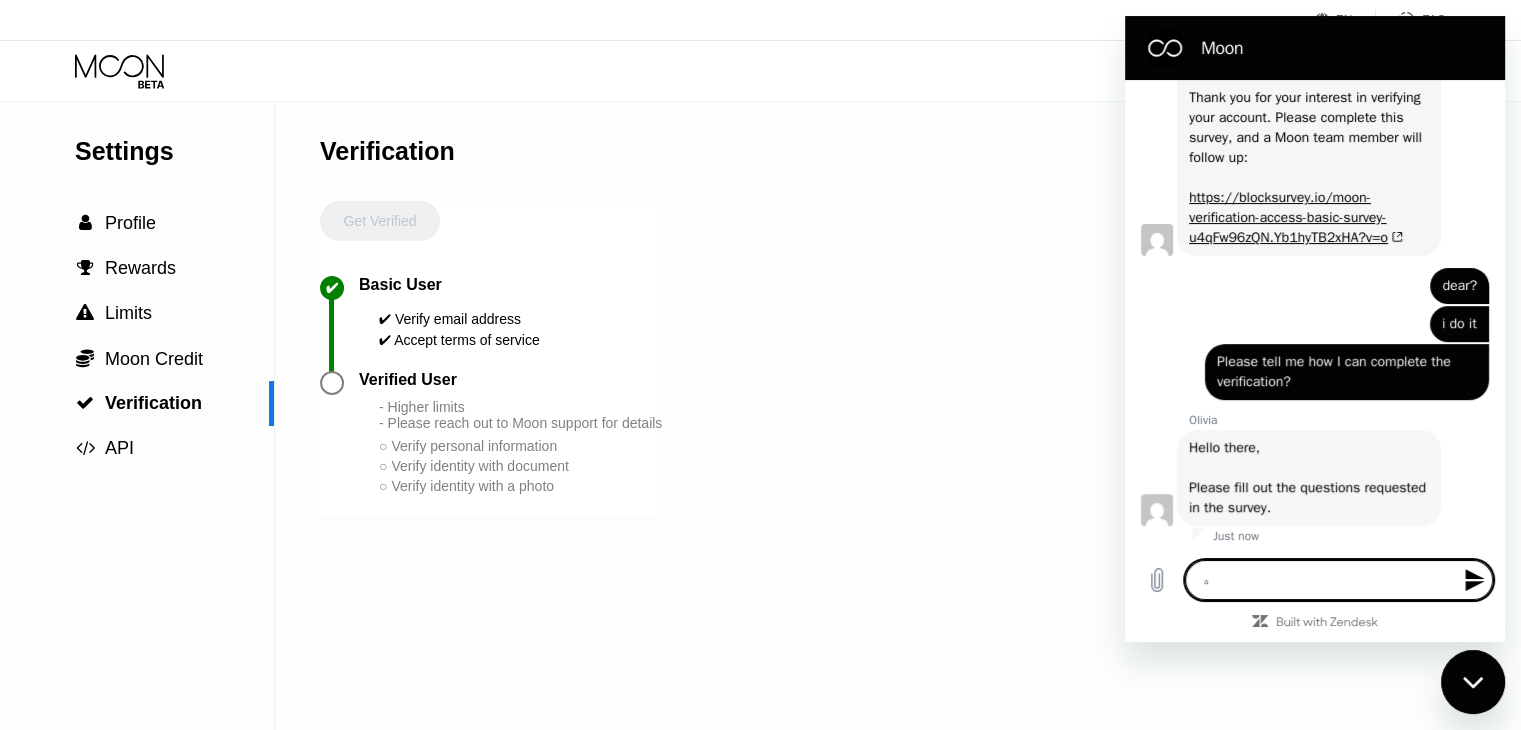 type on "ه" 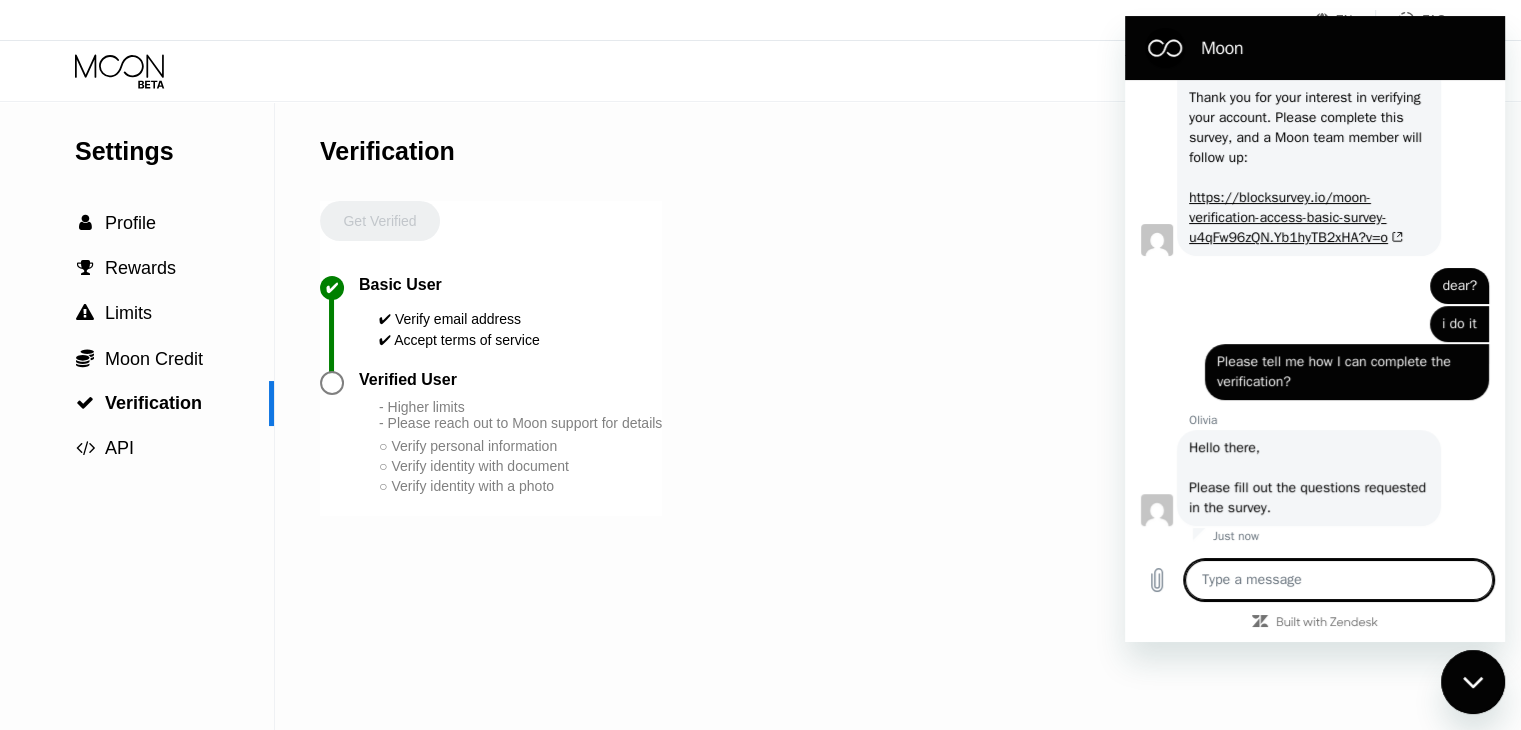type on "i" 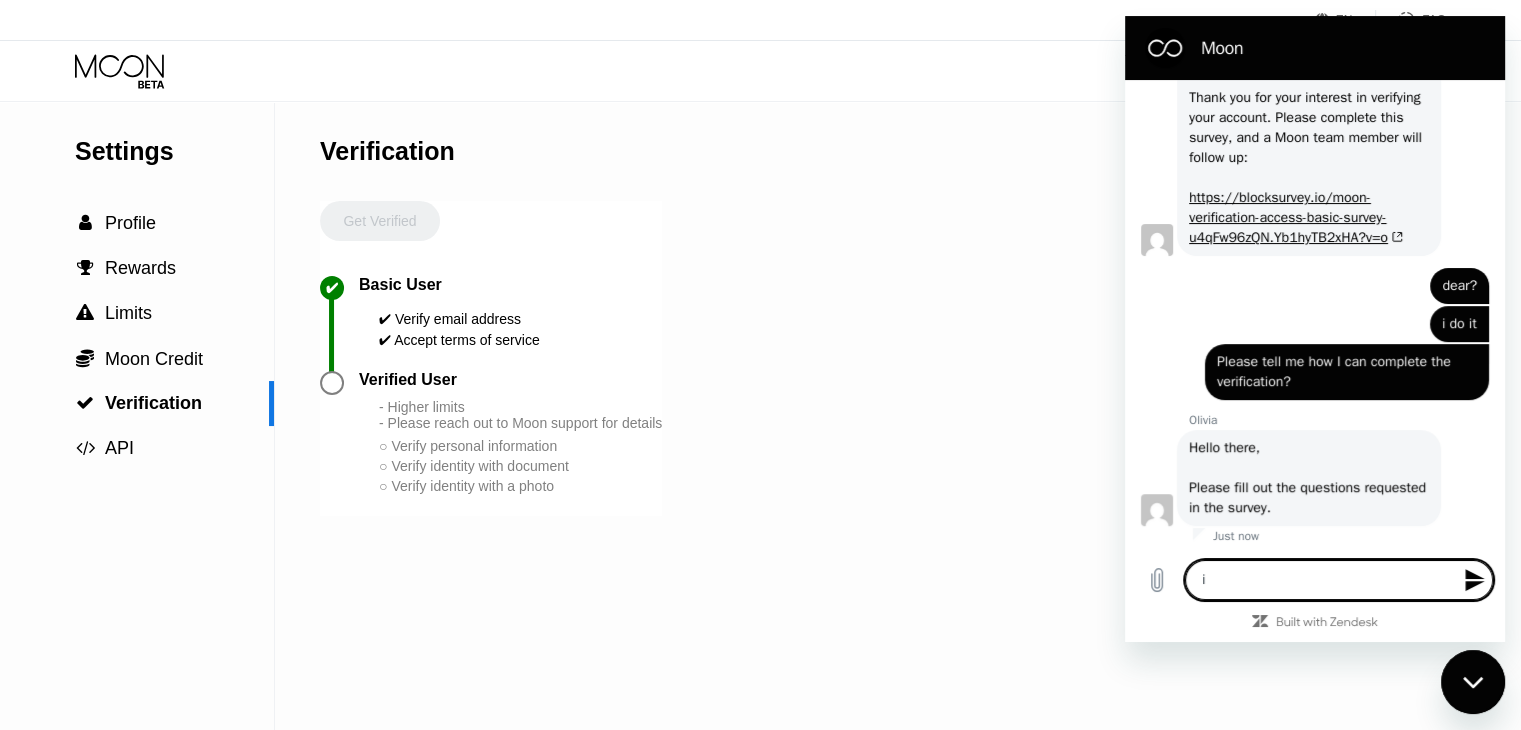 type on "i" 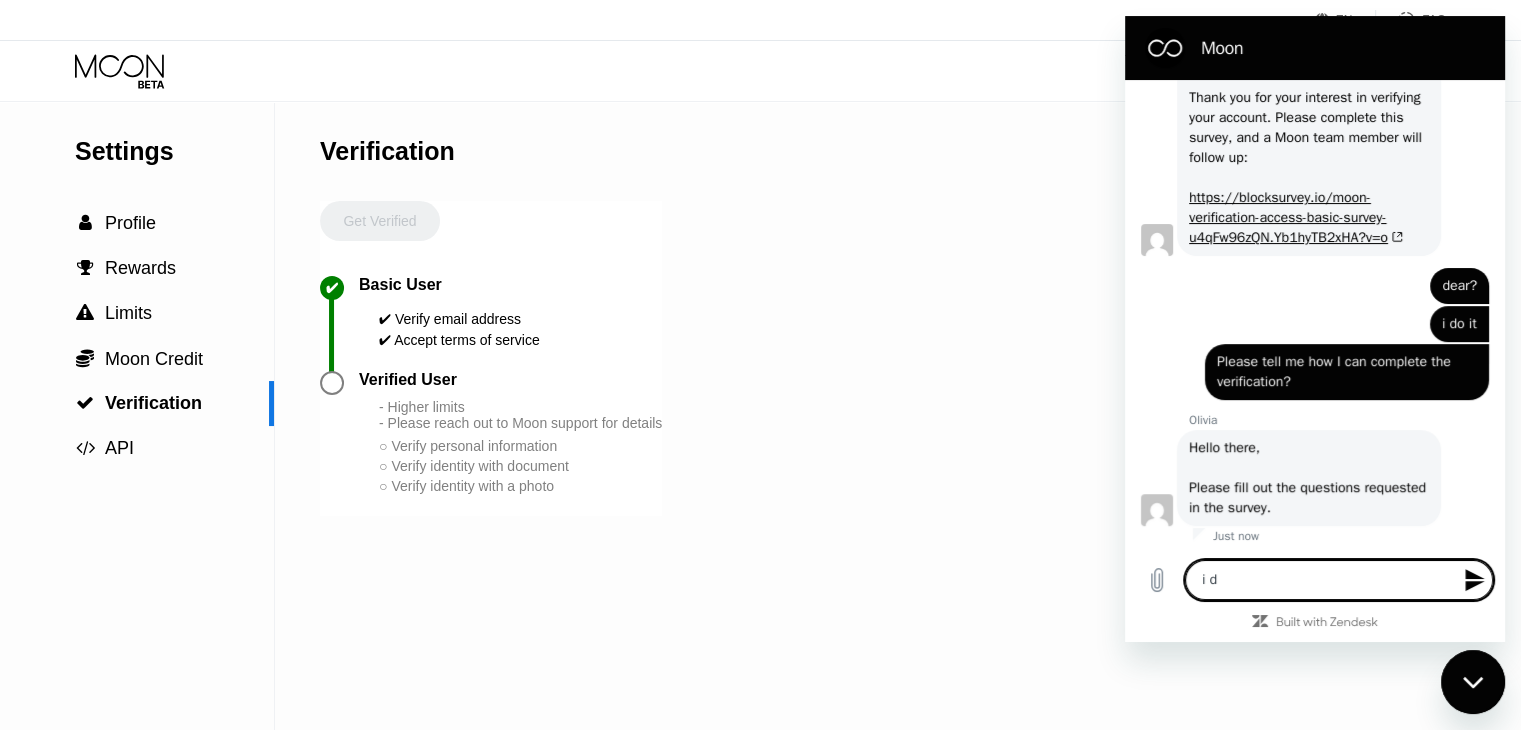 type on "i do" 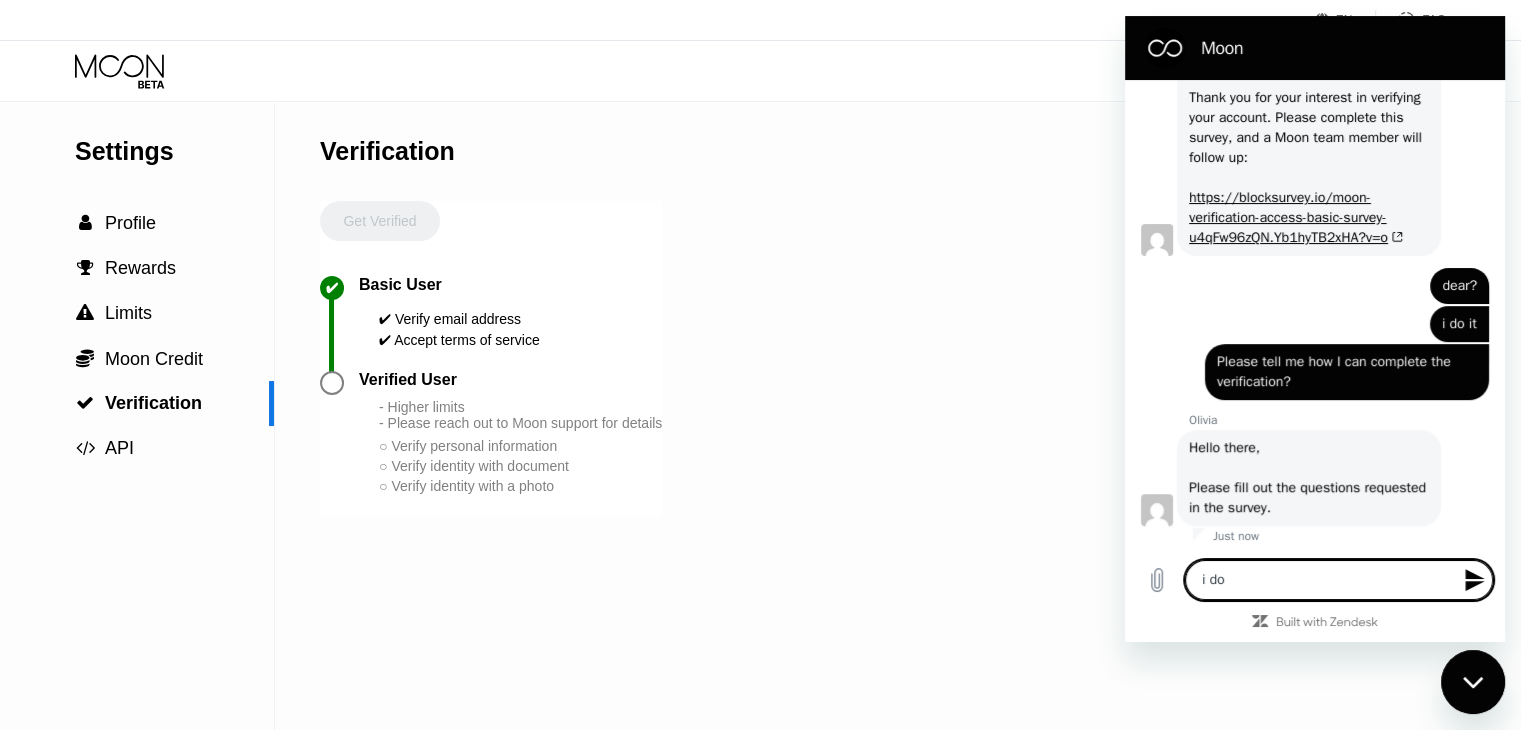 type on "i do" 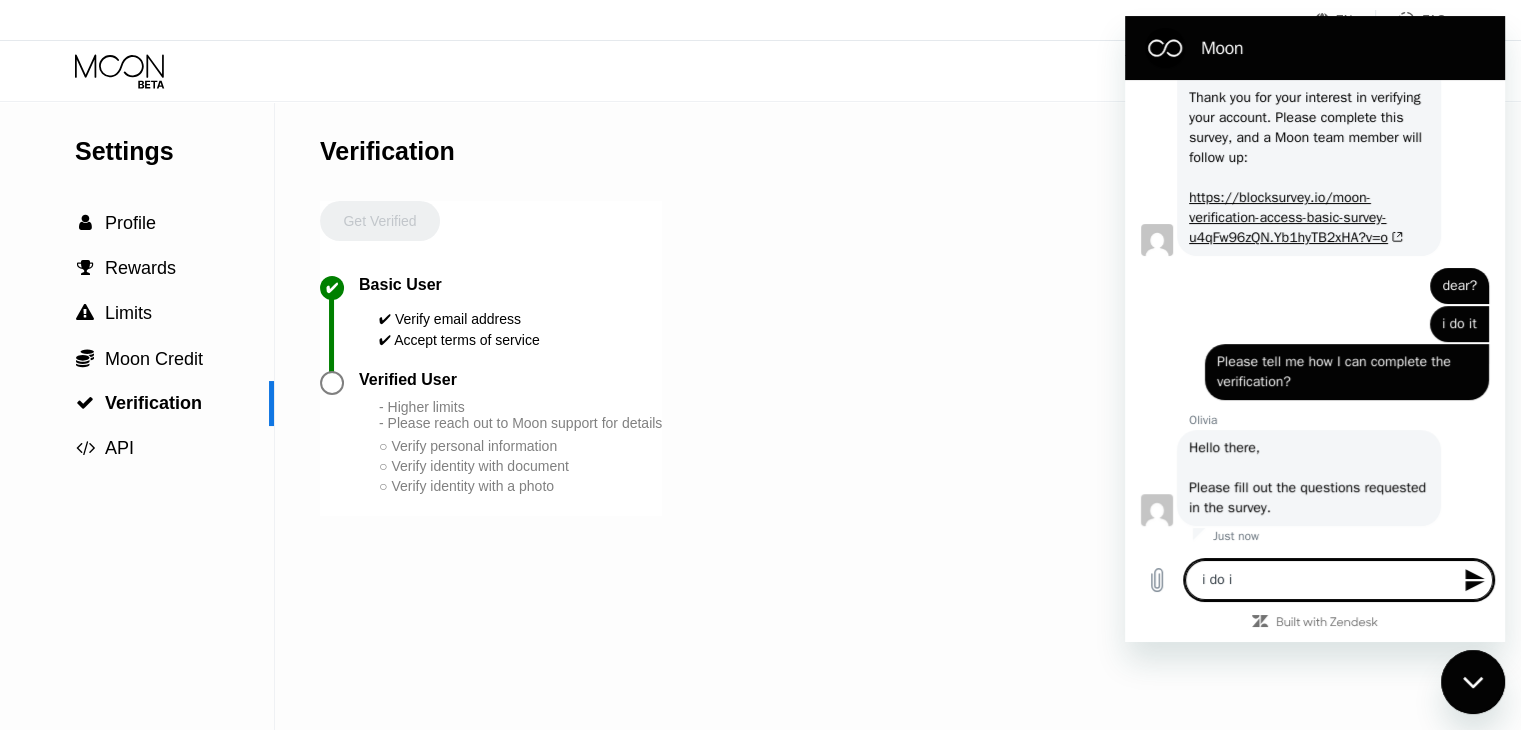 type on "i do it" 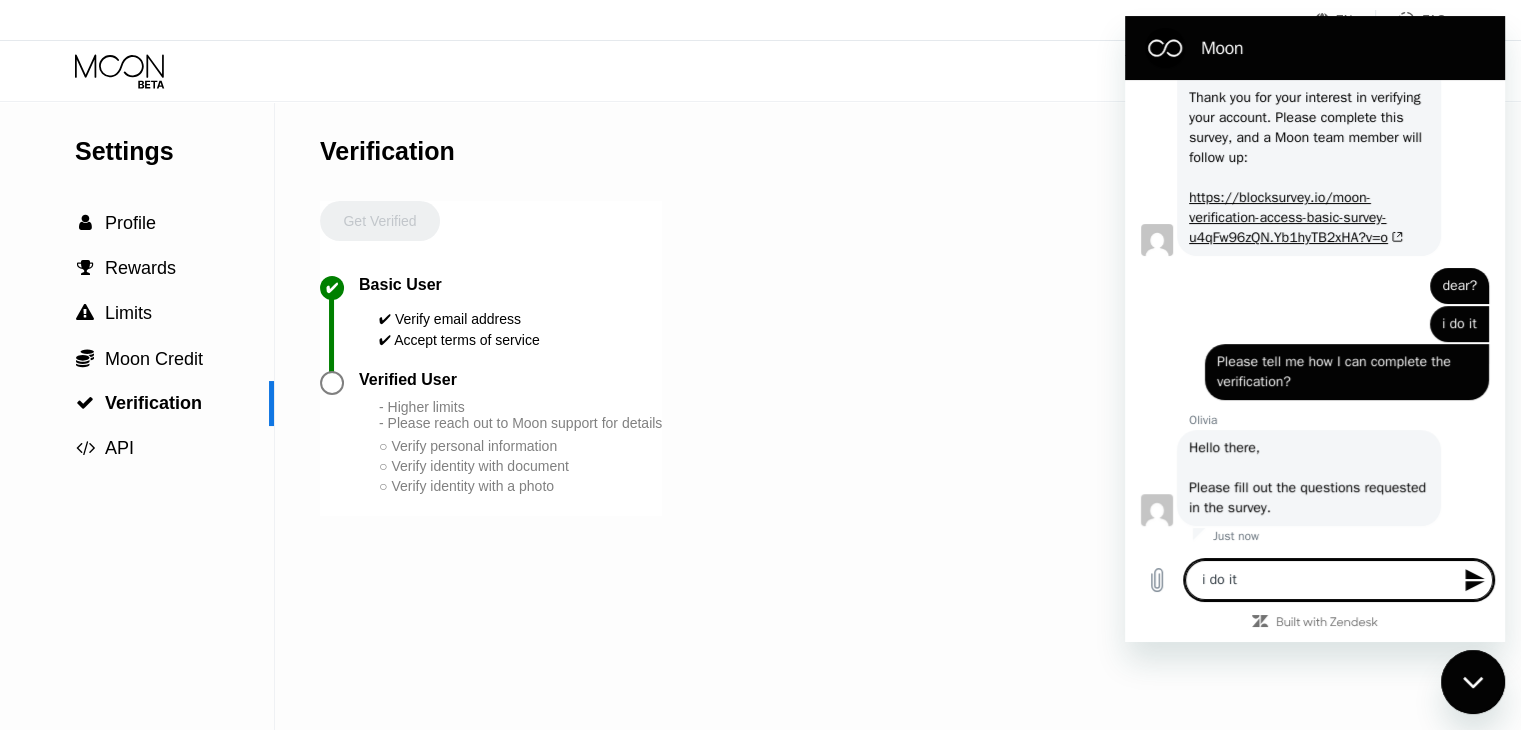 type 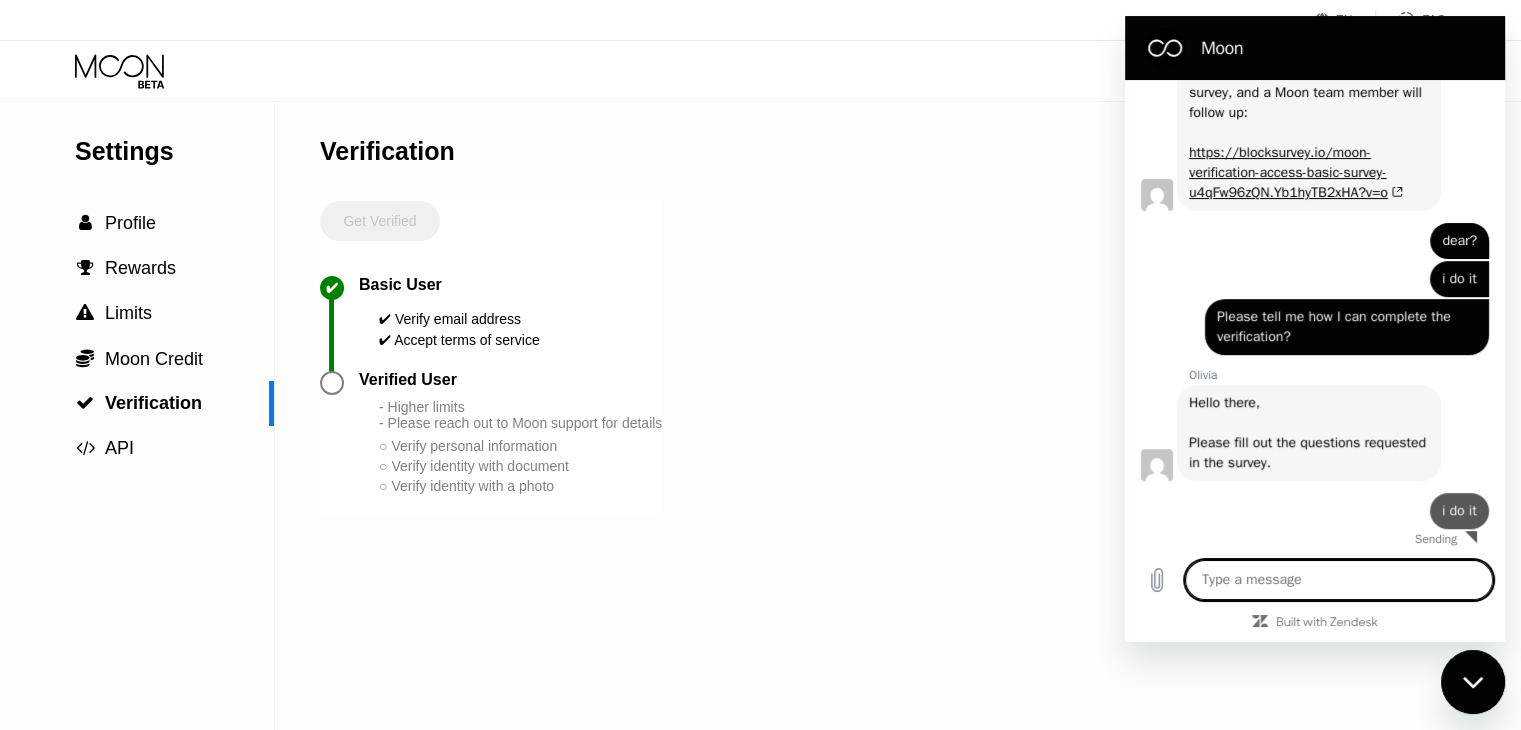 type on "x" 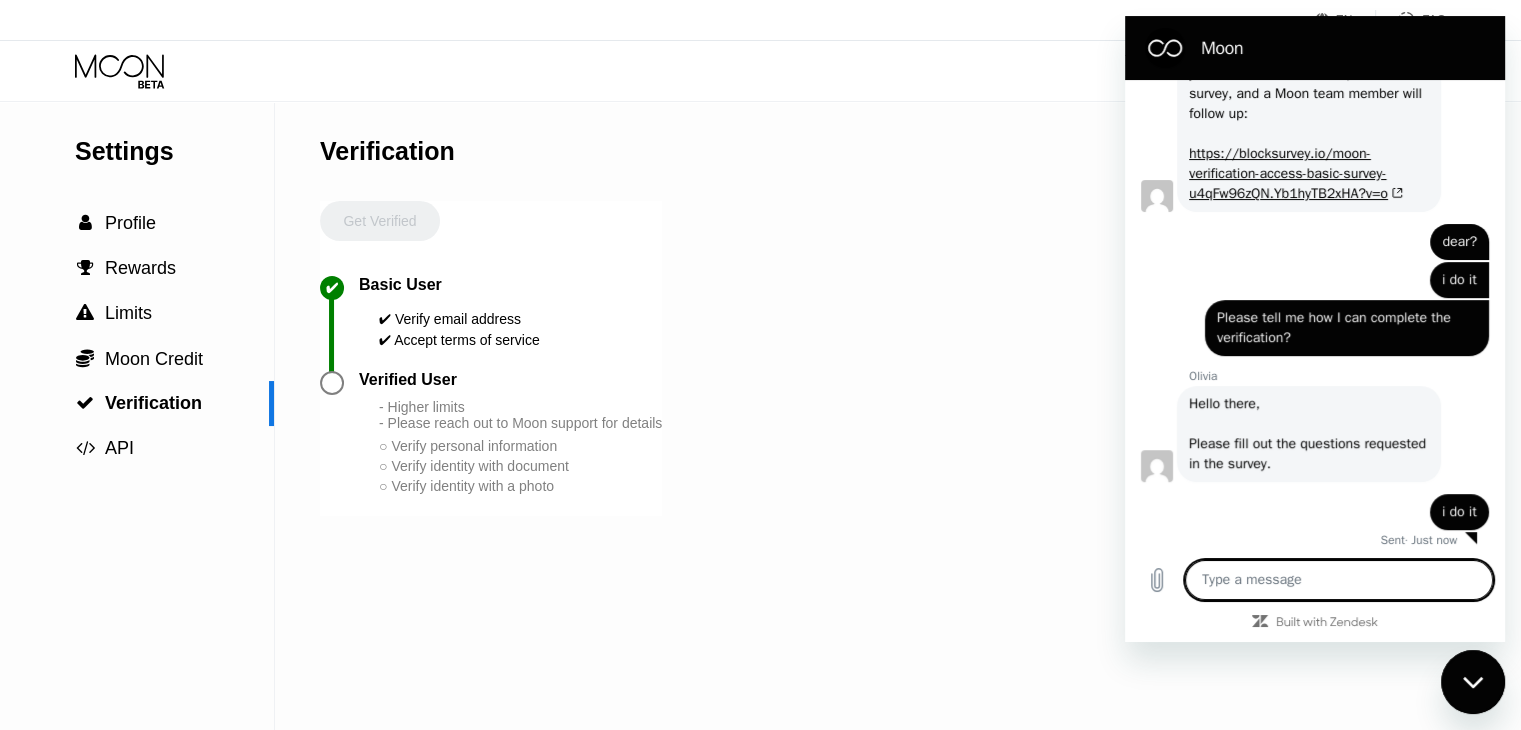 scroll, scrollTop: 674, scrollLeft: 0, axis: vertical 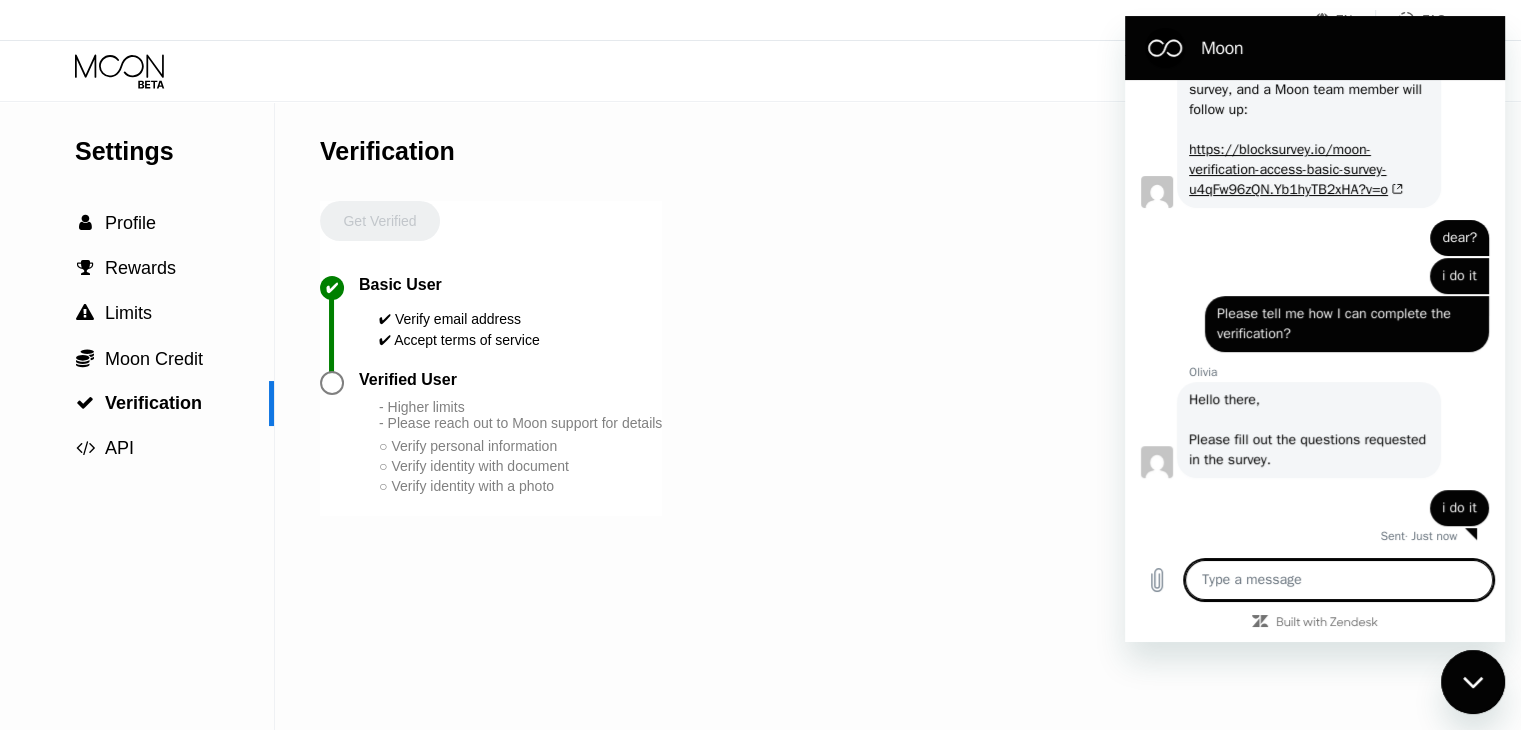 type on "f" 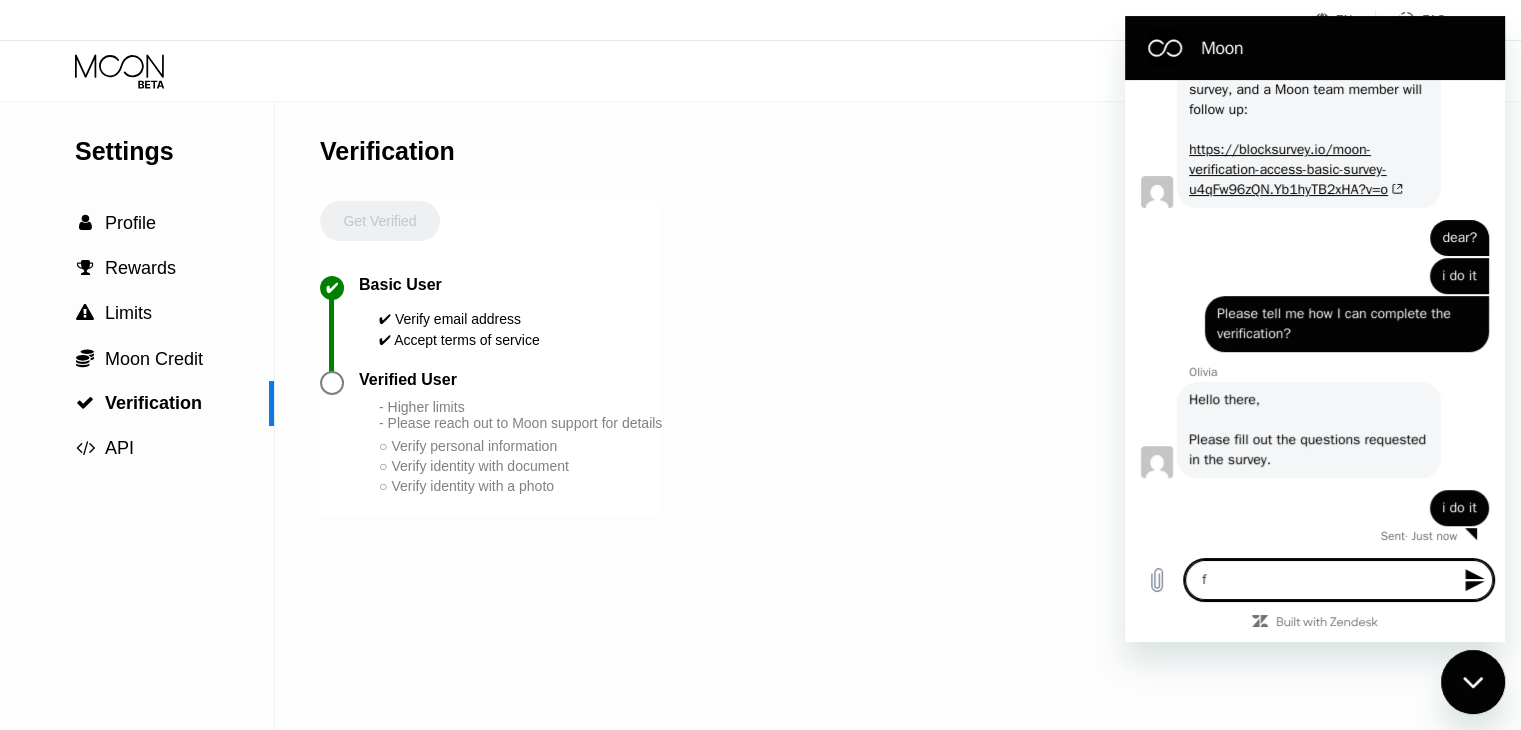type on "fi" 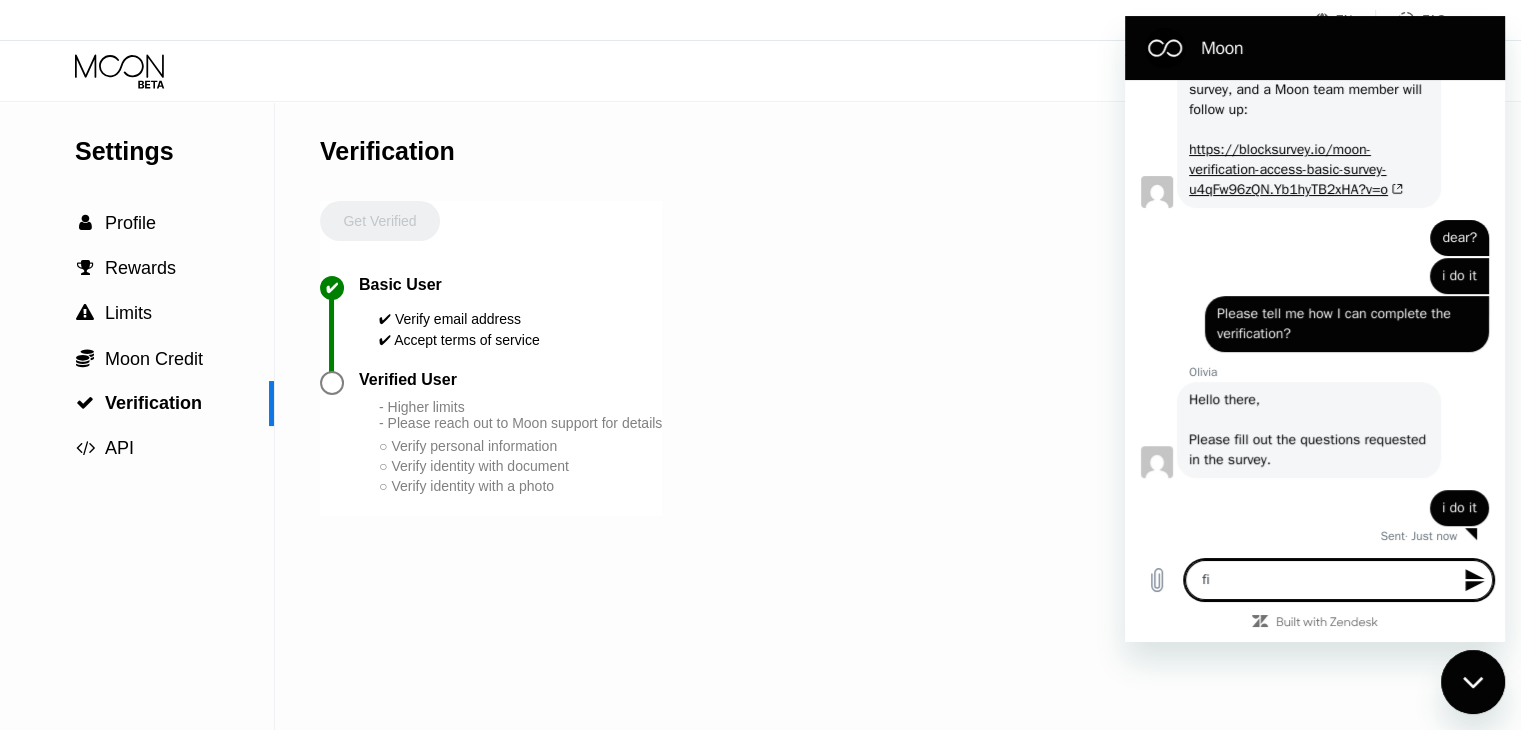 type on "x" 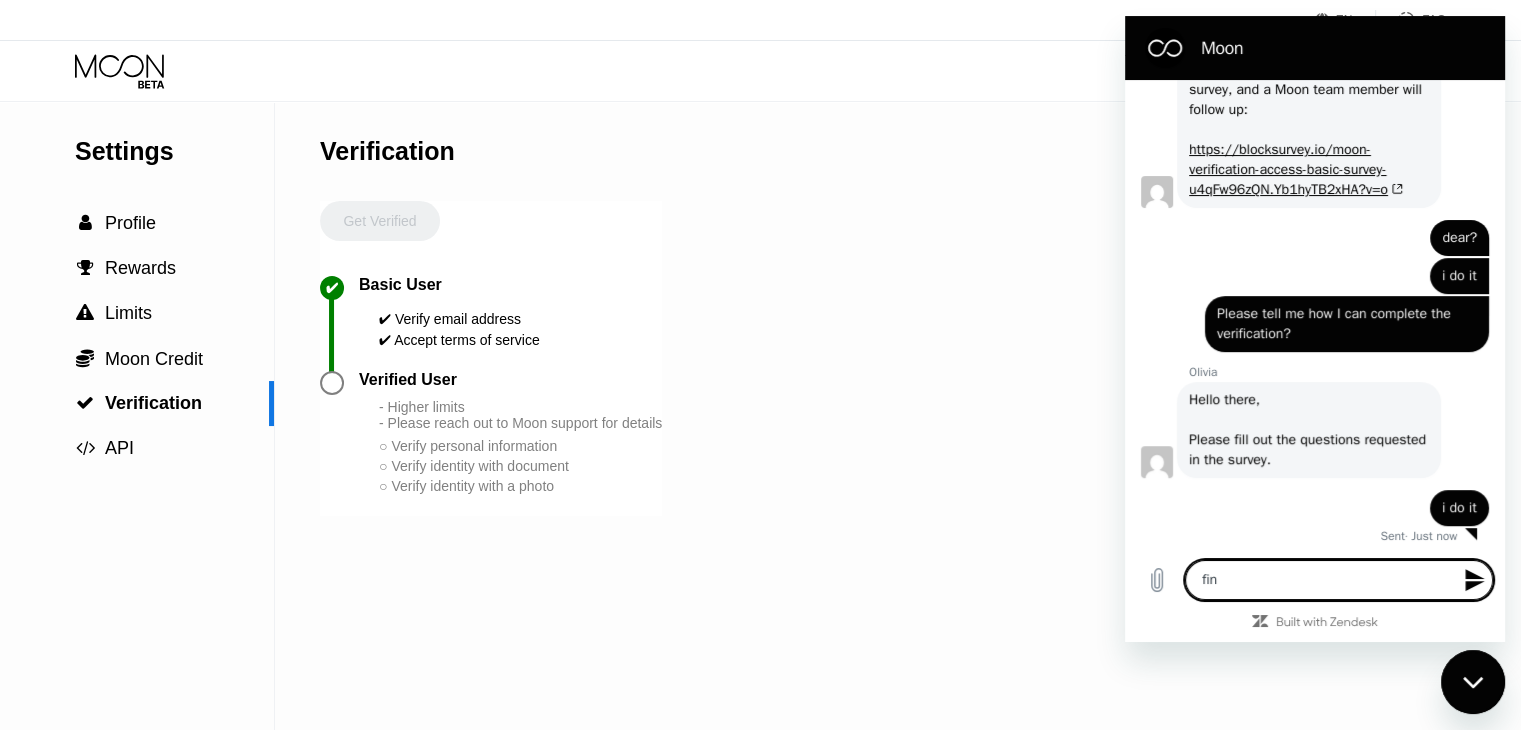 type on "fini" 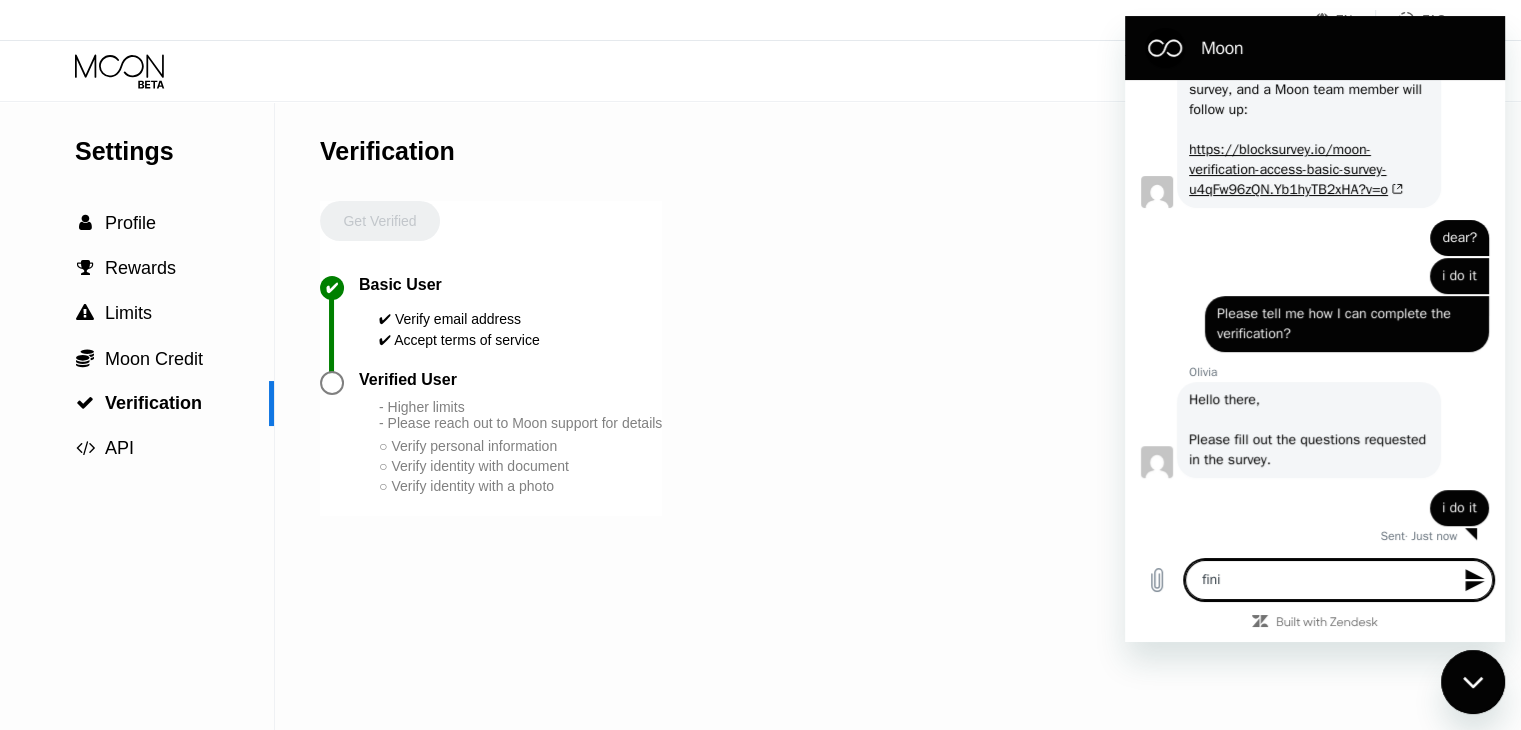 type on "finis" 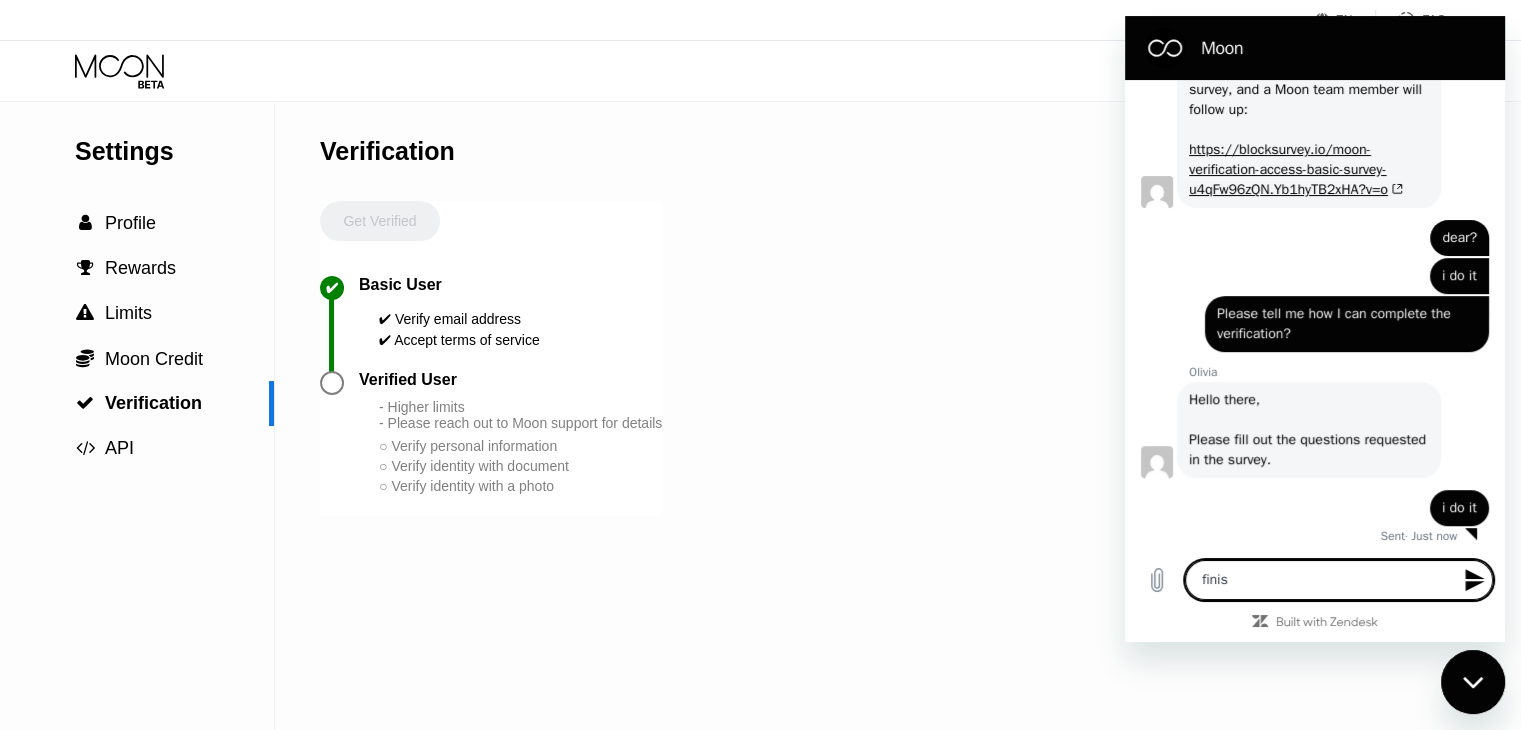type on "finish" 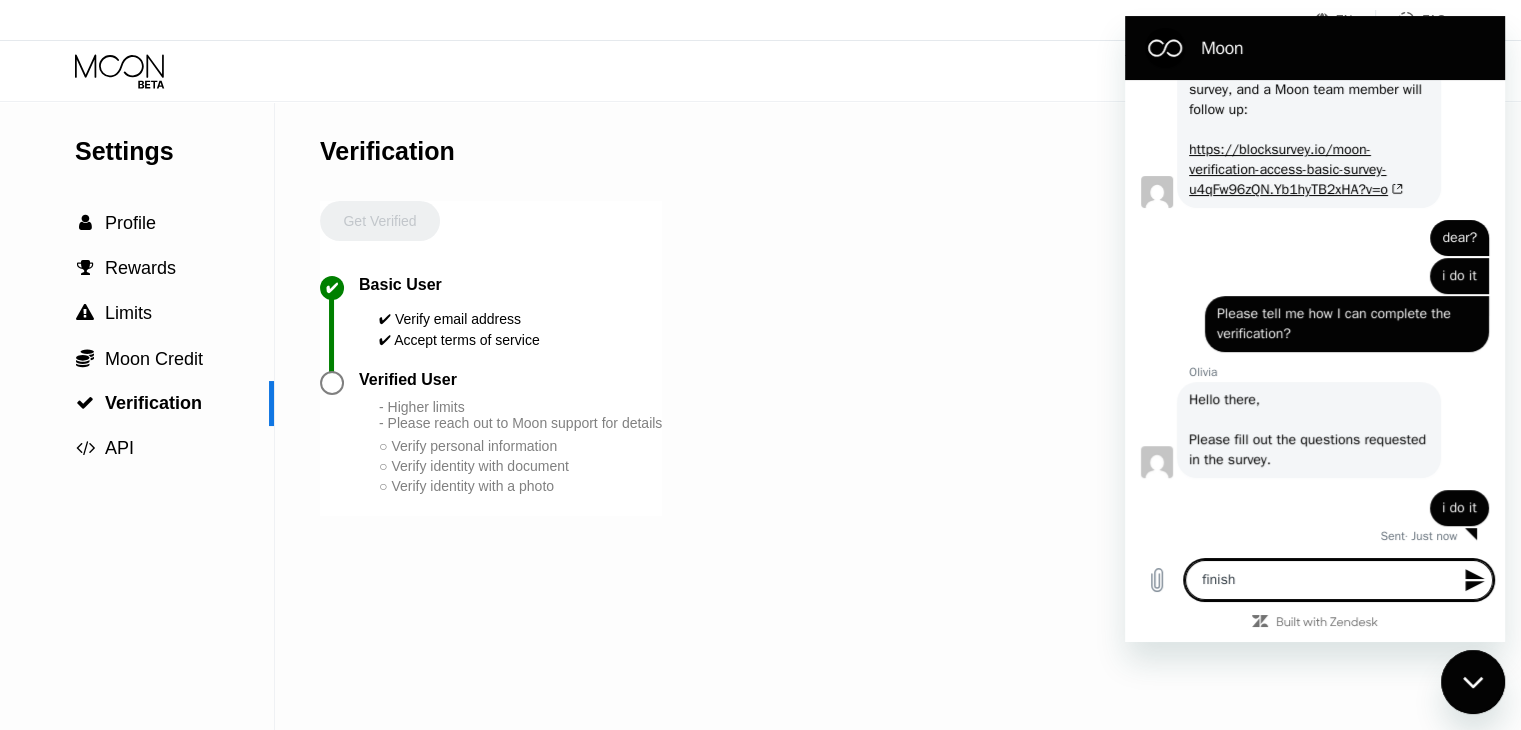 type on "x" 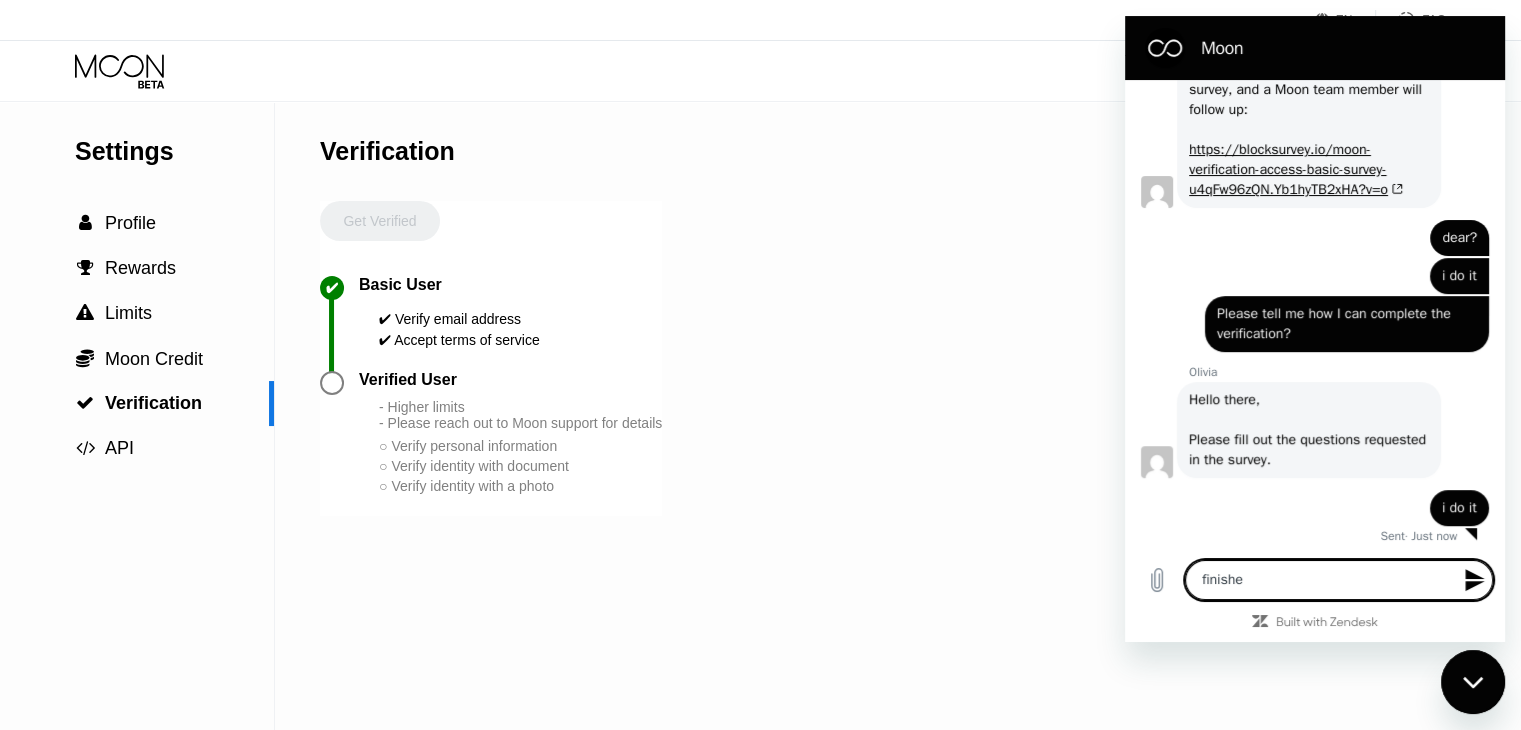 type on "finished" 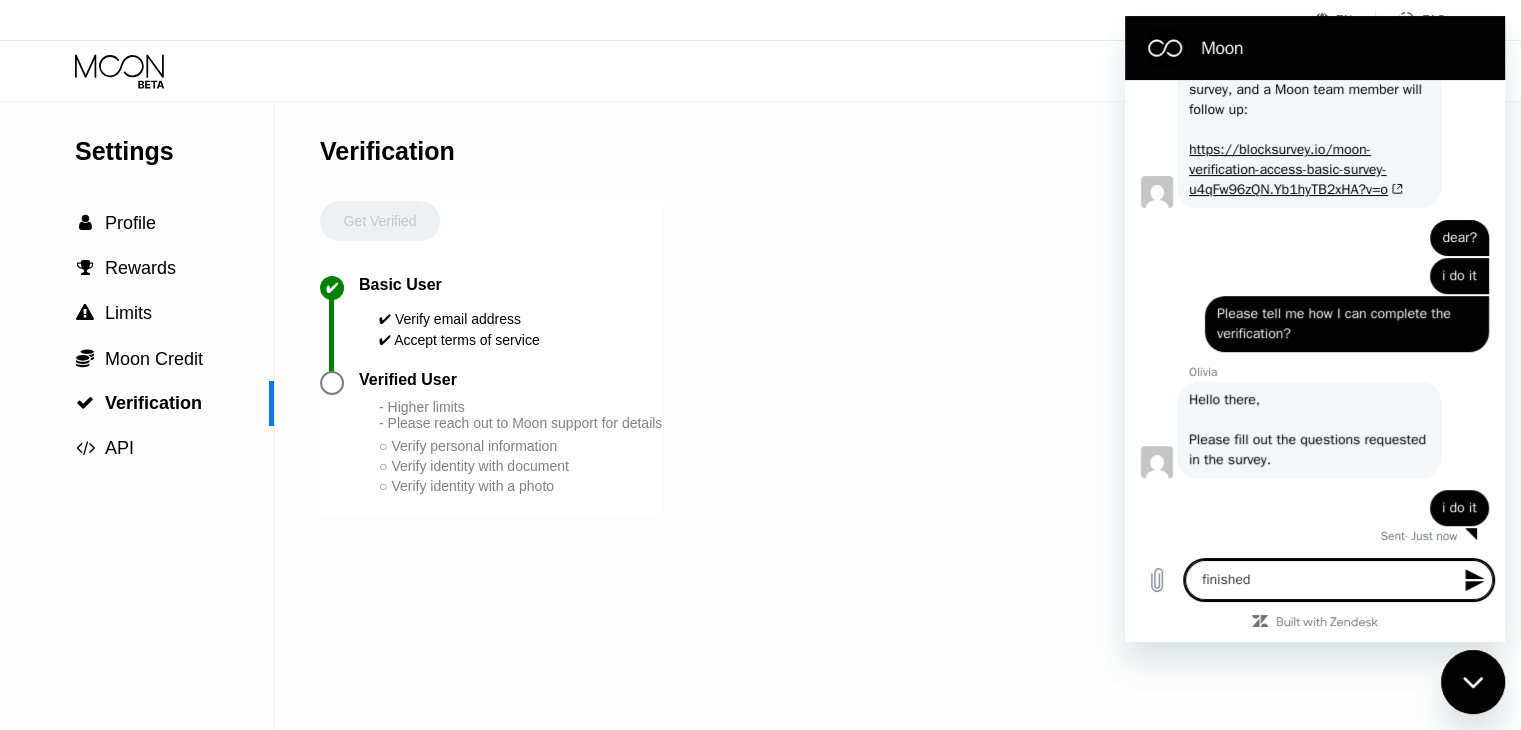 type 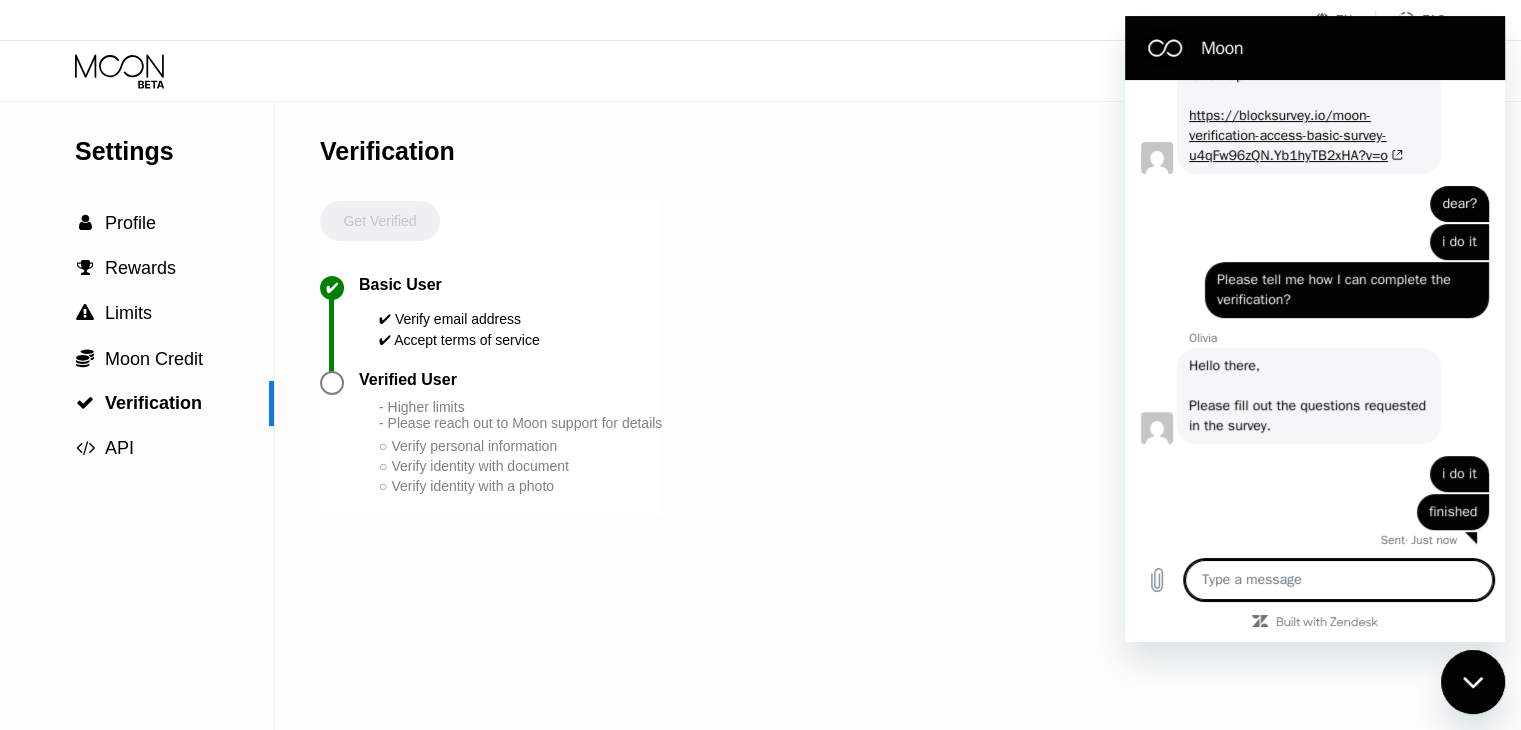 scroll, scrollTop: 712, scrollLeft: 0, axis: vertical 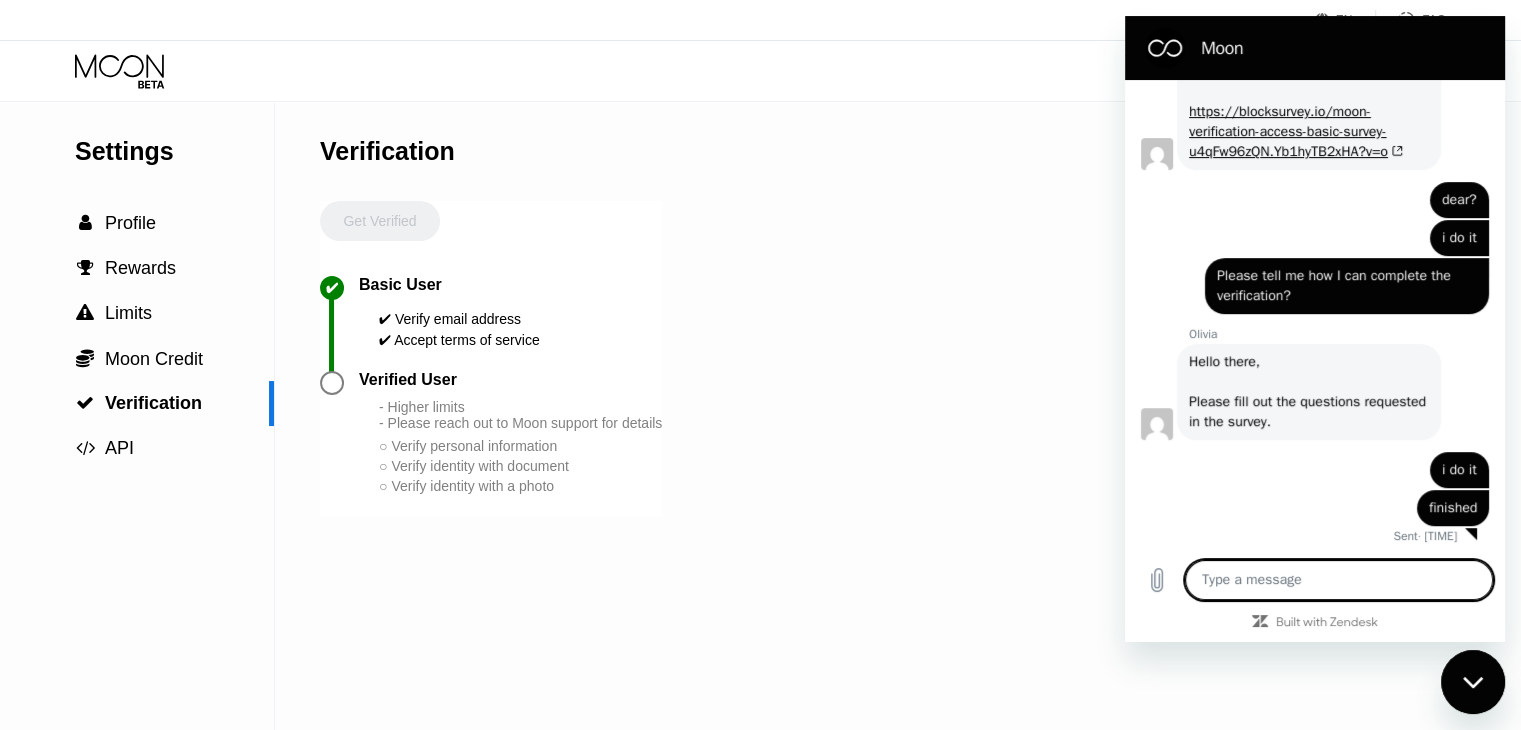 click on "Settings  Profile  Rewards  Limits  Moon Credit  Verification  API Verification Get Verified ✔ Basic User ✔   Verify email address ✔   Accept terms of service Verified User - Higher limits
- Please reach out to Moon support for details ○   Verify personal information ○   Verify identity with document ○   Verify identity with a photo" at bounding box center [760, 416] 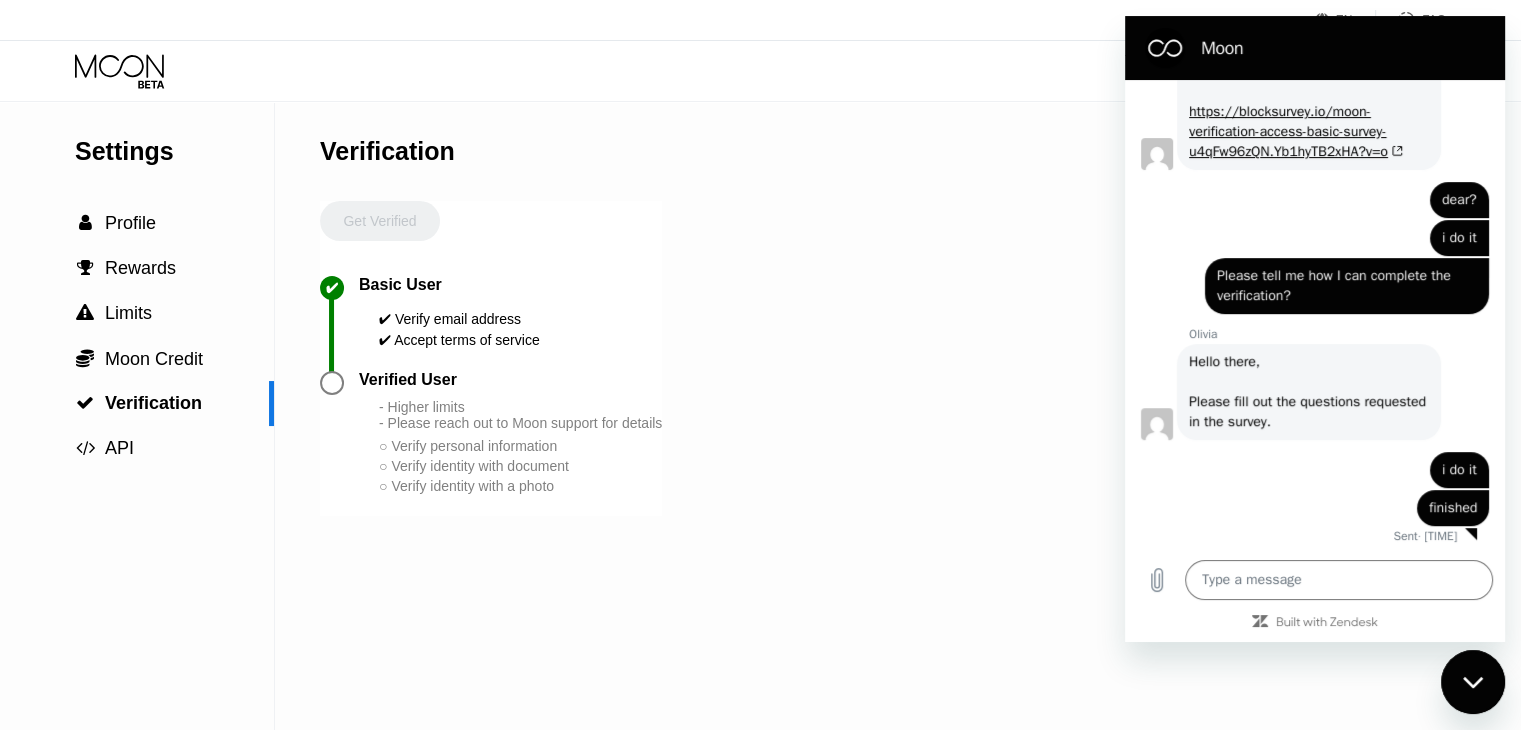 click at bounding box center (332, 383) 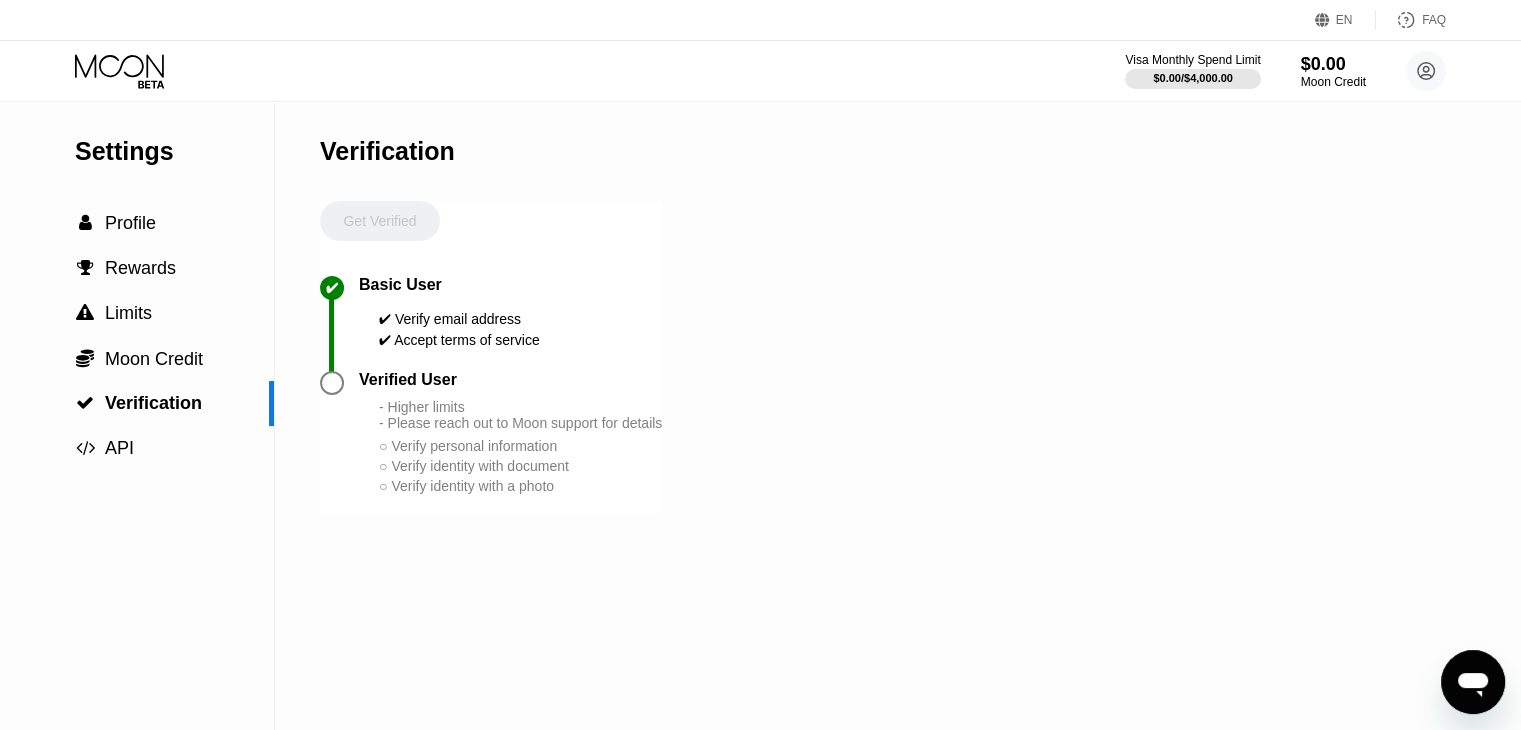 drag, startPoint x: 666, startPoint y: 445, endPoint x: 565, endPoint y: 438, distance: 101.24229 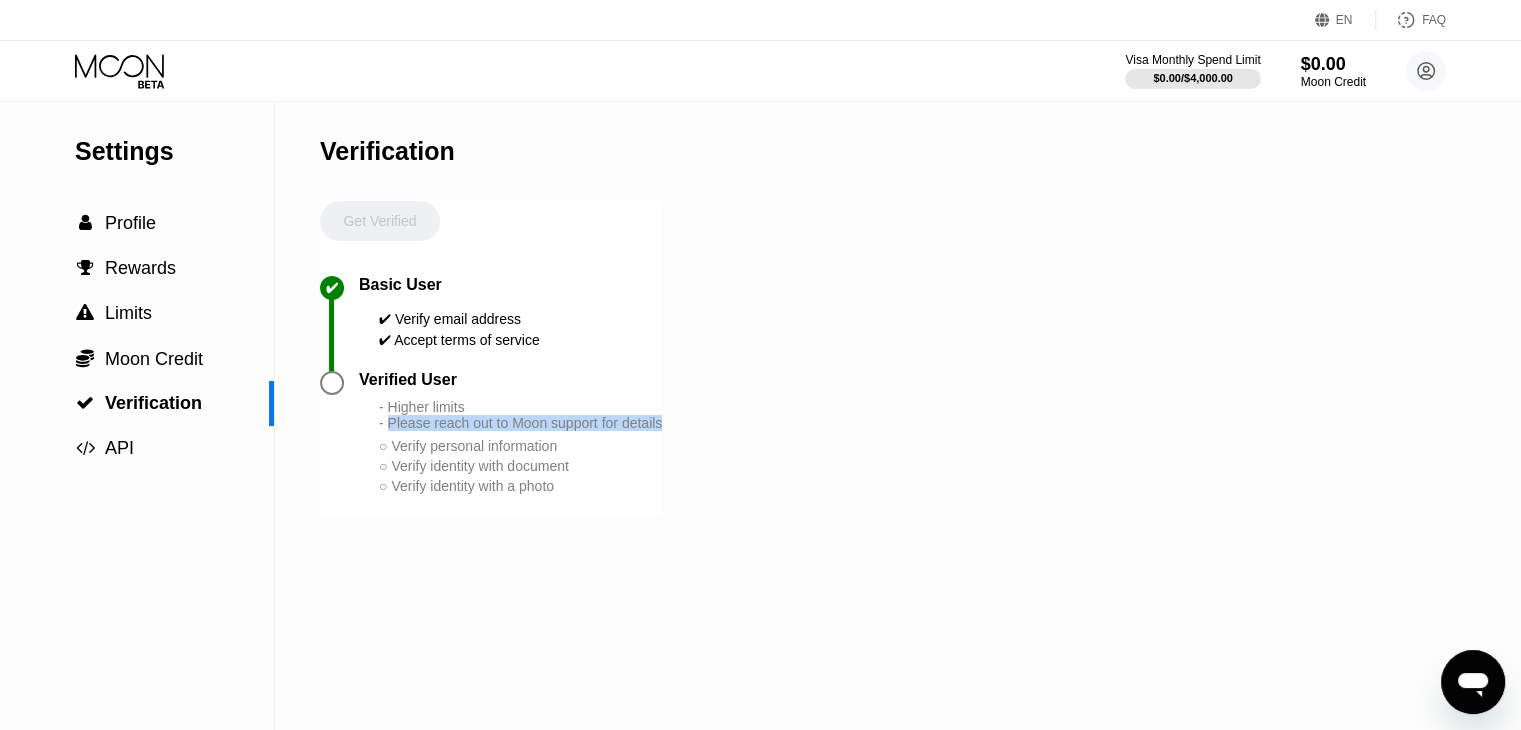 drag, startPoint x: 388, startPoint y: 437, endPoint x: 685, endPoint y: 445, distance: 297.10773 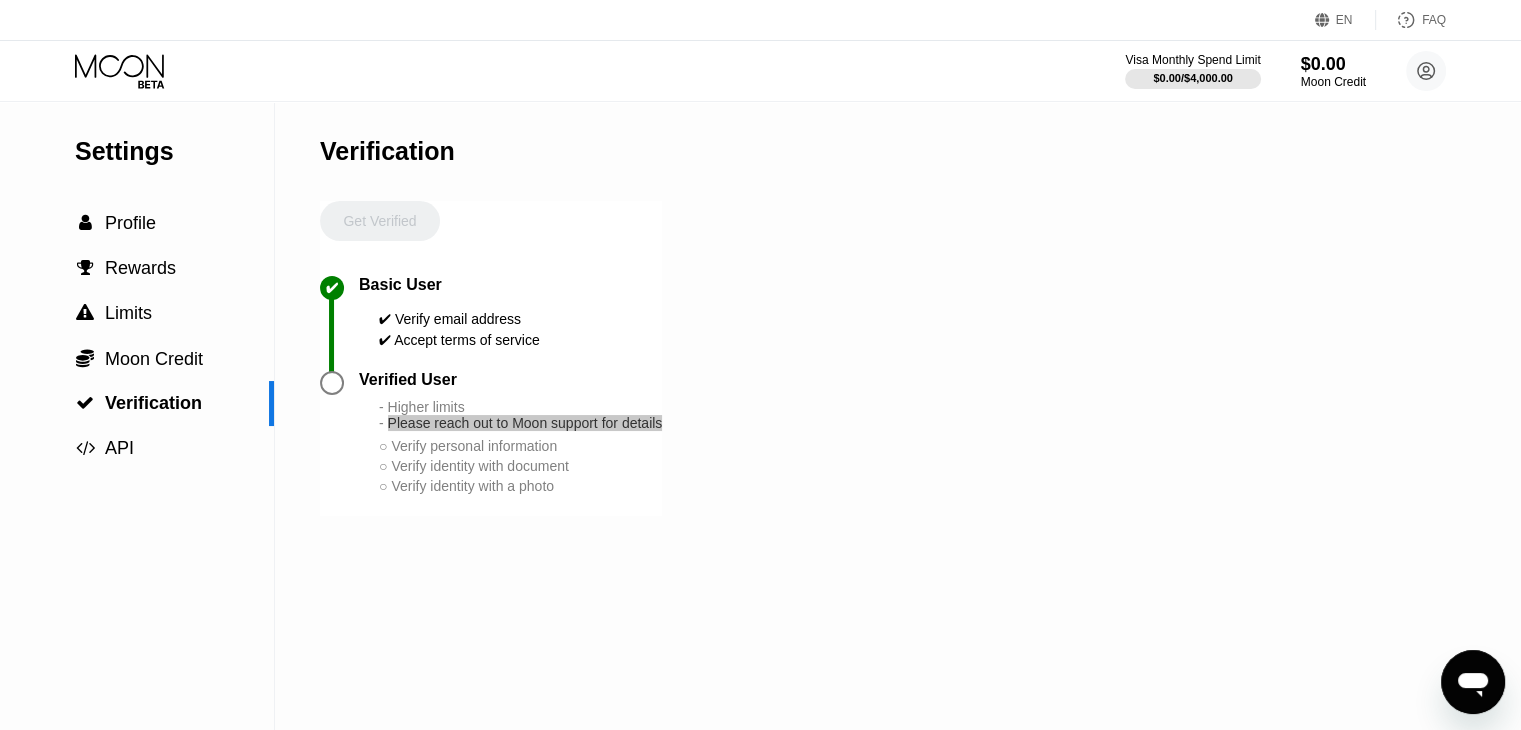 click 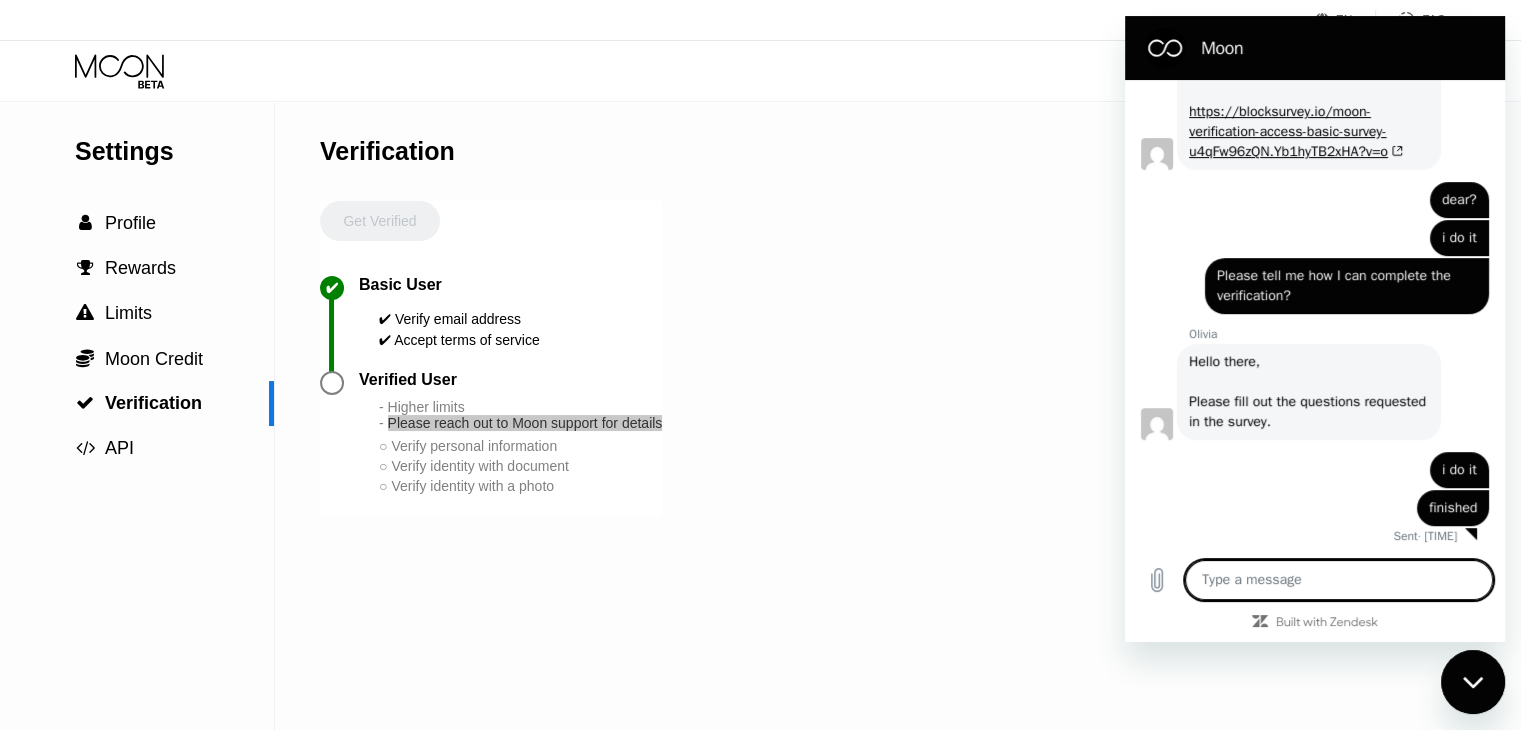 click at bounding box center (1339, 580) 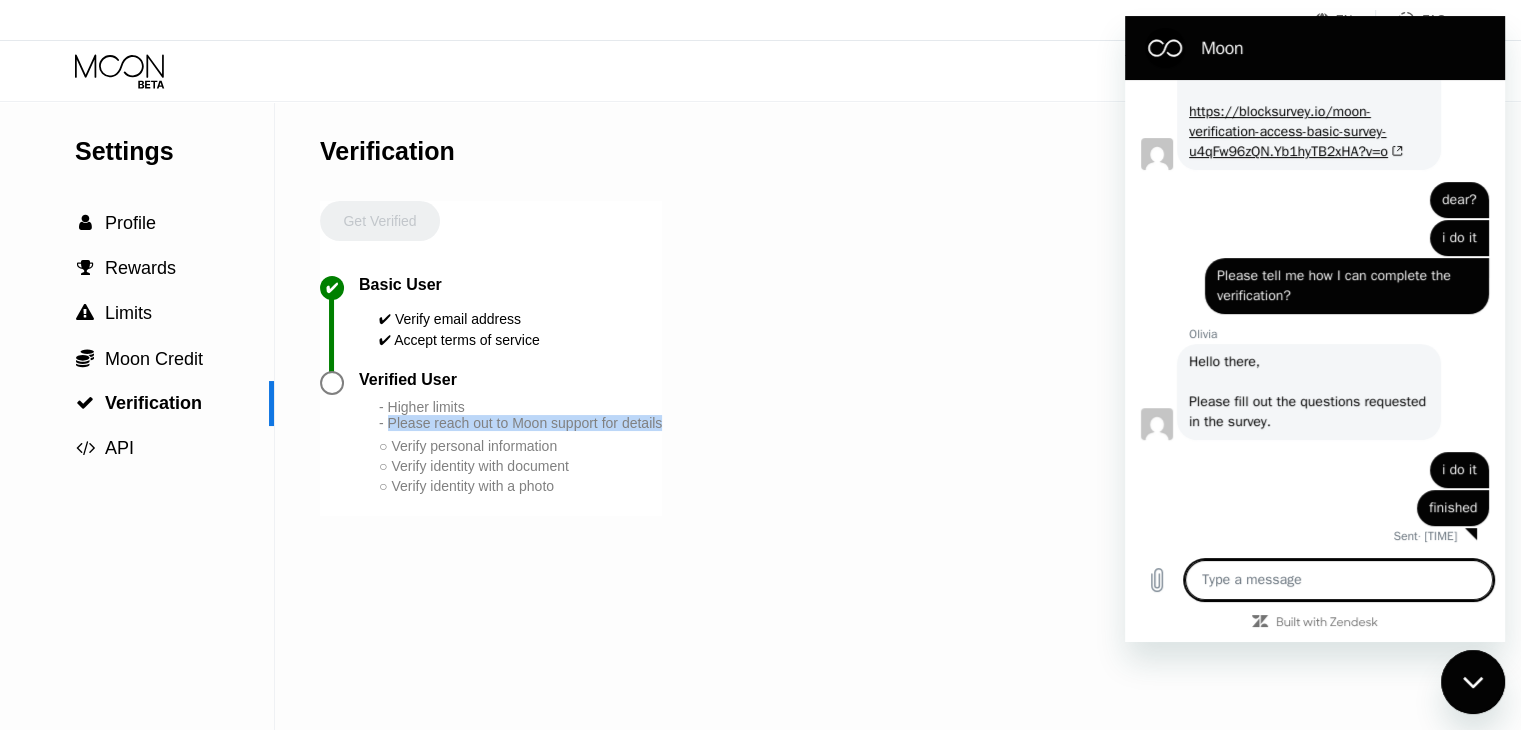 click on "EN Language Select an item Save FAQ Visa Monthly Spend Limit $0.00 / $4,000.00 $0.00 Moon Credit [EMAIL]  Home Settings Support Careers About Us Log out Privacy policy Terms Settings  Profile  Rewards  Limits  Moon Credit  Verification  API Verification Get Verified ✔ Basic User ✔   Verify email address ✔   Accept terms of service Verified User - Higher limits
- Please reach out to Moon support for details ○   Verify personal information ○   Verify identity with document ○   Verify identity with a photo ©  [YEAR]  Moon LLC All Rights Reserved Company About Us Careers Contact Us Legal Terms of Service Privacy Policy Support FAQs Contact Us Products Sitemap Learn Company 󰅀 Legal 󰅀 Support 󰅀 Products 󰅀 Moon Visa® Cards are issued by our partner financial institutions, pursuant to a license from Visa. Main For Businesses" at bounding box center (760, 365) 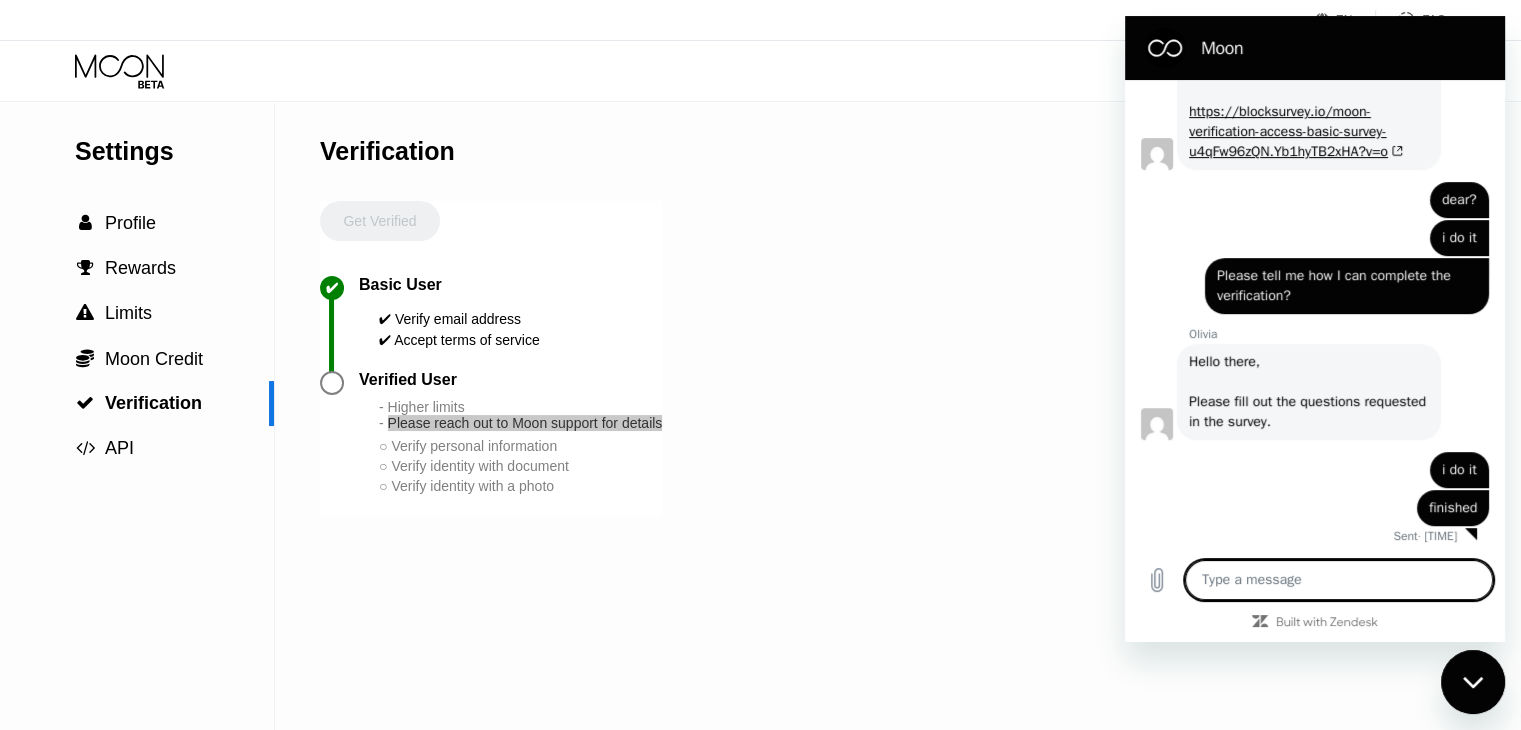 click at bounding box center [1339, 580] 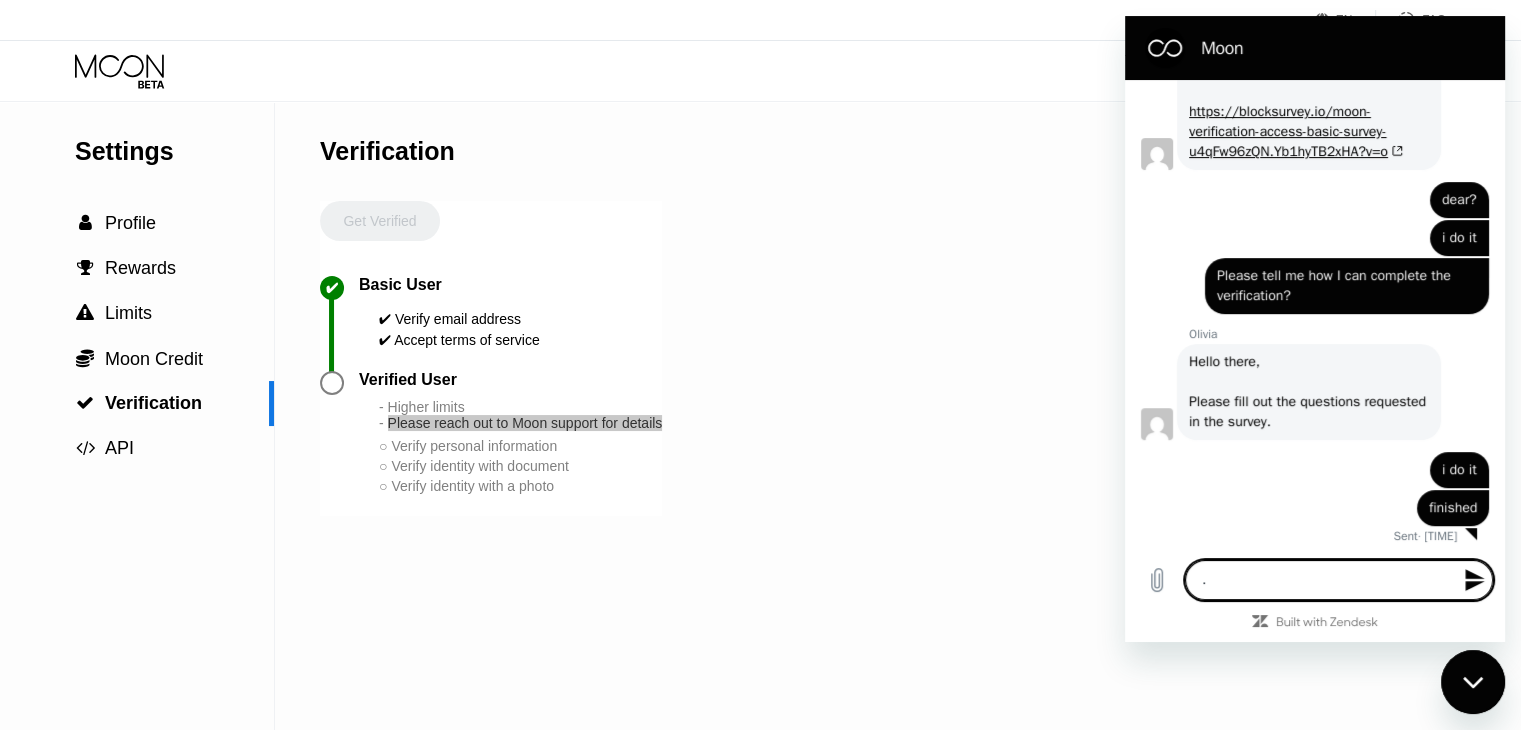 type on ".." 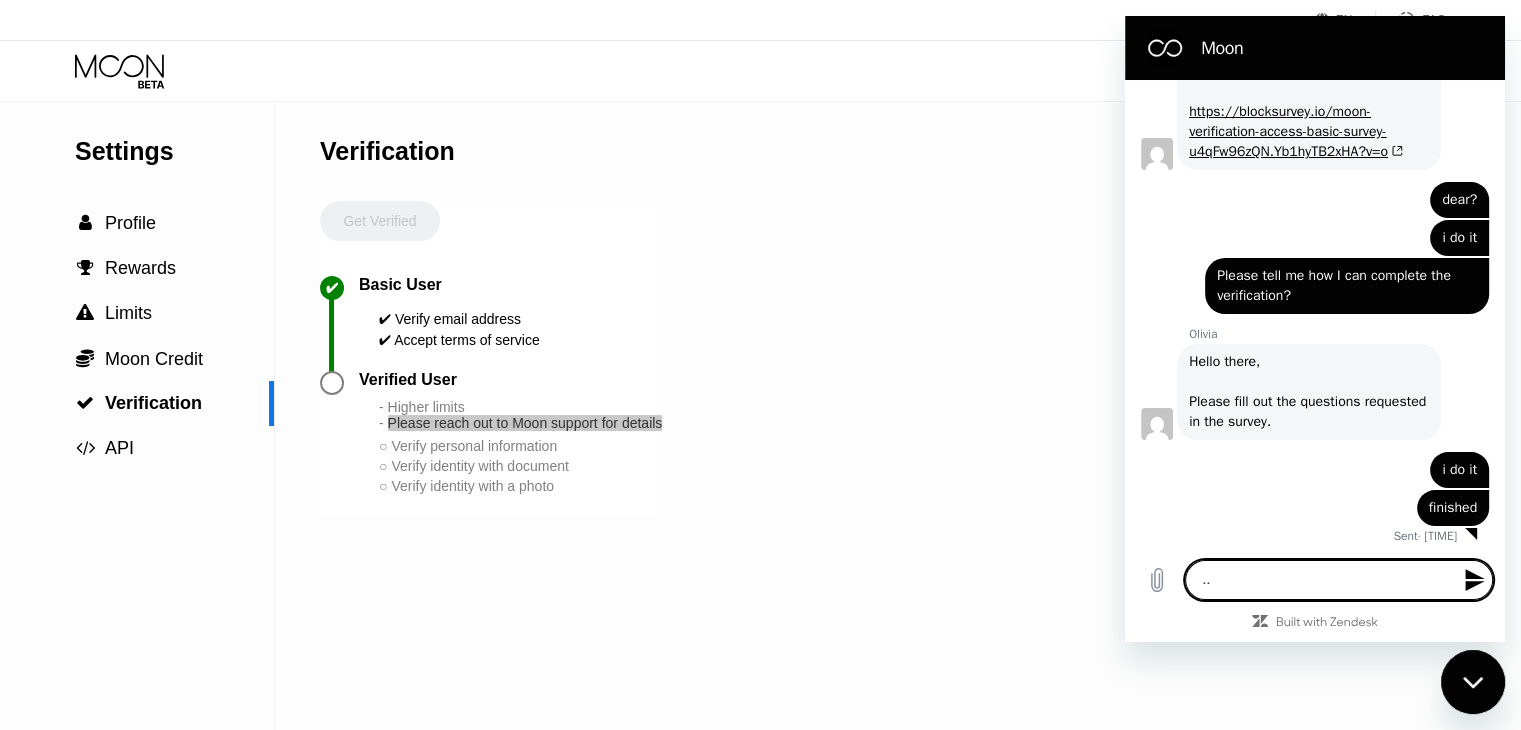 type 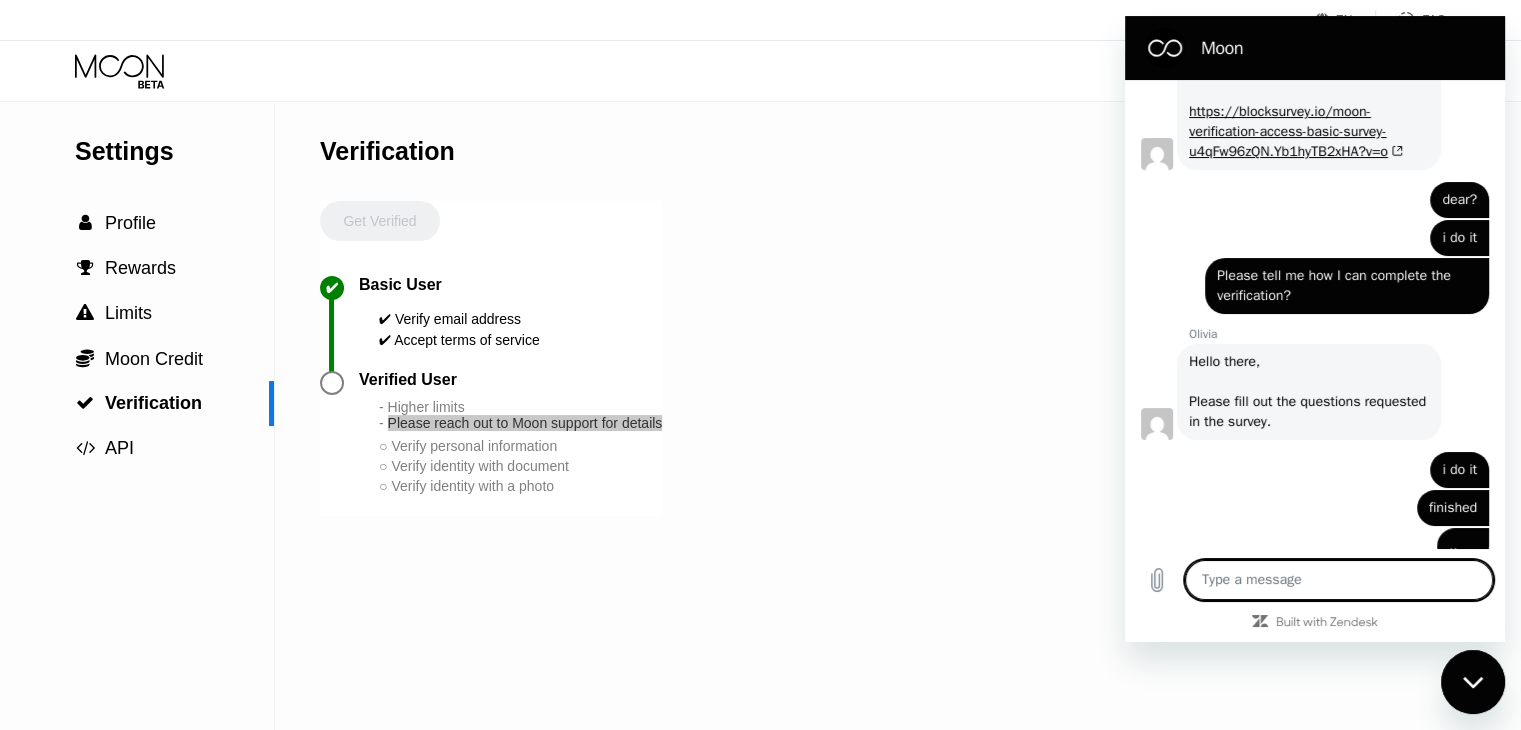 scroll, scrollTop: 718, scrollLeft: 0, axis: vertical 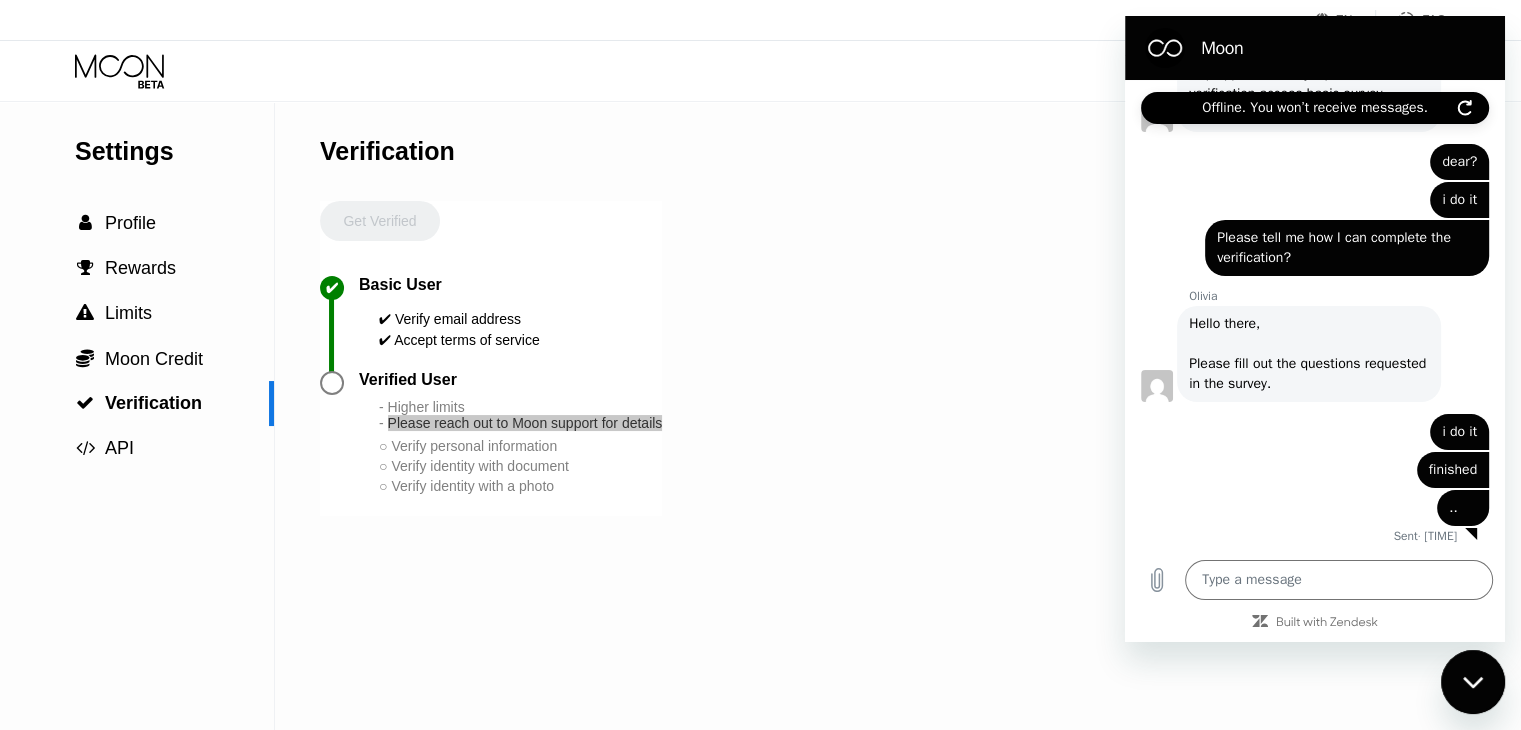 type on "x" 